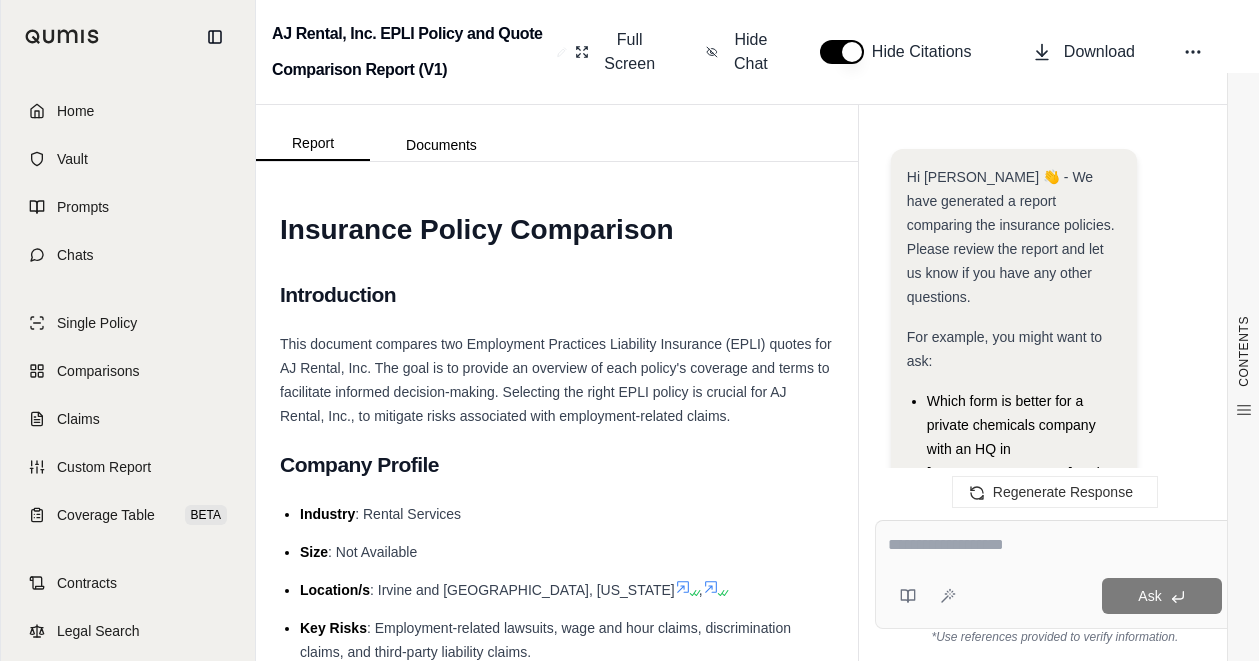 scroll, scrollTop: 0, scrollLeft: 0, axis: both 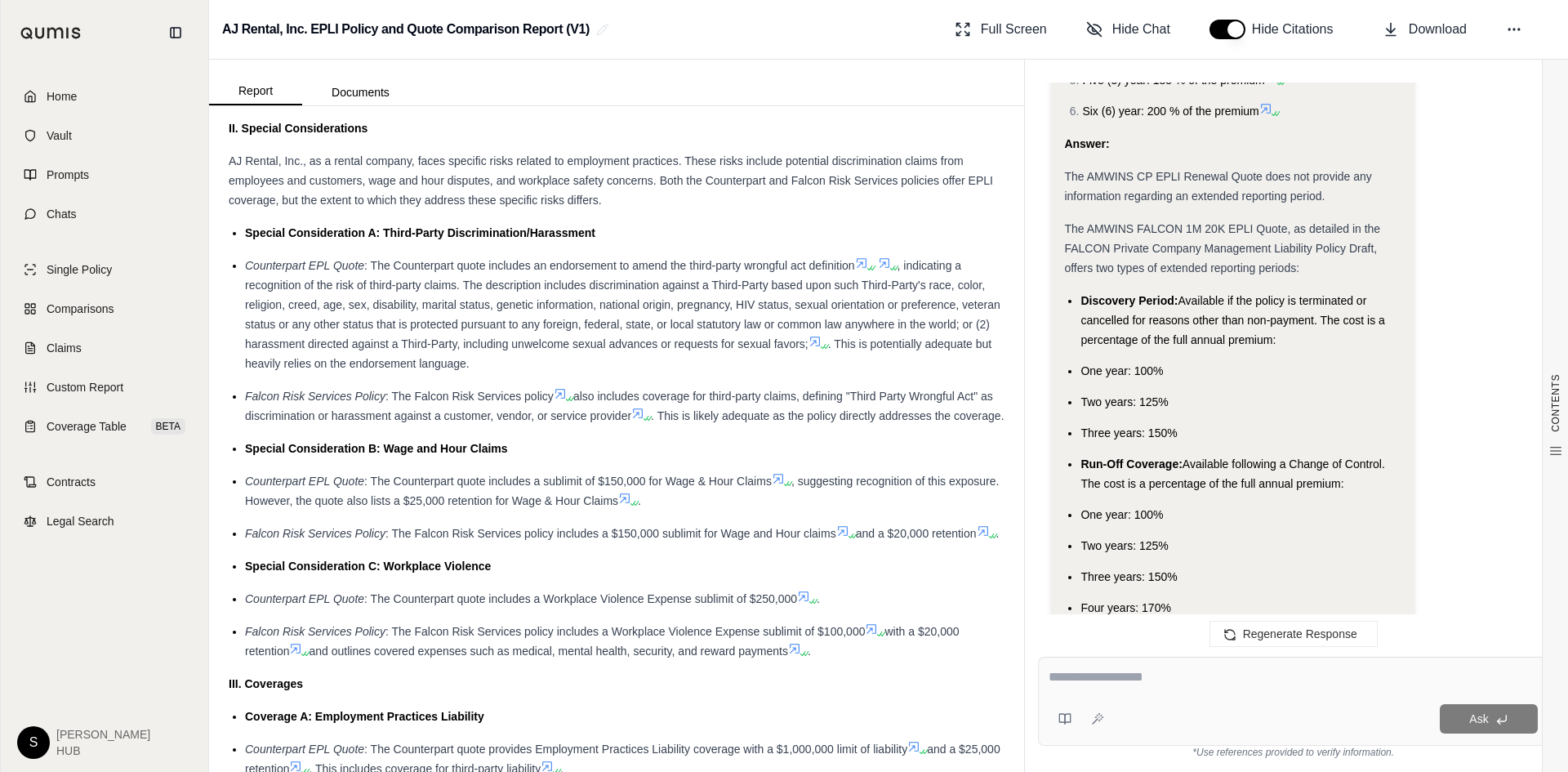 click on "Home" at bounding box center [105, 96] 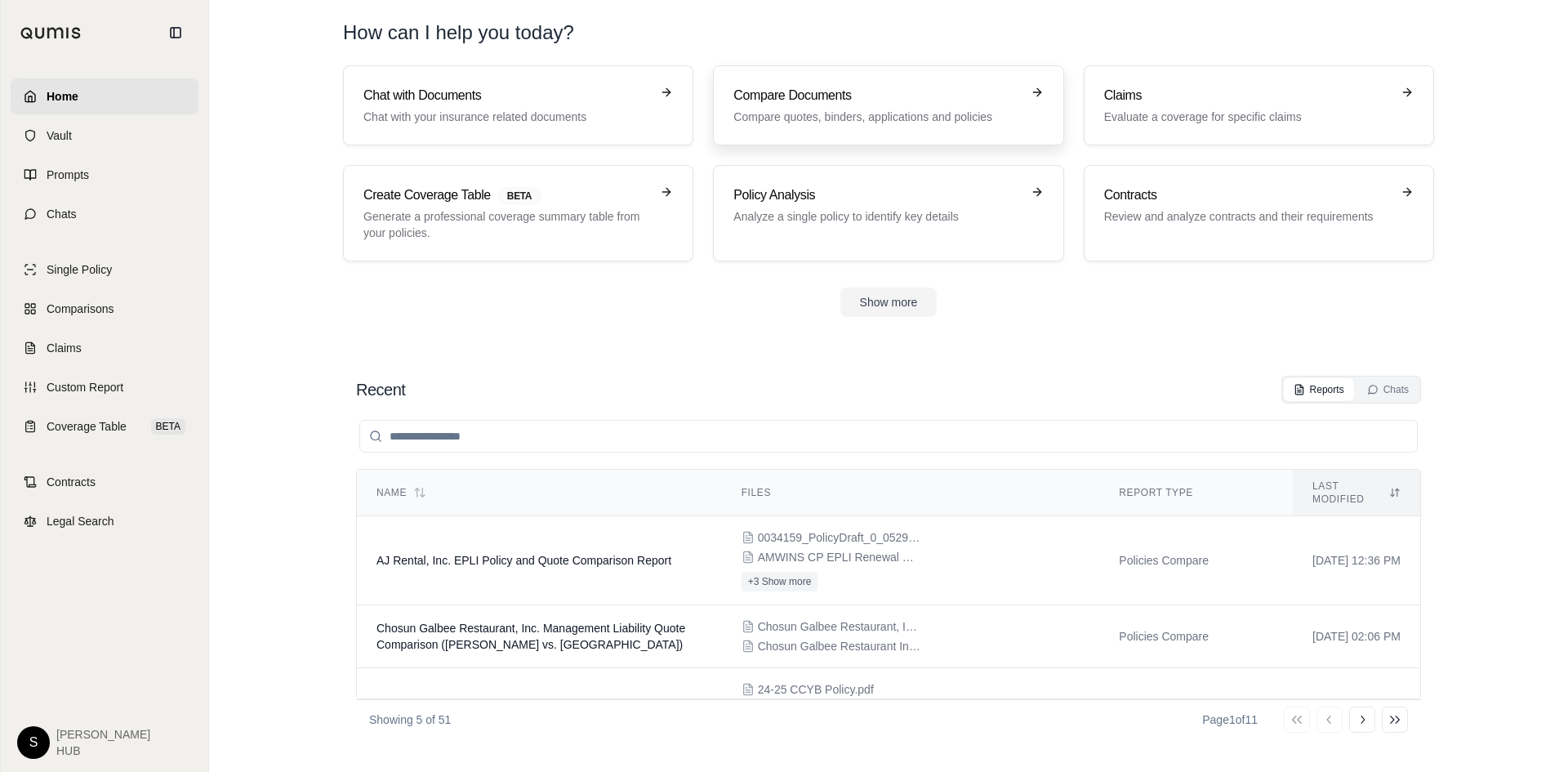 click on "Compare quotes, binders, applications and policies" at bounding box center (876, 117) 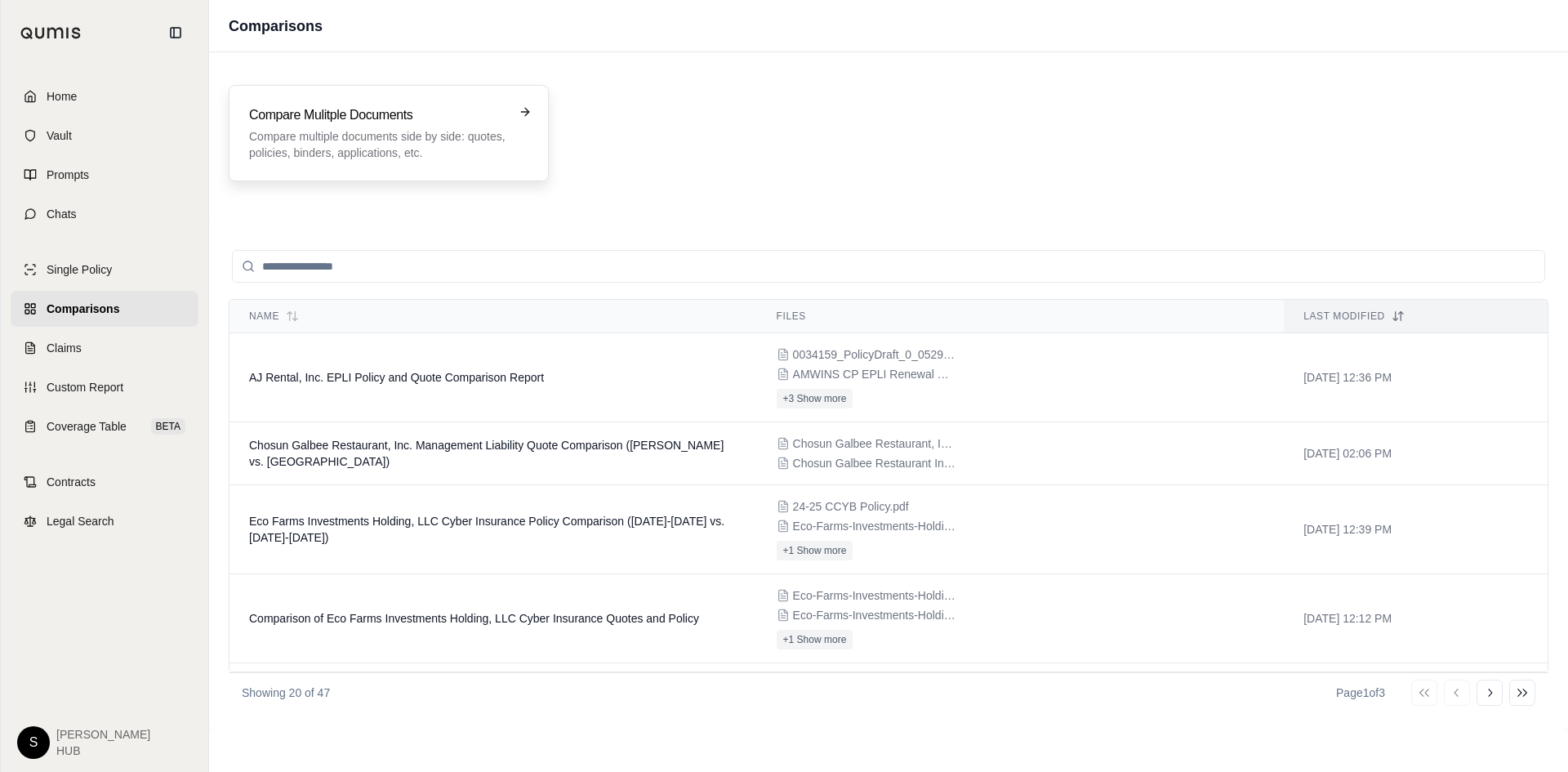 click on "Compare Mulitple Documents" at bounding box center (377, 115) 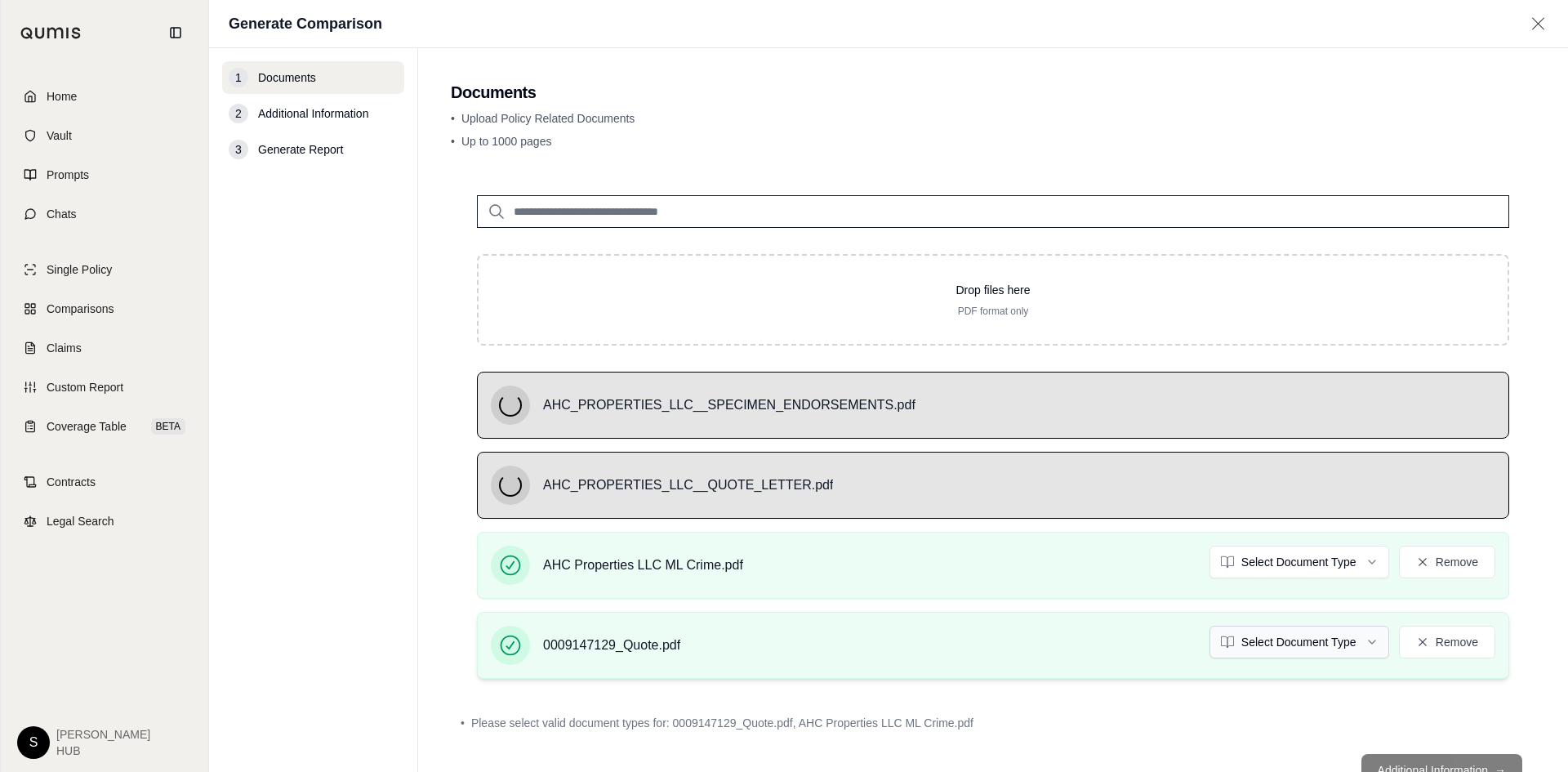 click on "Home Vault Prompts Chats Single Policy Comparisons Claims Custom Report Coverage Table BETA Contracts Legal Search S [PERSON_NAME] HUB Generate Comparison 1 Documents 2 Additional Information 3 Generate Report Documents • Upload Policy Related Documents • Up to 1000 pages Drop files here PDF format only AHC_PROPERTIES_LLC__SPECIMEN_ENDORSEMENTS.pdf AHC_PROPERTIES_LLC__QUOTE_LETTER.pdf AHC Properties LLC ML  Crime.pdf Select Document Type Remove 0009147129_Quote.pdf Select Document Type Remove • Please select valid document types for: 0009147129_Quote.pdf,
AHC Properties LLC ML  Crime.pdf Additional Information →" at bounding box center (784, 386) 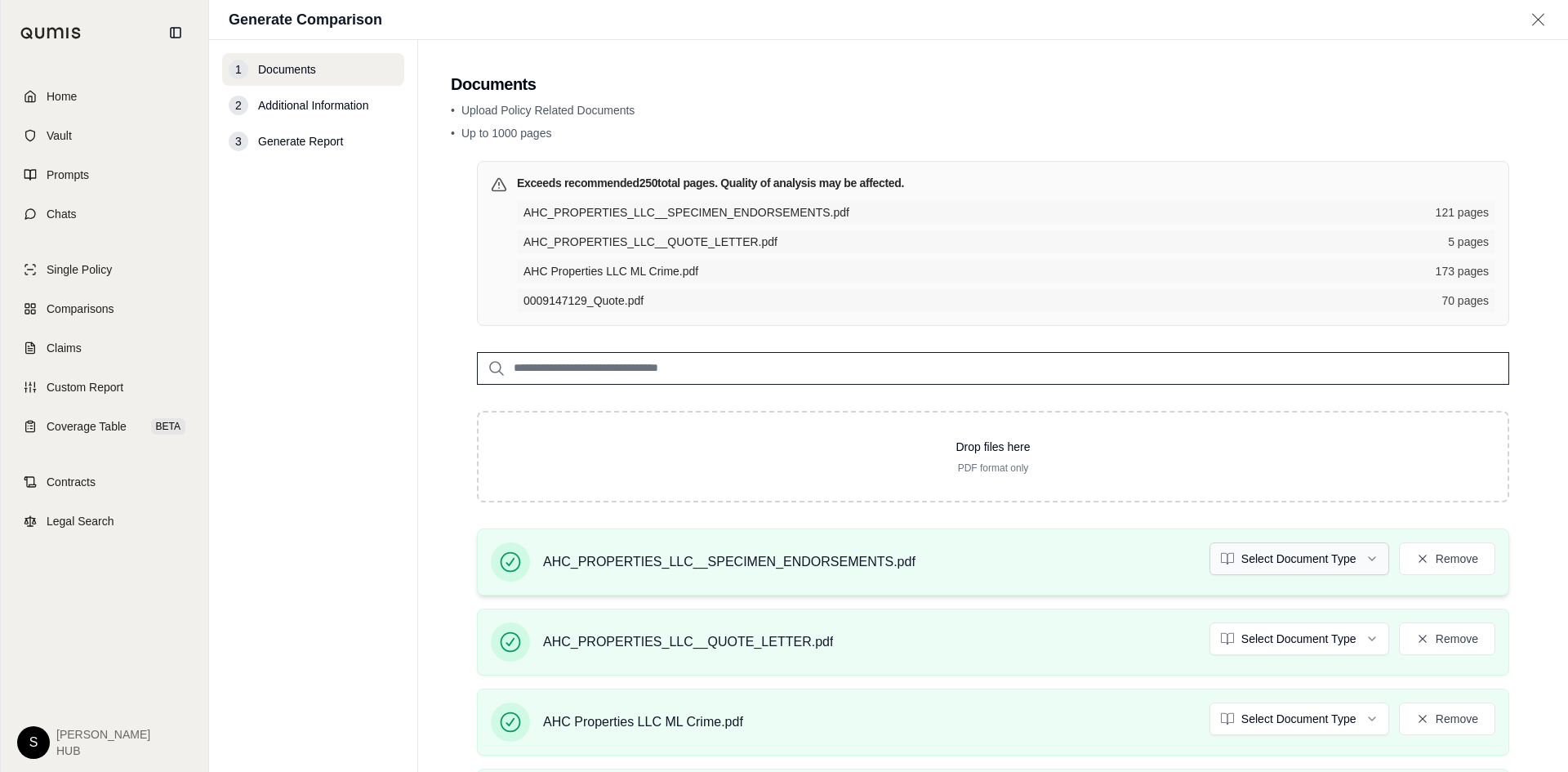 click on "Home Vault Prompts Chats Single Policy Comparisons Claims Custom Report Coverage Table BETA Contracts Legal Search S [PERSON_NAME] HUB Generate Comparison 1 Documents 2 Additional Information 3 Generate Report Documents • Upload Policy Related Documents • Up to 1000 pages Exceeds recommended  250  total pages. Quality of analysis may be affected. AHC_PROPERTIES_LLC__SPECIMEN_ENDORSEMENTS.pdf 121 pages AHC_PROPERTIES_LLC__QUOTE_LETTER.pdf 5 pages AHC Properties LLC ML  Crime.pdf 173 pages 0009147129_Quote.pdf 70 pages Drop files here PDF format only AHC_PROPERTIES_LLC__SPECIMEN_ENDORSEMENTS.pdf Select Document Type Remove AHC_PROPERTIES_LLC__QUOTE_LETTER.pdf Select Document Type Remove AHC Properties LLC ML  Crime.pdf Select Document Type Remove 0009147129_Quote.pdf Select Document Type Remove • Please select valid document types for: 0009147129_Quote.pdf,
AHC Properties LLC ML  Crime.pdf,
AHC_PROPERTIES_LLC__QUOTE_LETTER.pdf,
AHC_PROPERTIES_LLC__SPECIMEN_ENDORSEMENTS.pdf Additional Information" at bounding box center [784, 386] 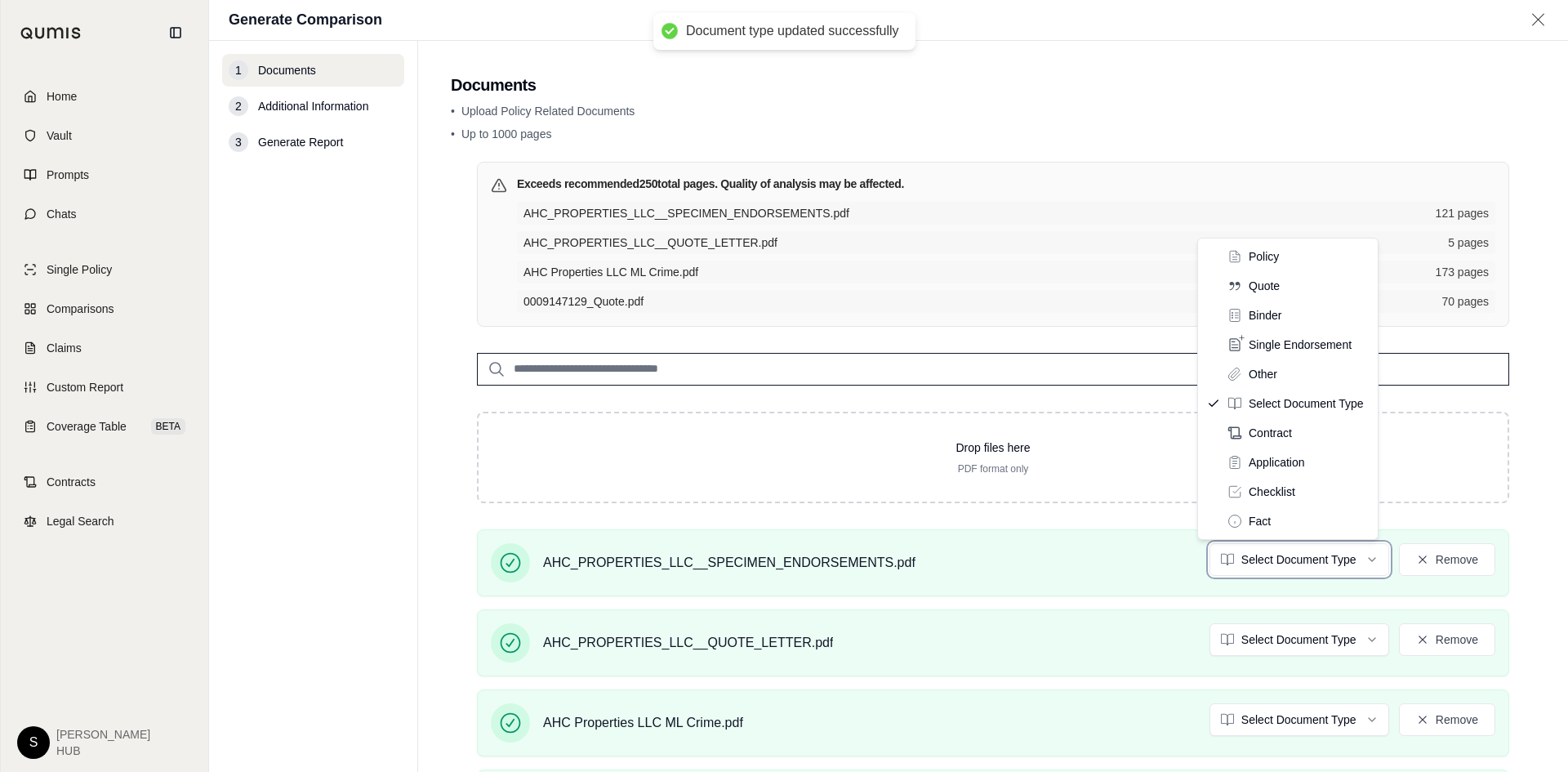 click on "Document type updated successfully Home Vault Prompts Chats Single Policy Comparisons Claims Custom Report Coverage Table BETA Contracts Legal Search S [PERSON_NAME] HUB Generate Comparison 1 Documents 2 Additional Information 3 Generate Report Documents • Upload Policy Related Documents • Up to 1000 pages Exceeds recommended  250  total pages. Quality of analysis may be affected. AHC_PROPERTIES_LLC__SPECIMEN_ENDORSEMENTS.pdf 121 pages AHC_PROPERTIES_LLC__QUOTE_LETTER.pdf 5 pages AHC Properties LLC ML  Crime.pdf 173 pages 0009147129_Quote.pdf 70 pages Drop files here PDF format only AHC_PROPERTIES_LLC__SPECIMEN_ENDORSEMENTS.pdf Select Document Type Remove AHC_PROPERTIES_LLC__QUOTE_LETTER.pdf Select Document Type Remove AHC Properties LLC ML  Crime.pdf Select Document Type Remove 0009147129_Quote.pdf Quote Remove • Please select valid document types for: AHC Properties LLC ML  Crime.pdf,
AHC_PROPERTIES_LLC__QUOTE_LETTER.pdf,
AHC_PROPERTIES_LLC__SPECIMEN_ENDORSEMENTS.pdf Additional Information →" at bounding box center [784, 386] 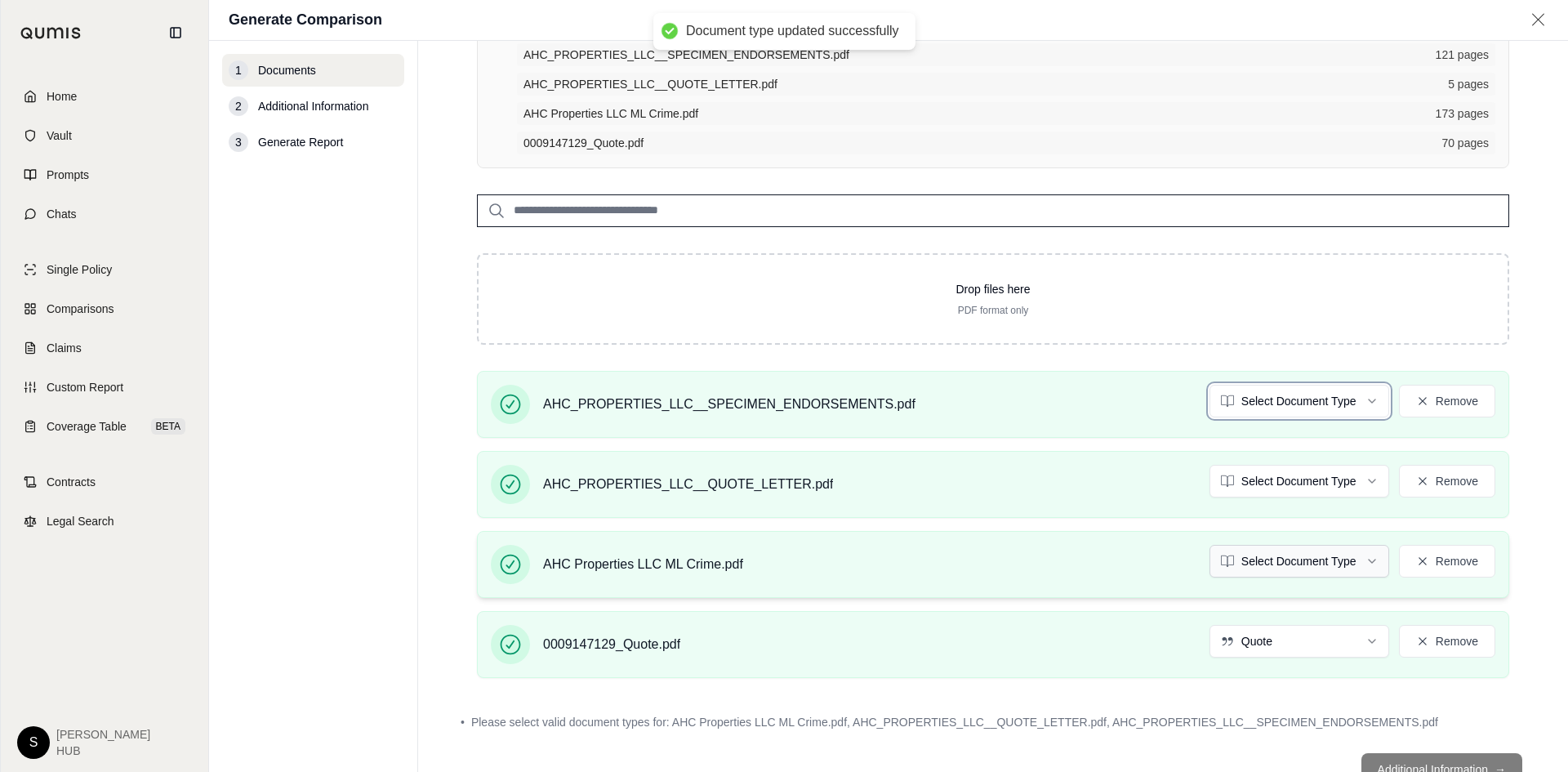 scroll, scrollTop: 218, scrollLeft: 0, axis: vertical 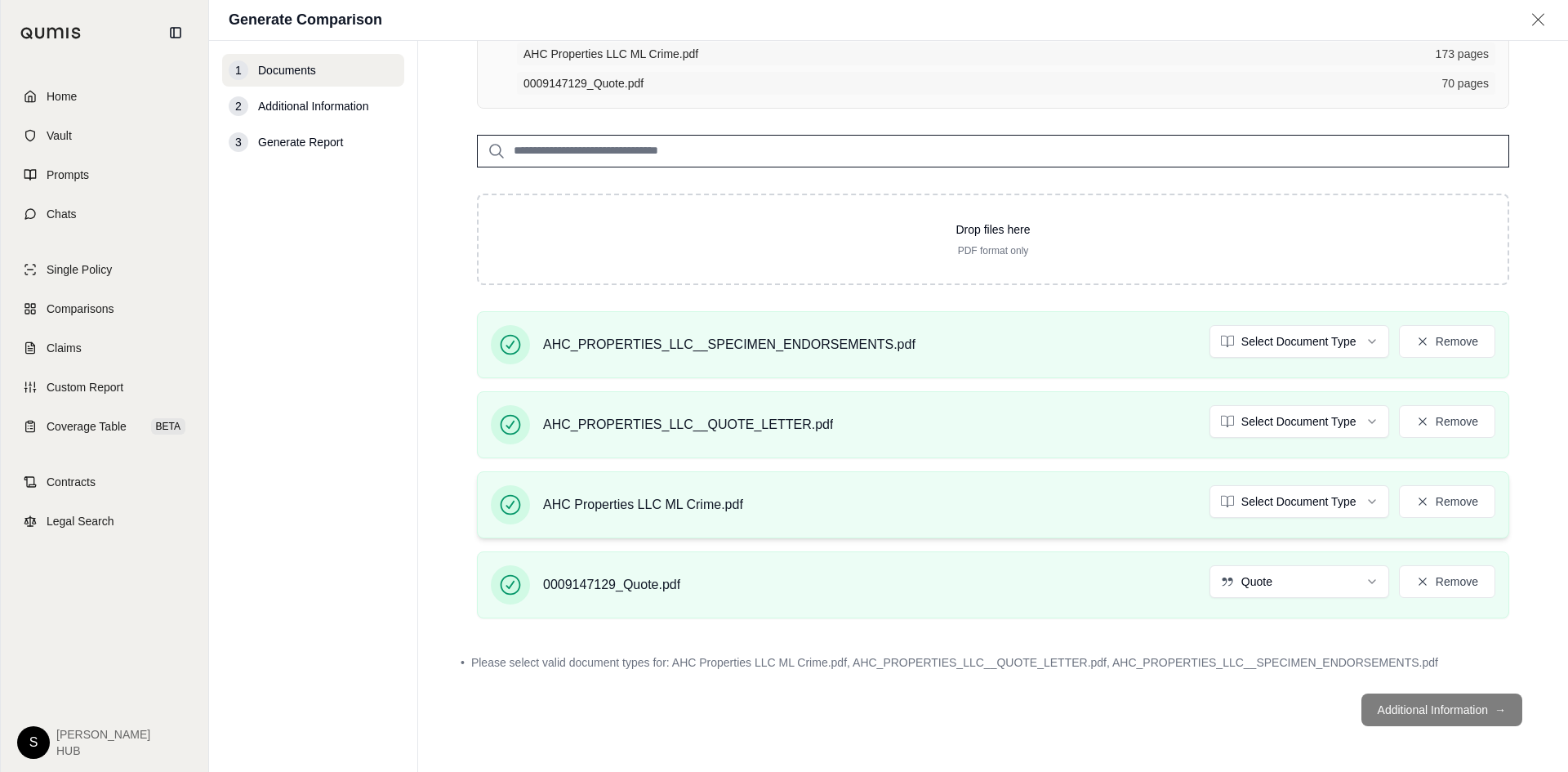click on "AHC Properties LLC ML  Crime.pdf Select Document Type Remove" at bounding box center (993, 505) 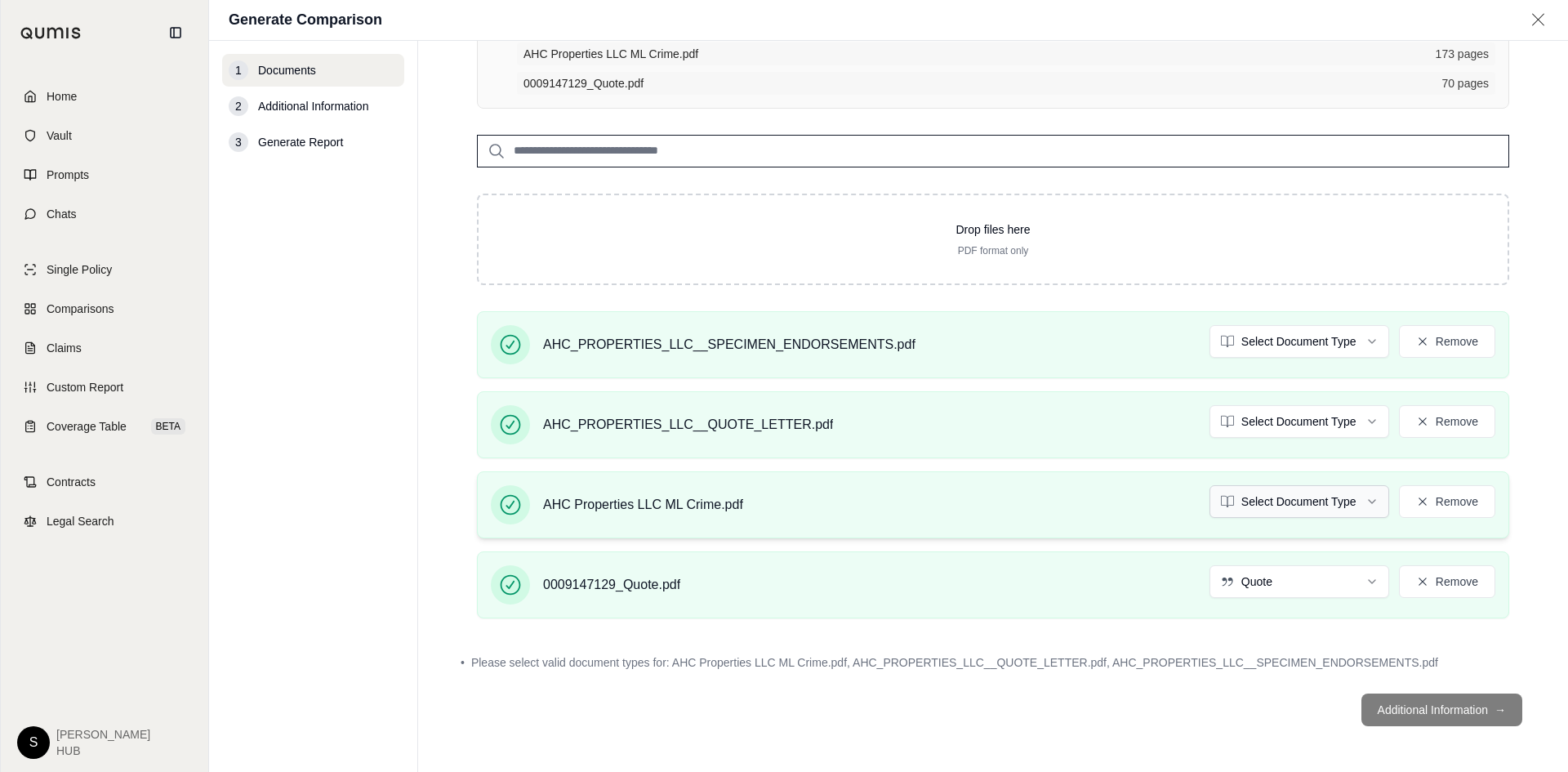 click on "Document type updated successfully Home Vault Prompts Chats Single Policy Comparisons Claims Custom Report Coverage Table BETA Contracts Legal Search S [PERSON_NAME] HUB Generate Comparison 1 Documents 2 Additional Information 3 Generate Report Documents • Upload Policy Related Documents • Up to 1000 pages Exceeds recommended  250  total pages. Quality of analysis may be affected. AHC_PROPERTIES_LLC__SPECIMEN_ENDORSEMENTS.pdf 121 pages AHC_PROPERTIES_LLC__QUOTE_LETTER.pdf 5 pages AHC Properties LLC ML  Crime.pdf 173 pages 0009147129_Quote.pdf 70 pages Drop files here PDF format only AHC_PROPERTIES_LLC__SPECIMEN_ENDORSEMENTS.pdf Select Document Type Remove AHC_PROPERTIES_LLC__QUOTE_LETTER.pdf Select Document Type Remove AHC Properties LLC ML  Crime.pdf Select Document Type Remove 0009147129_Quote.pdf Quote Remove • Please select valid document types for: AHC Properties LLC ML  Crime.pdf,
AHC_PROPERTIES_LLC__QUOTE_LETTER.pdf,
AHC_PROPERTIES_LLC__SPECIMEN_ENDORSEMENTS.pdf Additional Information →" at bounding box center [784, 386] 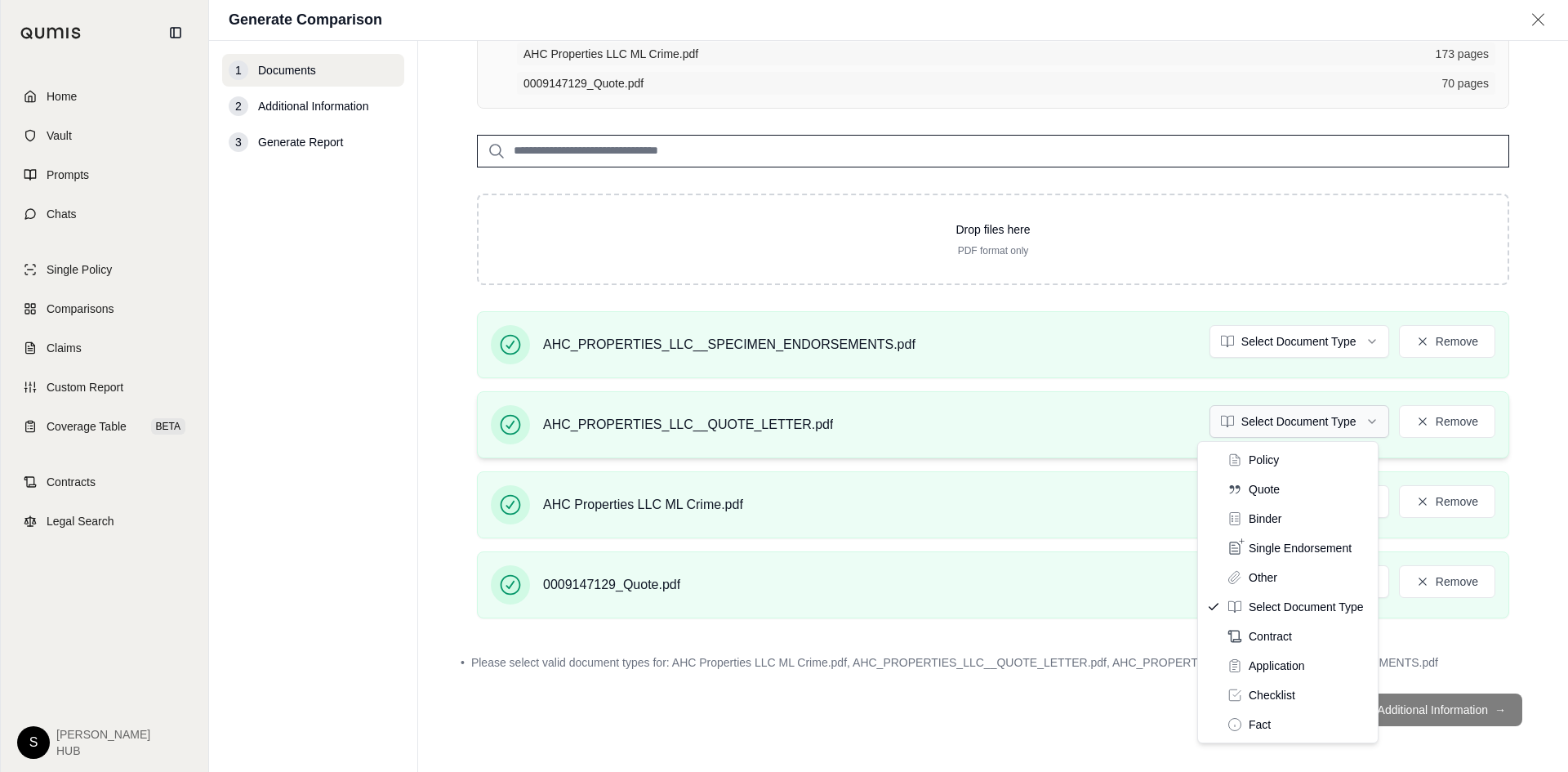 click on "Home Vault Prompts Chats Single Policy Comparisons Claims Custom Report Coverage Table BETA Contracts Legal Search S [PERSON_NAME] HUB Generate Comparison 1 Documents 2 Additional Information 3 Generate Report Documents • Upload Policy Related Documents • Up to 1000 pages Exceeds recommended  250  total pages. Quality of analysis may be affected. AHC_PROPERTIES_LLC__SPECIMEN_ENDORSEMENTS.pdf 121 pages AHC_PROPERTIES_LLC__QUOTE_LETTER.pdf 5 pages AHC Properties LLC ML  Crime.pdf 173 pages 0009147129_Quote.pdf 70 pages Drop files here PDF format only AHC_PROPERTIES_LLC__SPECIMEN_ENDORSEMENTS.pdf Select Document Type Remove AHC_PROPERTIES_LLC__QUOTE_LETTER.pdf Select Document Type Remove AHC Properties LLC ML  Crime.pdf Select Document Type Remove 0009147129_Quote.pdf Quote Remove • Please select valid document types for: AHC Properties LLC ML  Crime.pdf,
AHC_PROPERTIES_LLC__QUOTE_LETTER.pdf,
AHC_PROPERTIES_LLC__SPECIMEN_ENDORSEMENTS.pdf Additional Information →
Policy Quote Binder Other Fact" at bounding box center [784, 386] 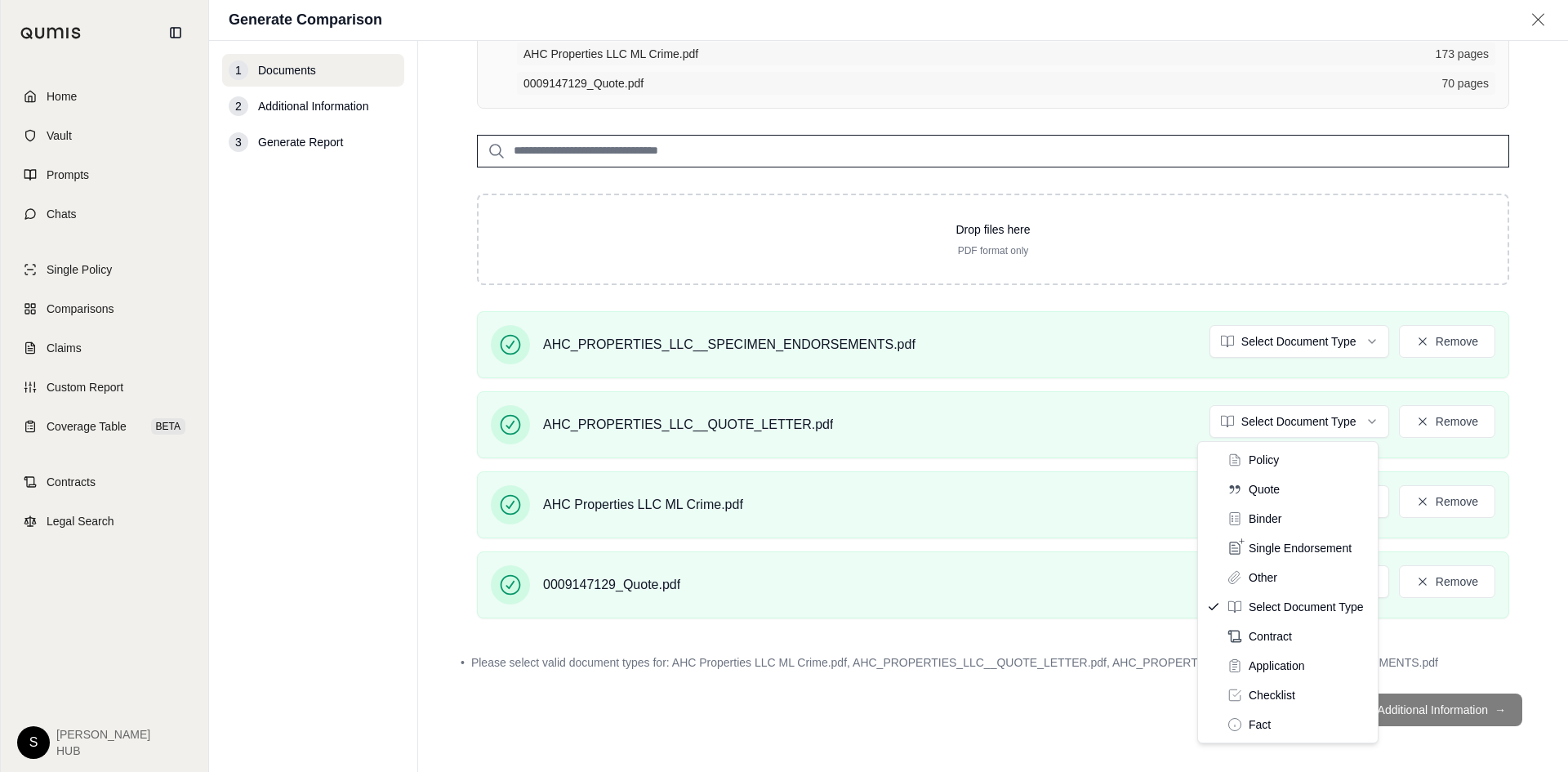 scroll, scrollTop: 218, scrollLeft: 0, axis: vertical 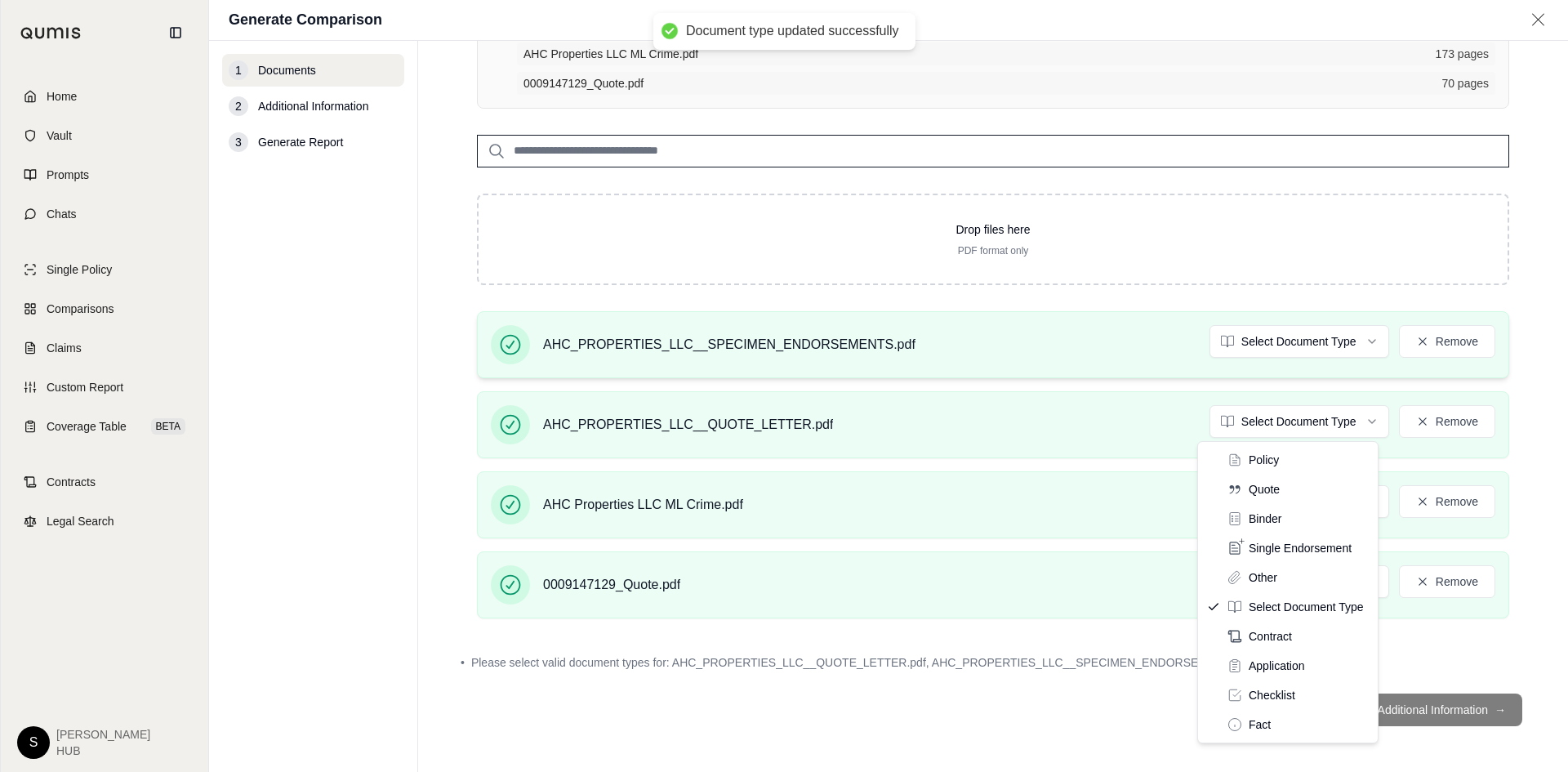 drag, startPoint x: 1256, startPoint y: 490, endPoint x: 1252, endPoint y: 315, distance: 175.04571 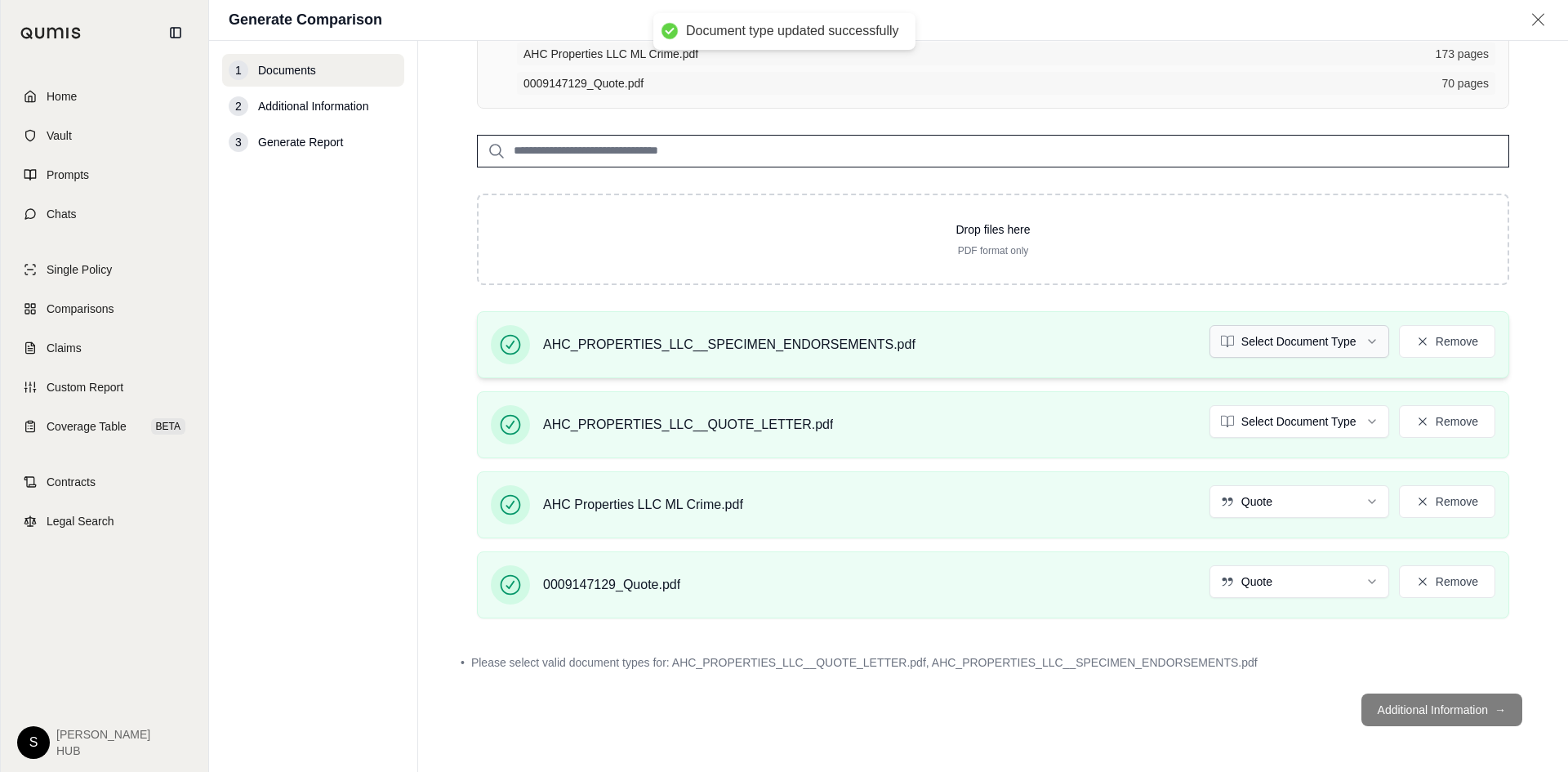 click on "Document type updated successfully Home Vault Prompts Chats Single Policy Comparisons Claims Custom Report Coverage Table BETA Contracts Legal Search S [PERSON_NAME] HUB Generate Comparison 1 Documents 2 Additional Information 3 Generate Report Documents • Upload Policy Related Documents • Up to 1000 pages Exceeds recommended  250  total pages. Quality of analysis may be affected. AHC_PROPERTIES_LLC__SPECIMEN_ENDORSEMENTS.pdf 121 pages AHC_PROPERTIES_LLC__QUOTE_LETTER.pdf 5 pages AHC Properties LLC ML  Crime.pdf 173 pages 0009147129_Quote.pdf 70 pages Drop files here PDF format only AHC_PROPERTIES_LLC__SPECIMEN_ENDORSEMENTS.pdf Select Document Type Remove AHC_PROPERTIES_LLC__QUOTE_LETTER.pdf Select Document Type Remove AHC Properties LLC ML  Crime.pdf Quote Remove 0009147129_Quote.pdf Quote Remove • Please select valid document types for: AHC_PROPERTIES_LLC__QUOTE_LETTER.pdf,
AHC_PROPERTIES_LLC__SPECIMEN_ENDORSEMENTS.pdf Additional Information →" at bounding box center (784, 386) 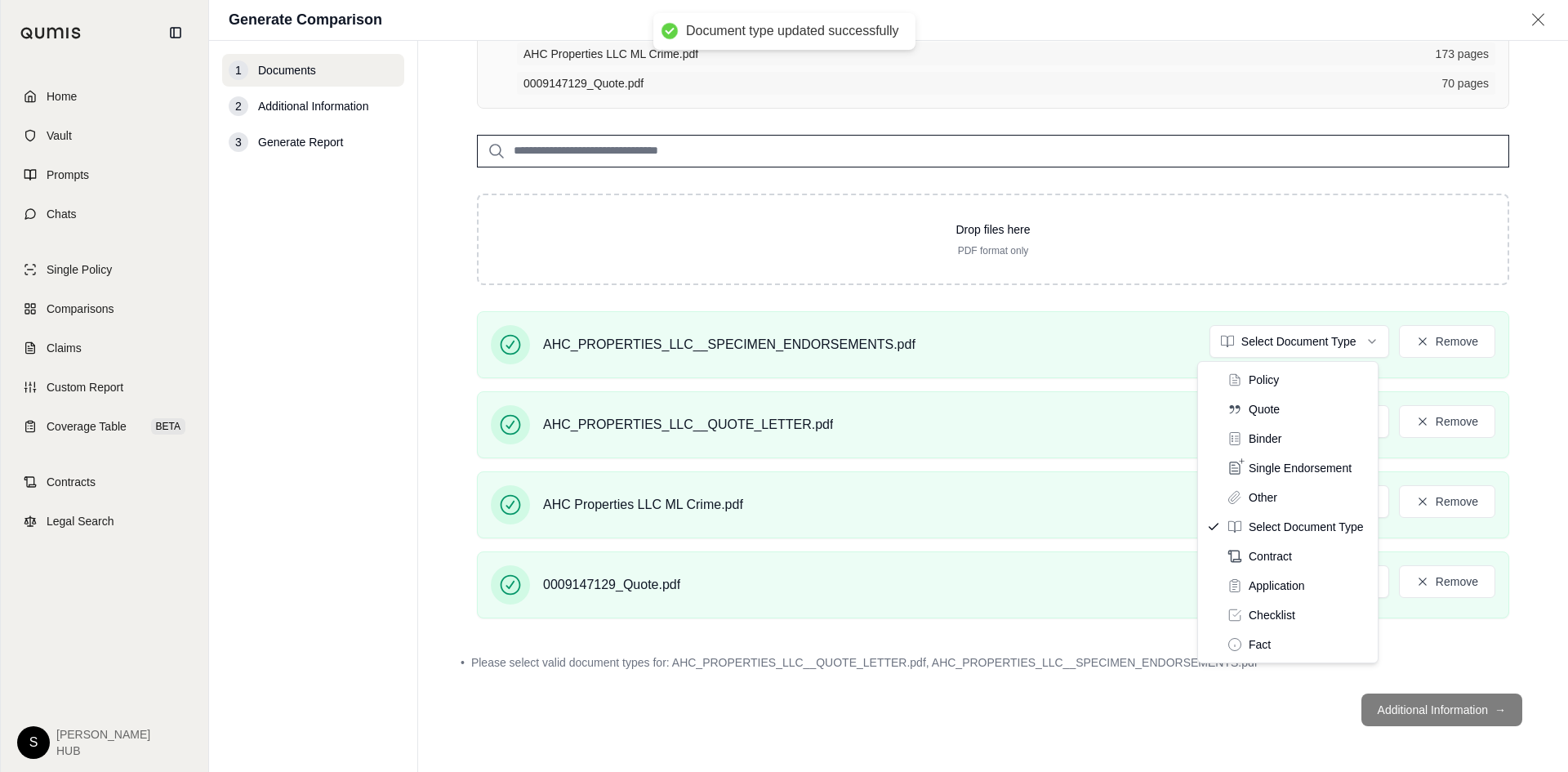 scroll, scrollTop: 218, scrollLeft: 0, axis: vertical 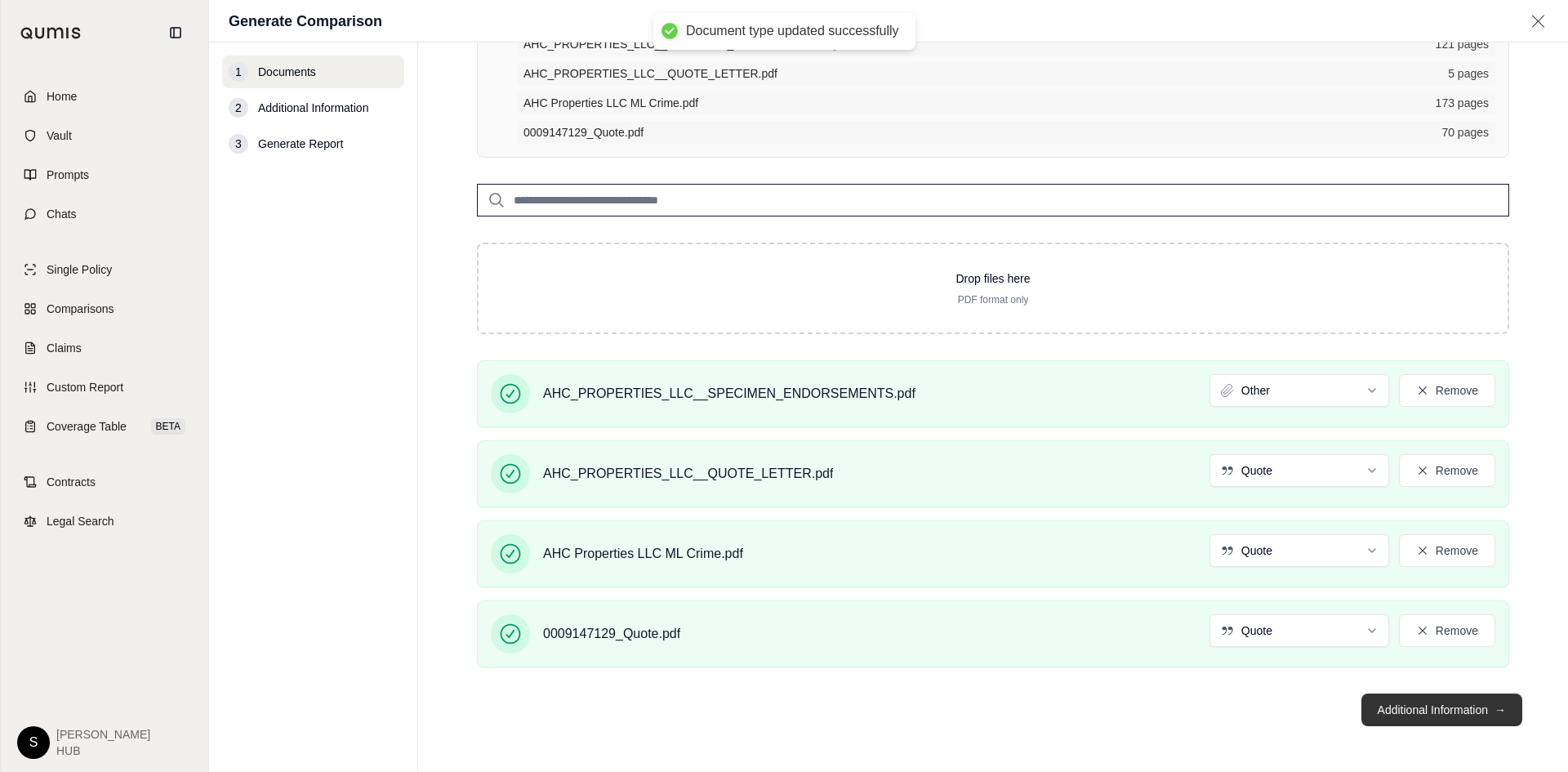 click on "Additional Information →" at bounding box center (1441, 710) 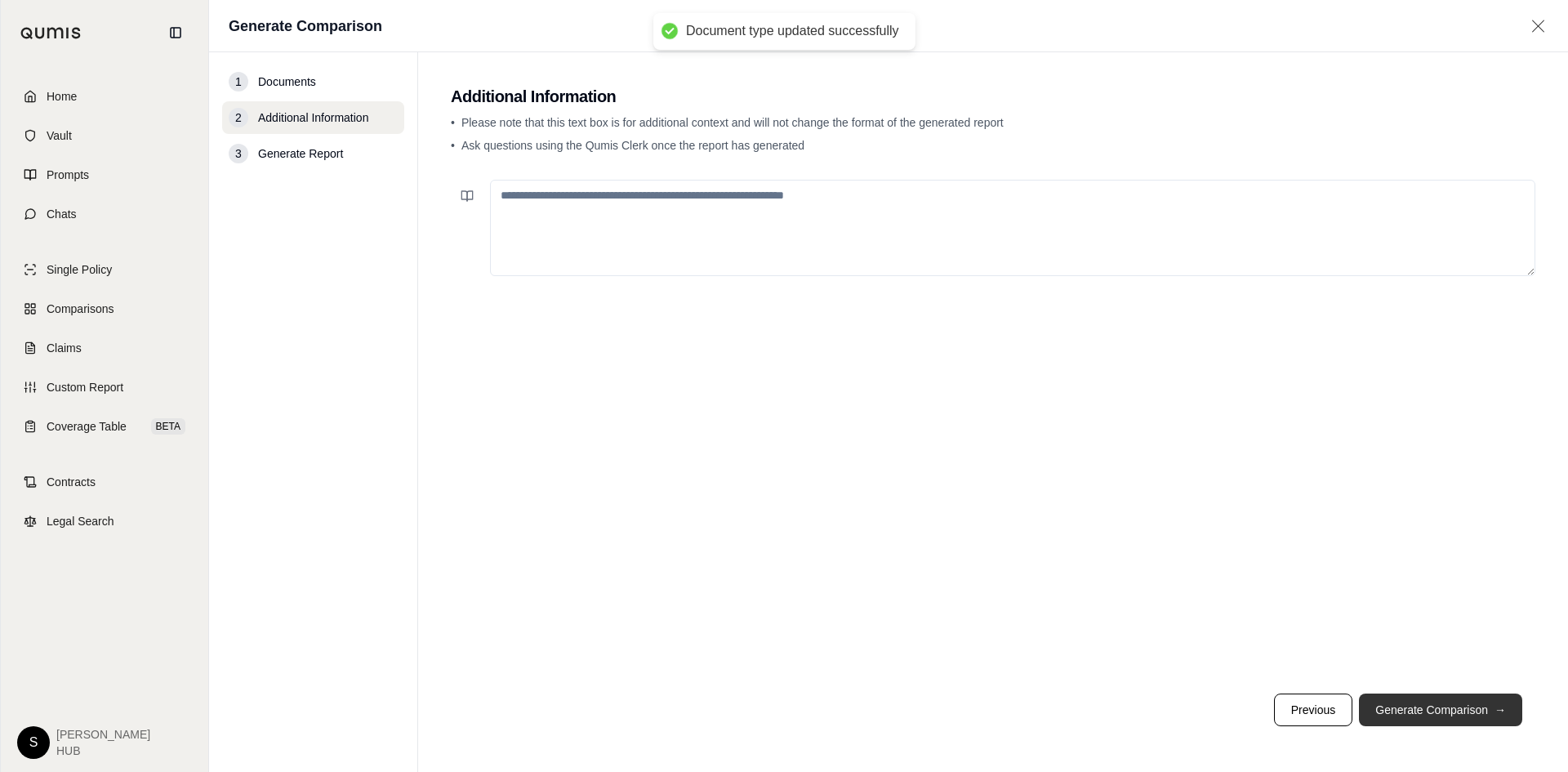 scroll, scrollTop: 0, scrollLeft: 0, axis: both 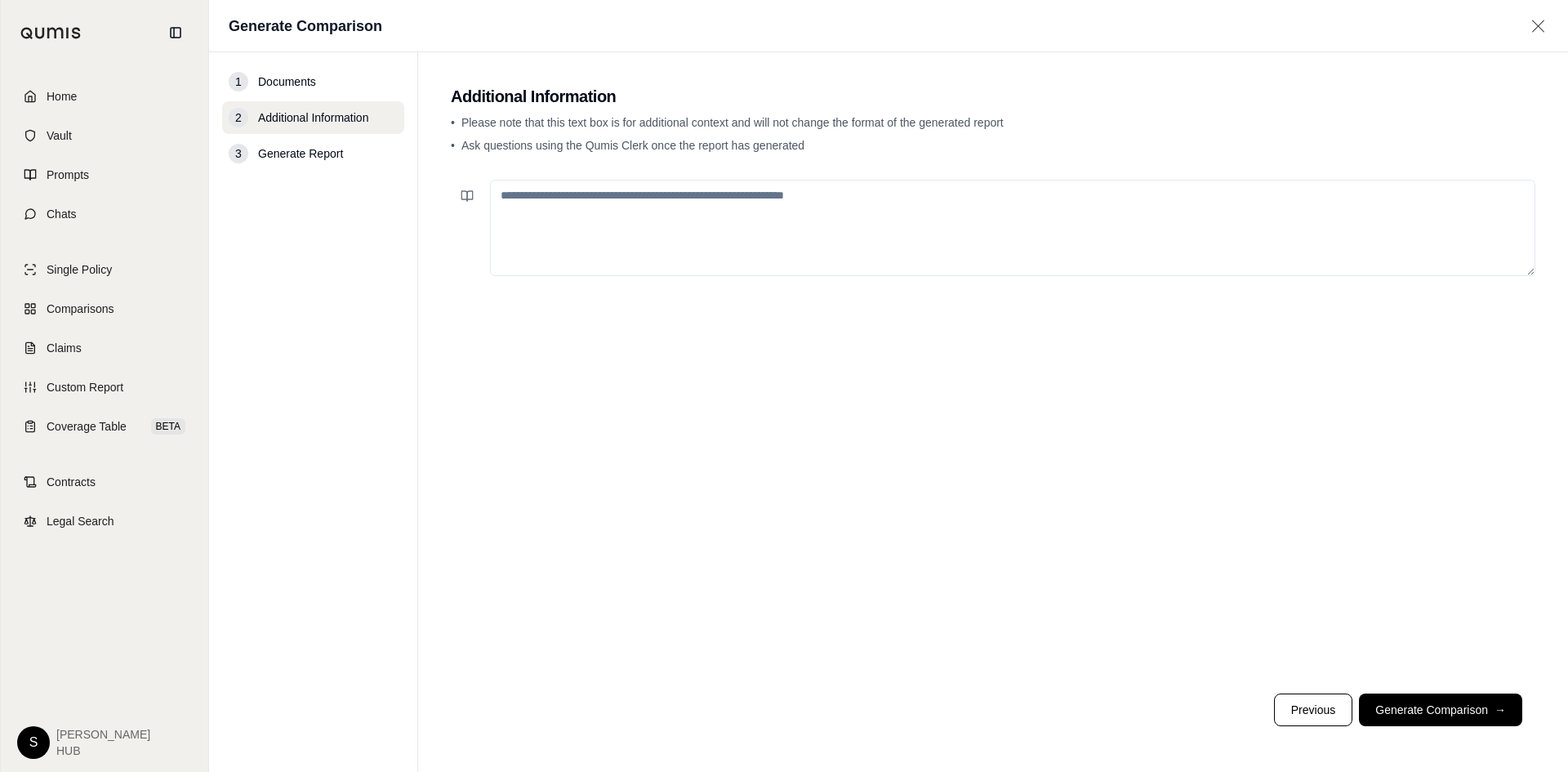 click on "Generate Comparison →" at bounding box center [1441, 710] 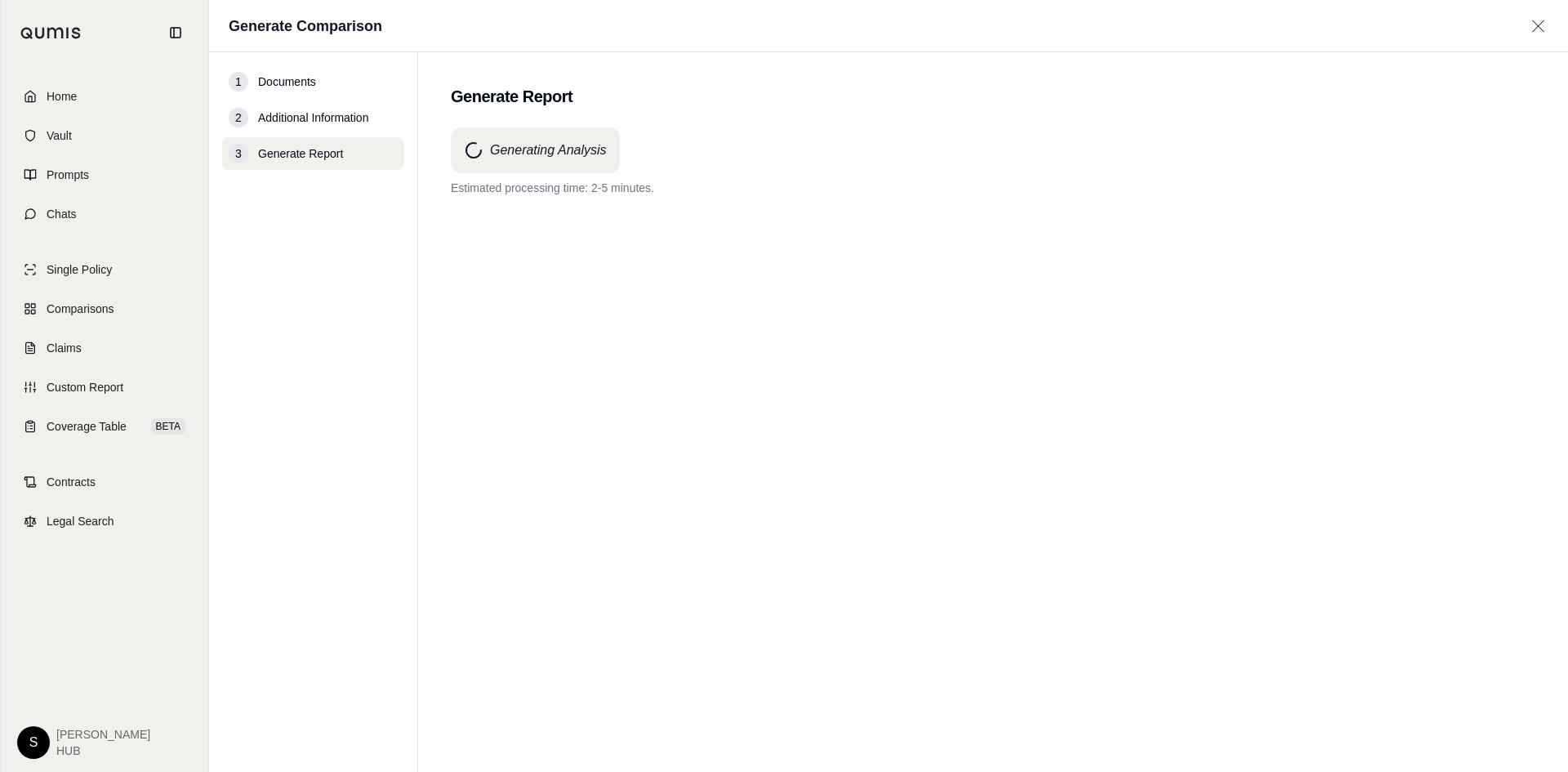 click on "Generating Analysis Estimated processing time: 2-5 minutes." at bounding box center [993, 420] 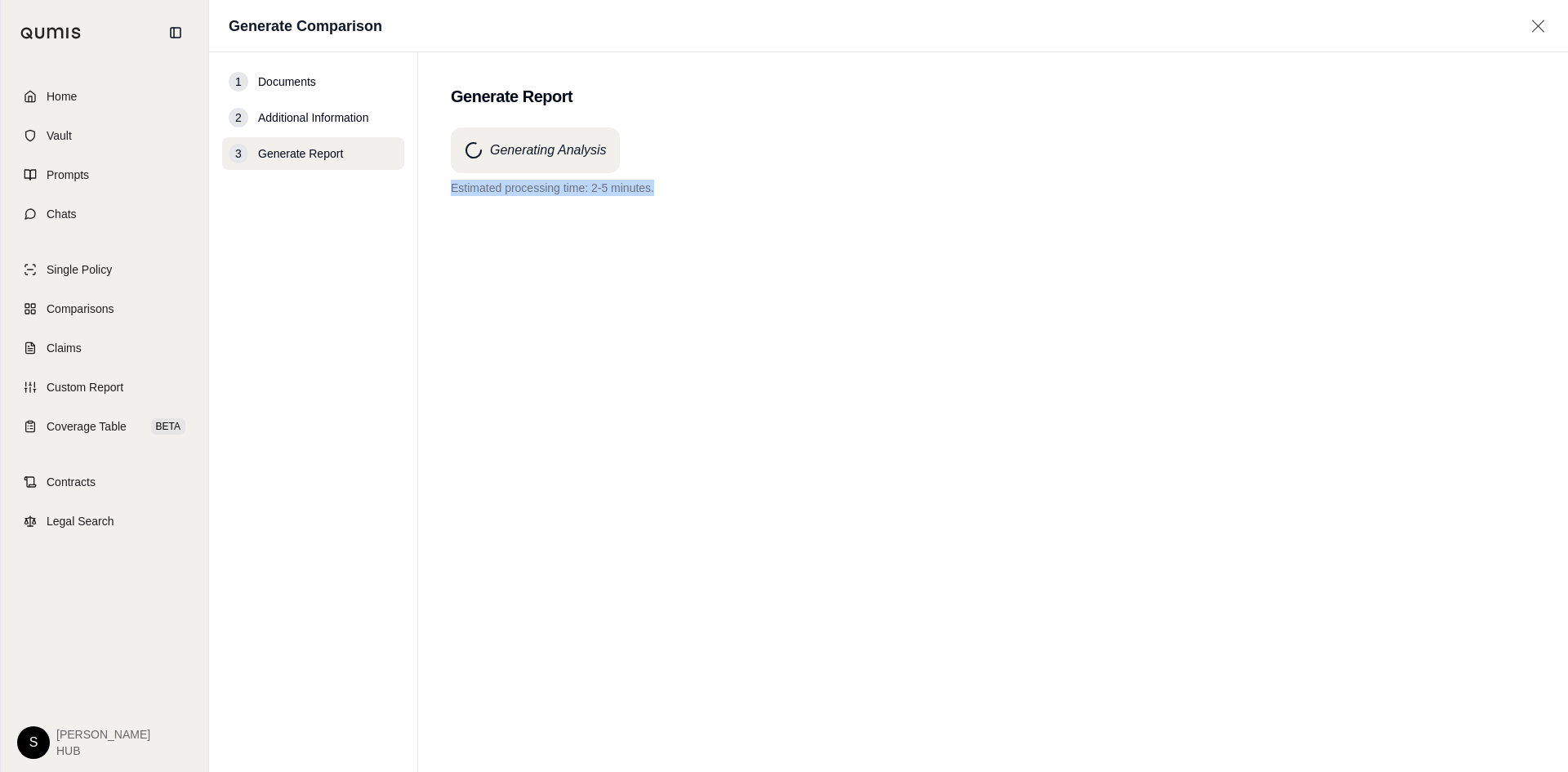 click on "Generating Analysis Estimated processing time: 2-5 minutes." at bounding box center (993, 420) 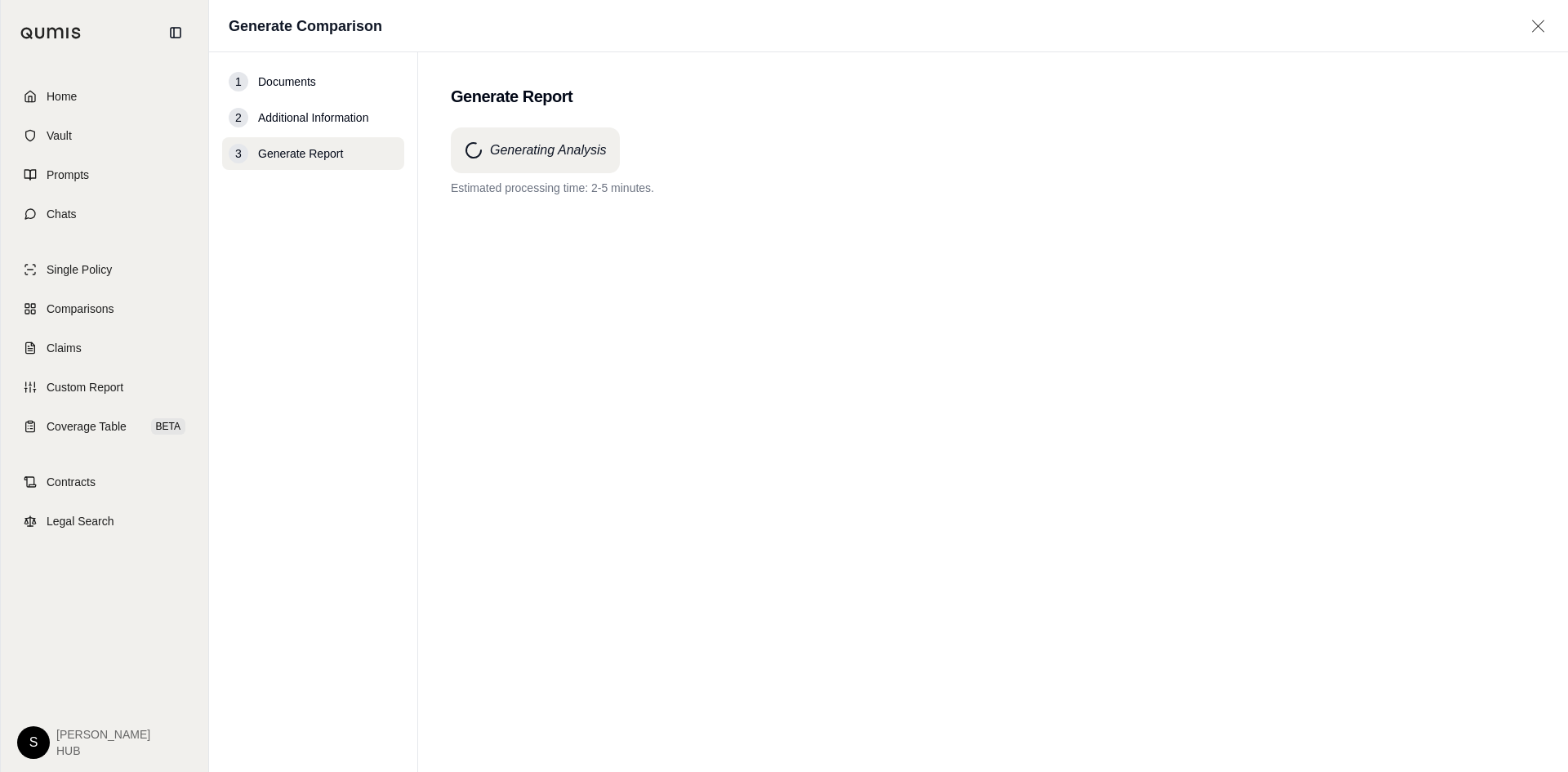 click on "Generating Analysis Estimated processing time: 2-5 minutes." at bounding box center [993, 420] 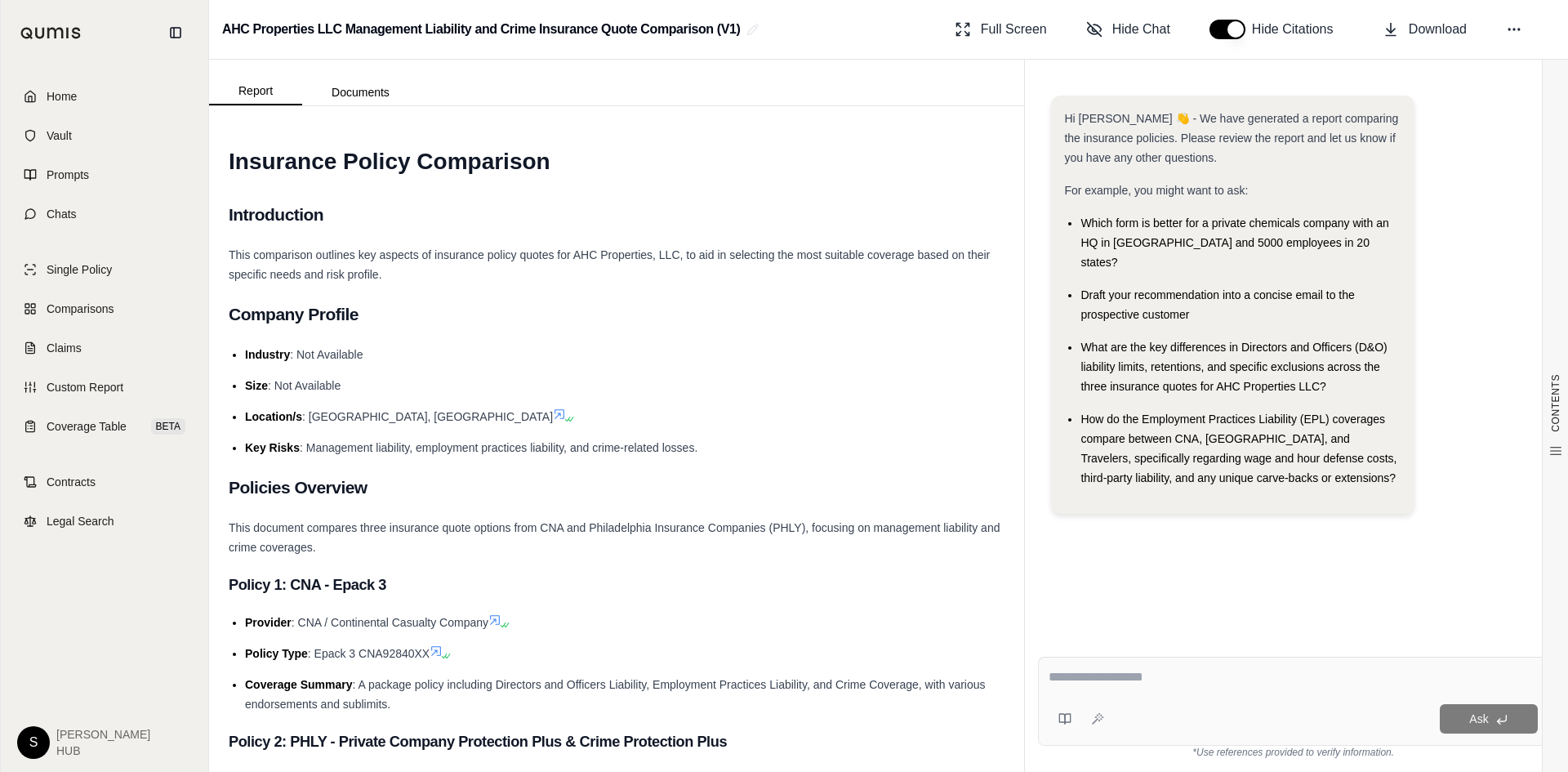 scroll, scrollTop: 0, scrollLeft: 0, axis: both 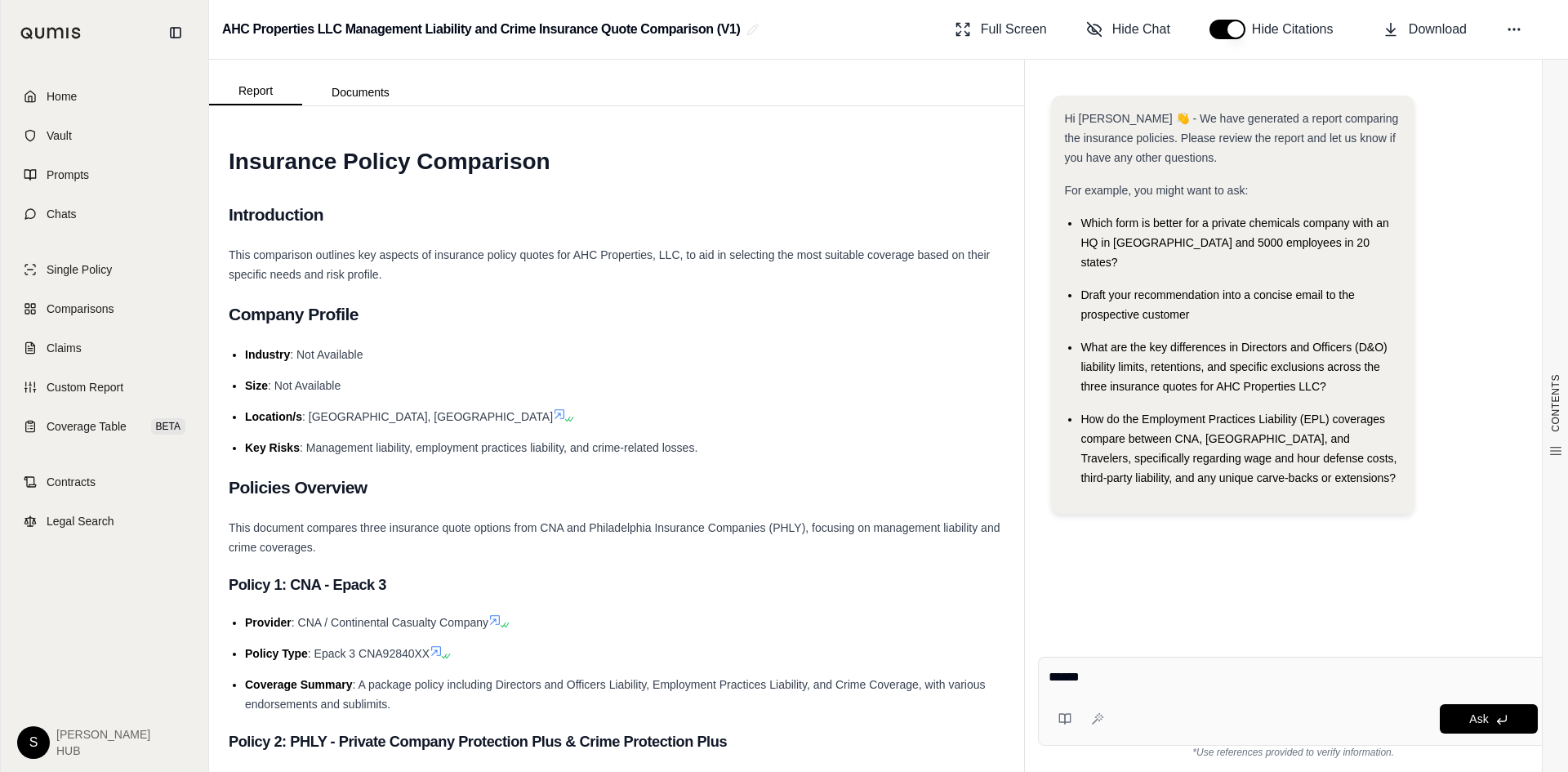 click on "******" at bounding box center [1293, 677] 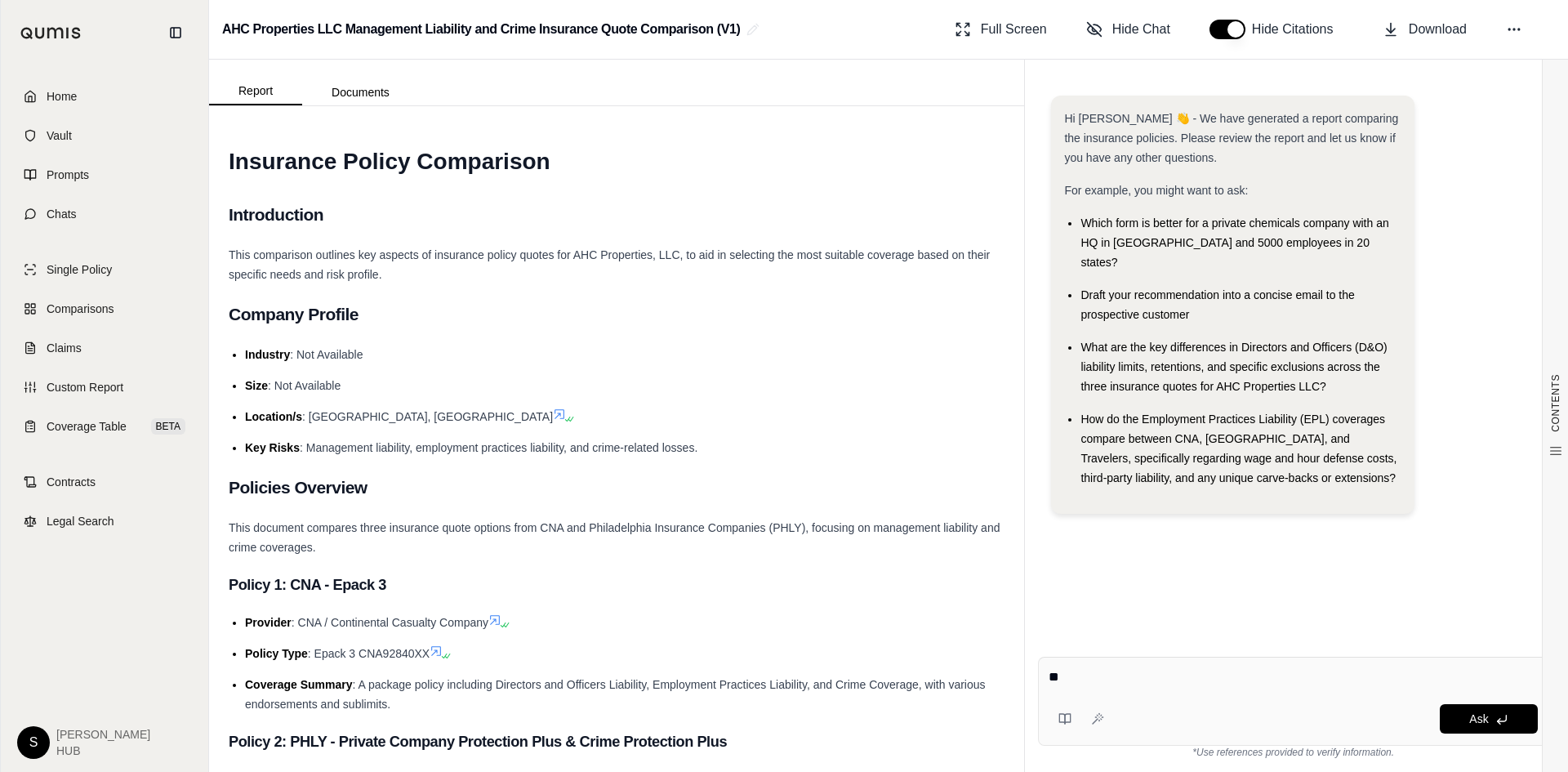 type on "*" 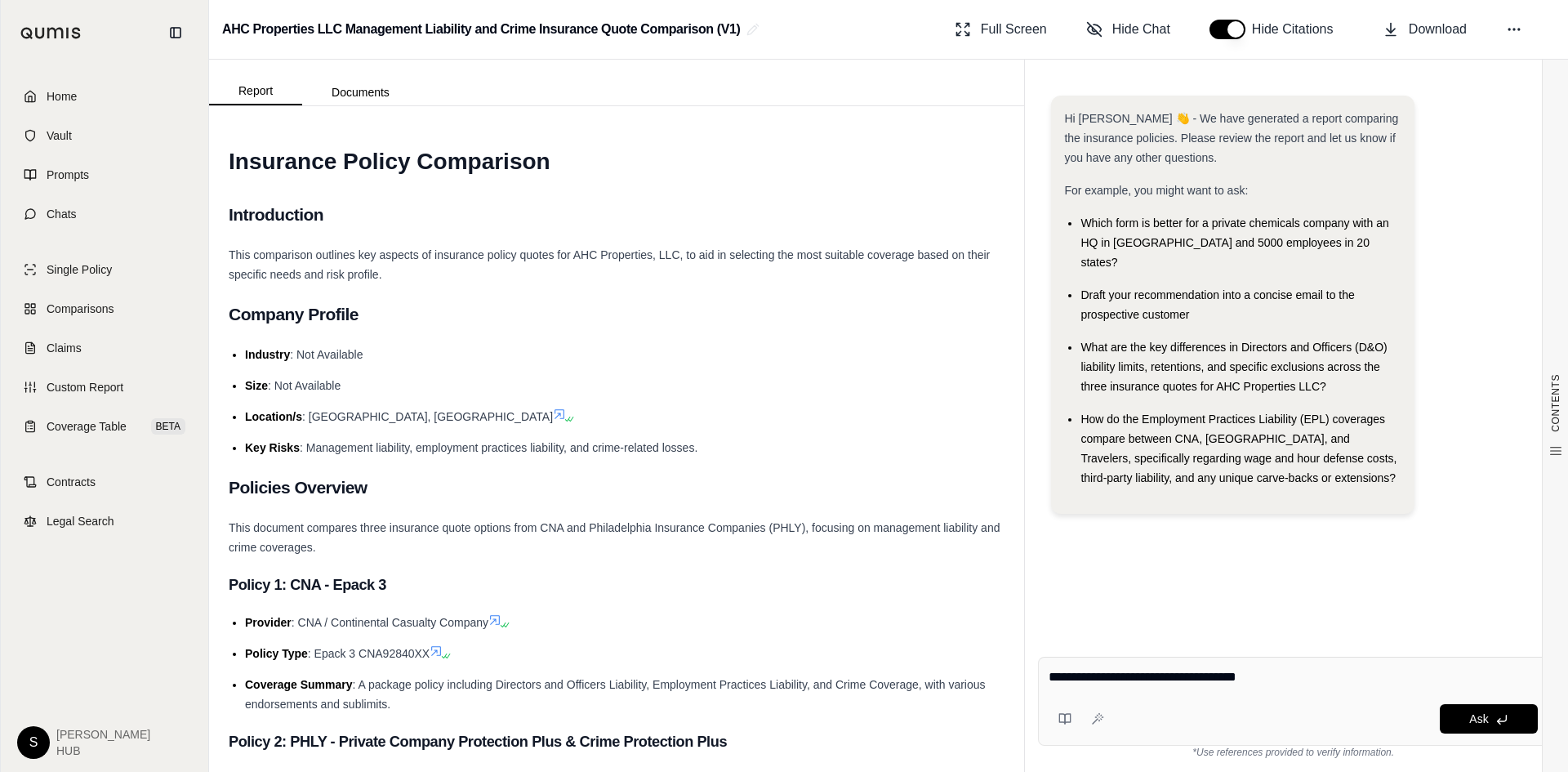 click on "**********" at bounding box center (1293, 677) 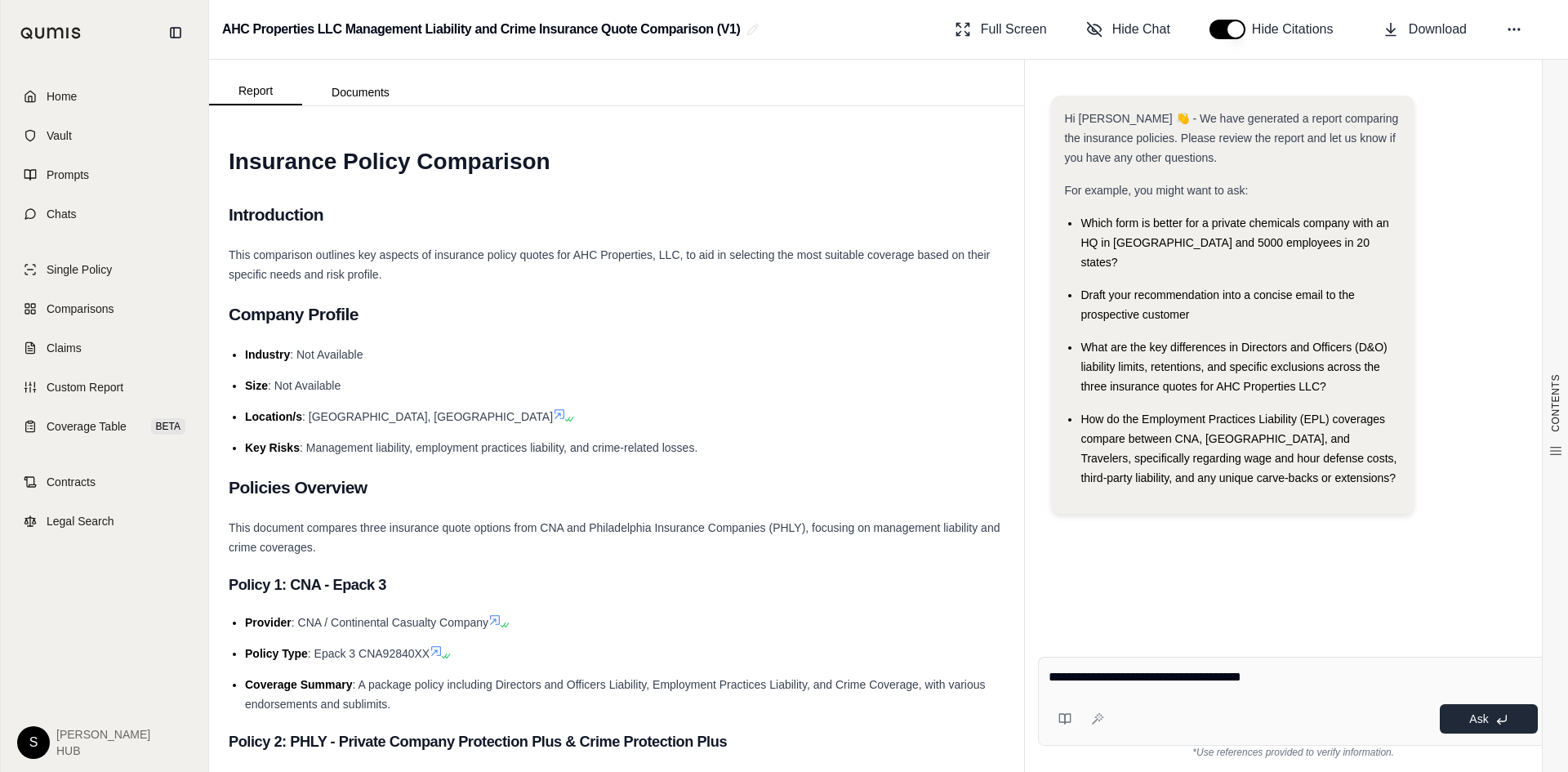 type on "**********" 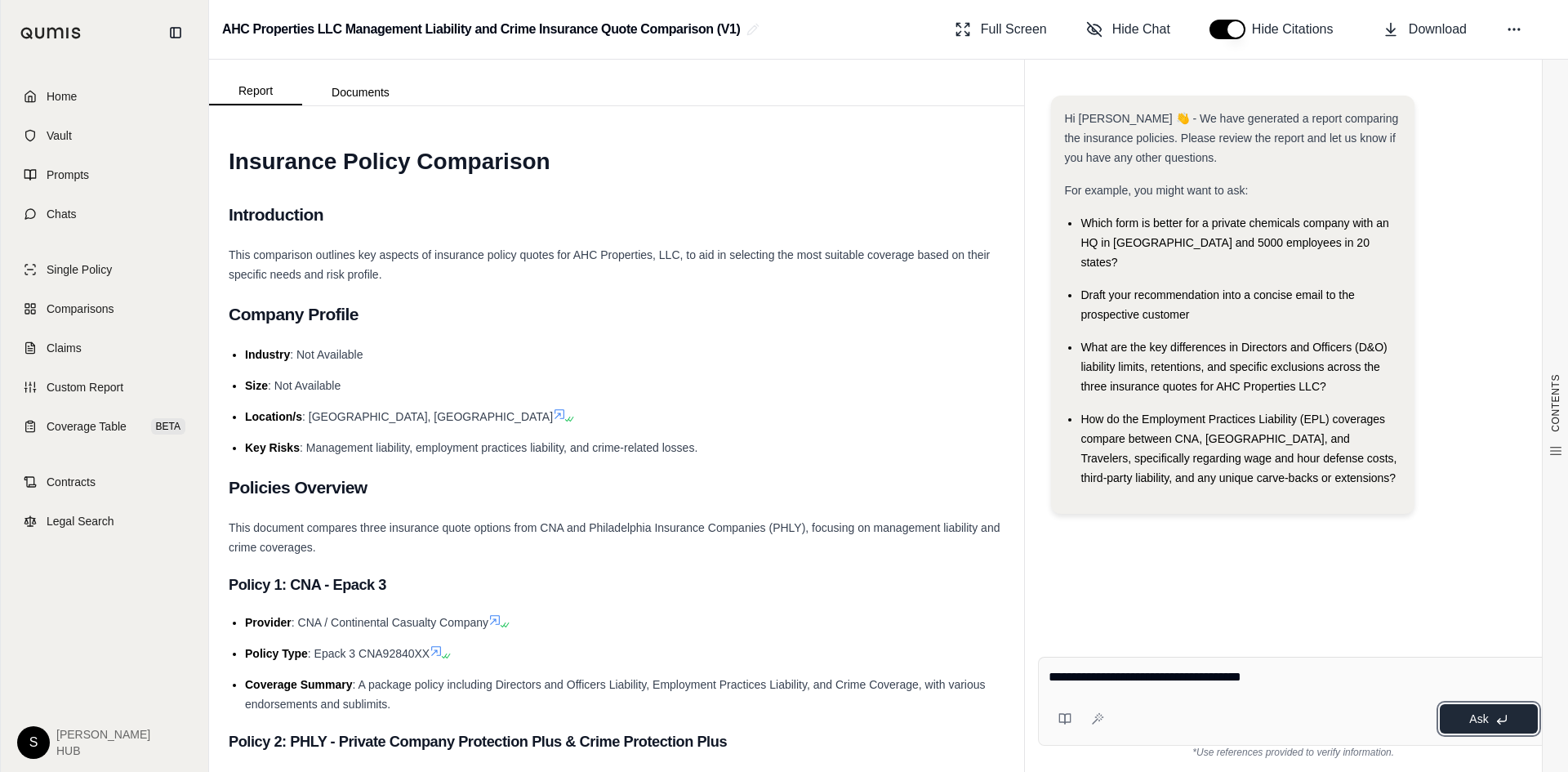 click on "Ask" at bounding box center [1489, 719] 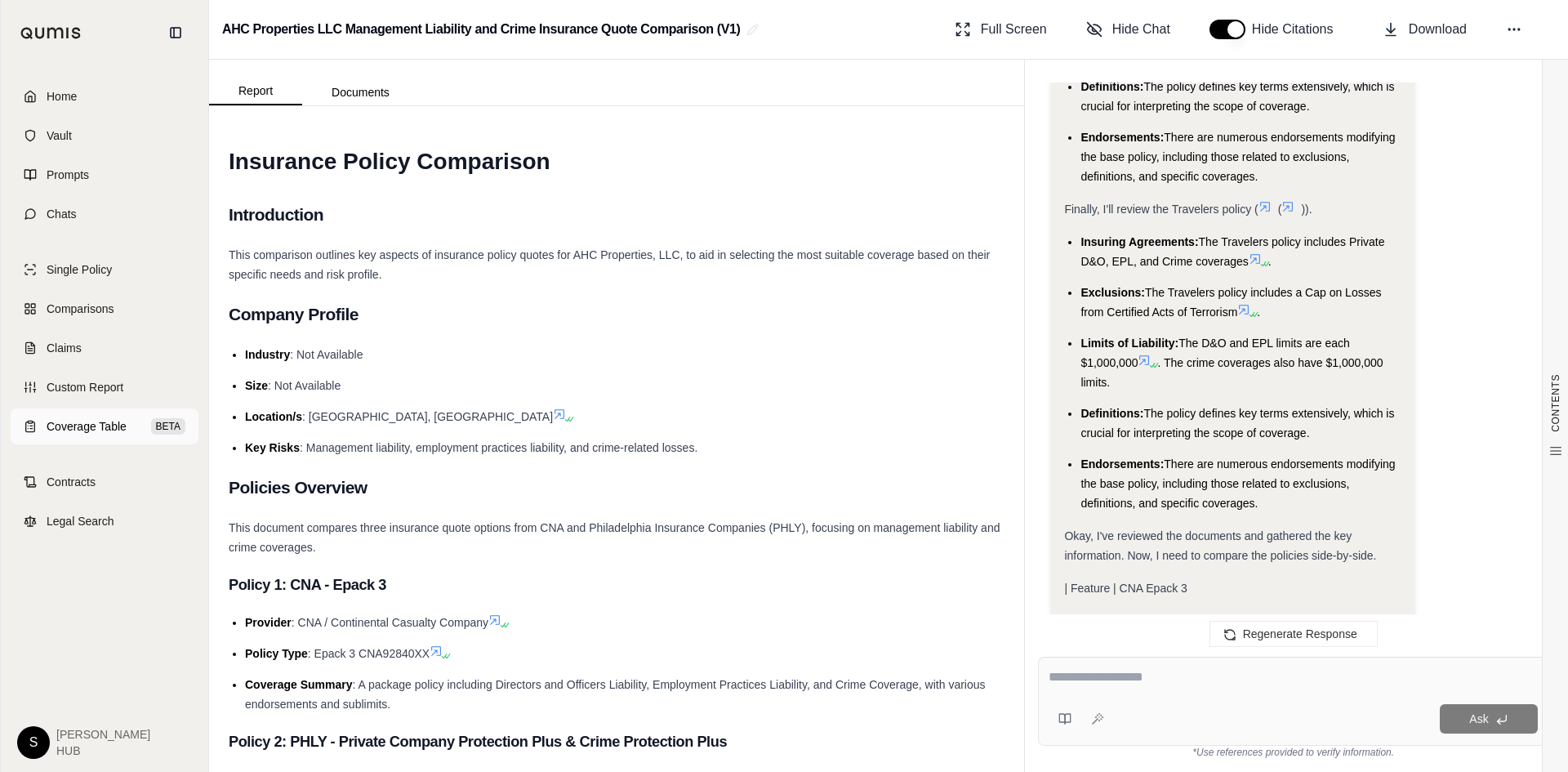 scroll, scrollTop: 2079, scrollLeft: 0, axis: vertical 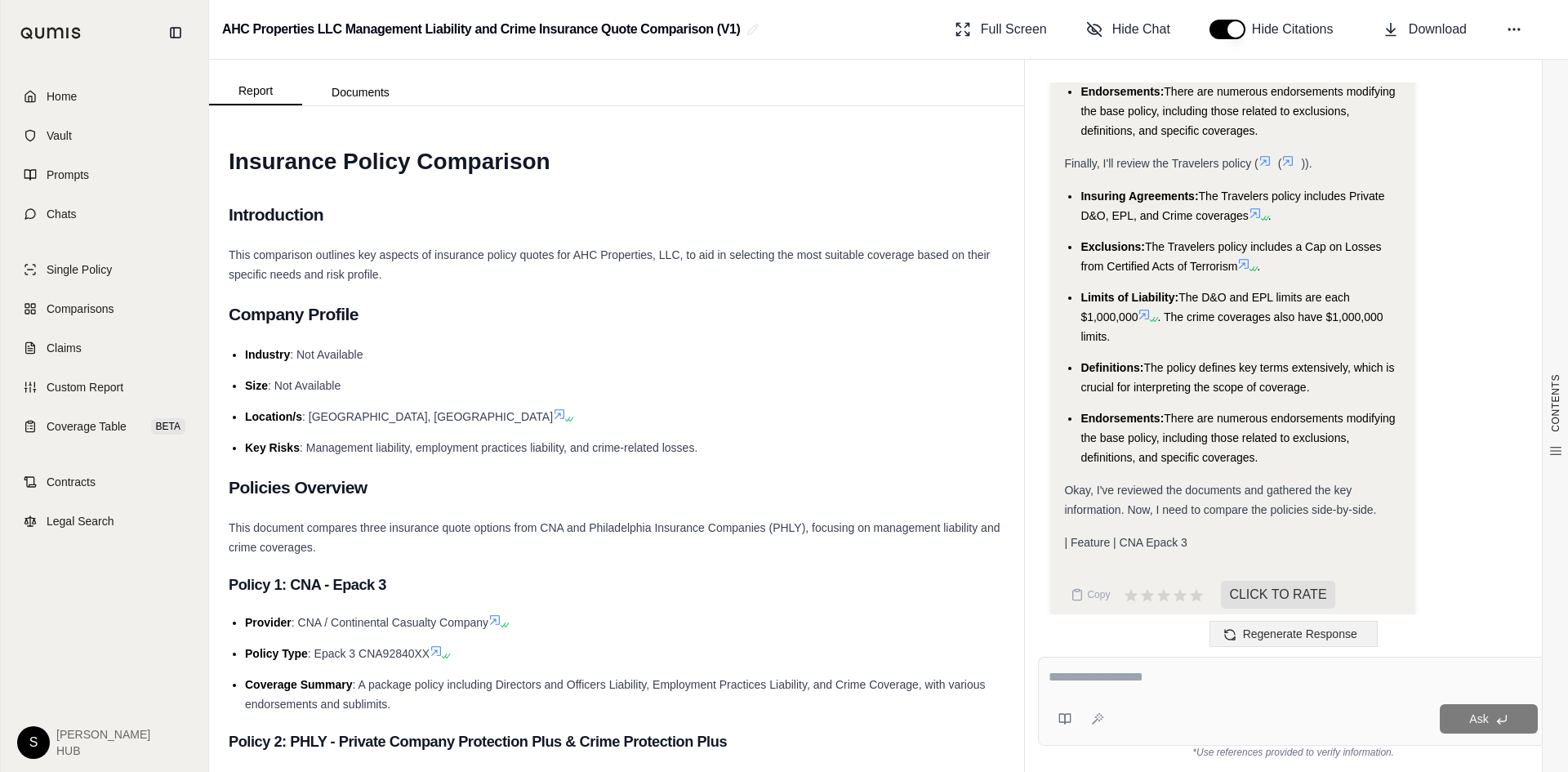 click on "Regenerate Response" at bounding box center [1300, 634] 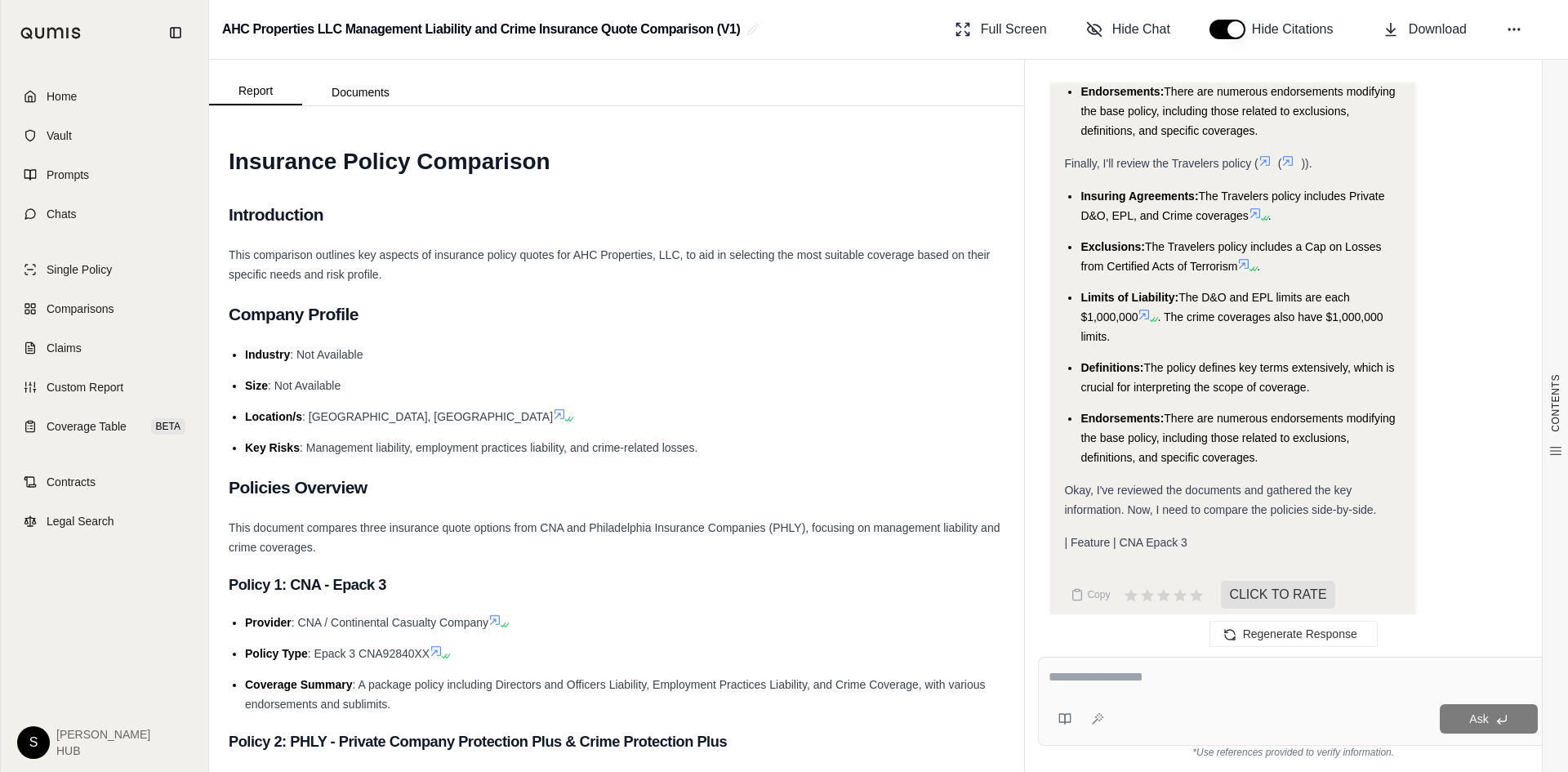 scroll, scrollTop: 2125, scrollLeft: 0, axis: vertical 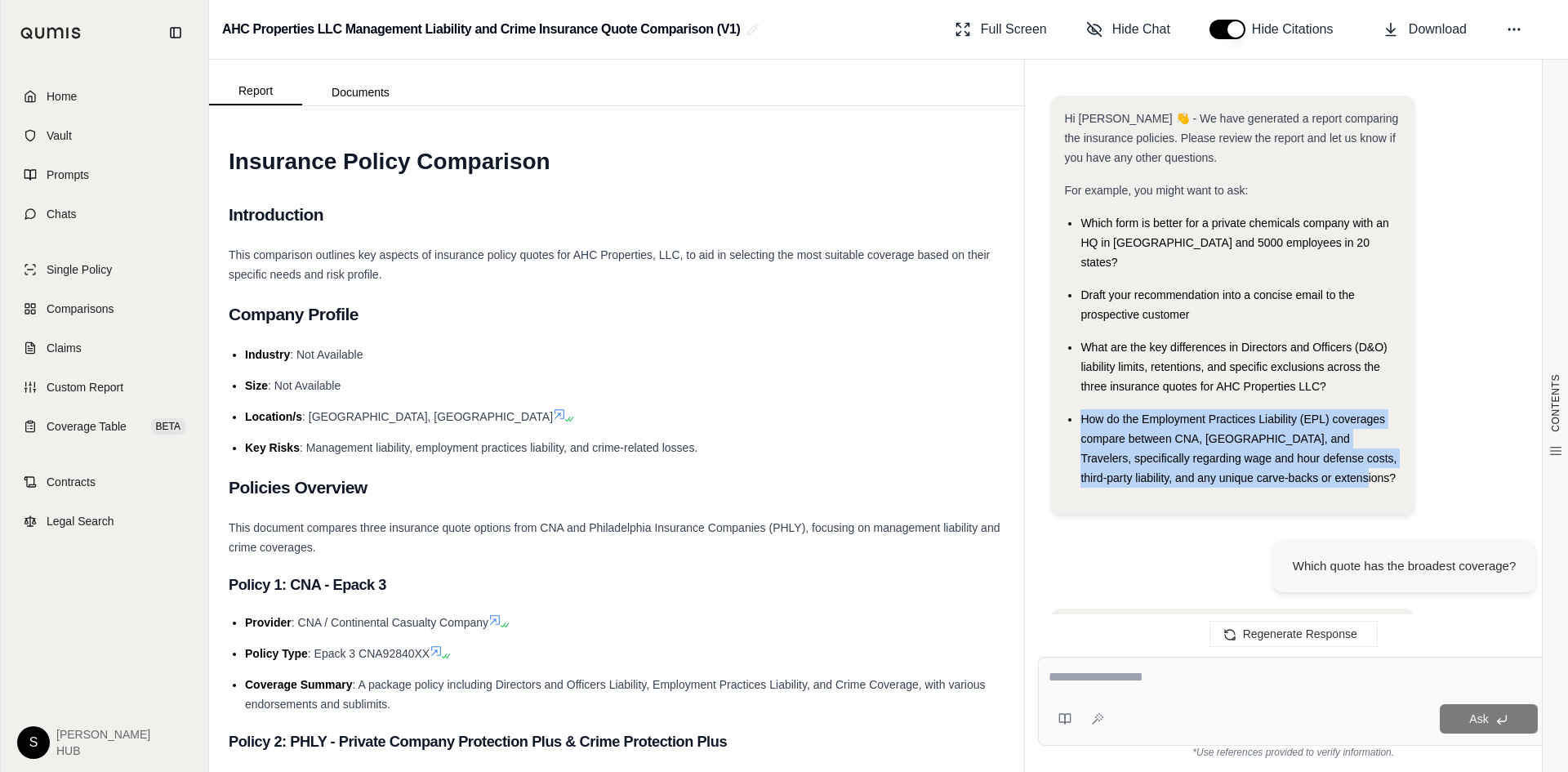 drag, startPoint x: 1373, startPoint y: 458, endPoint x: 1074, endPoint y: 395, distance: 305.56505 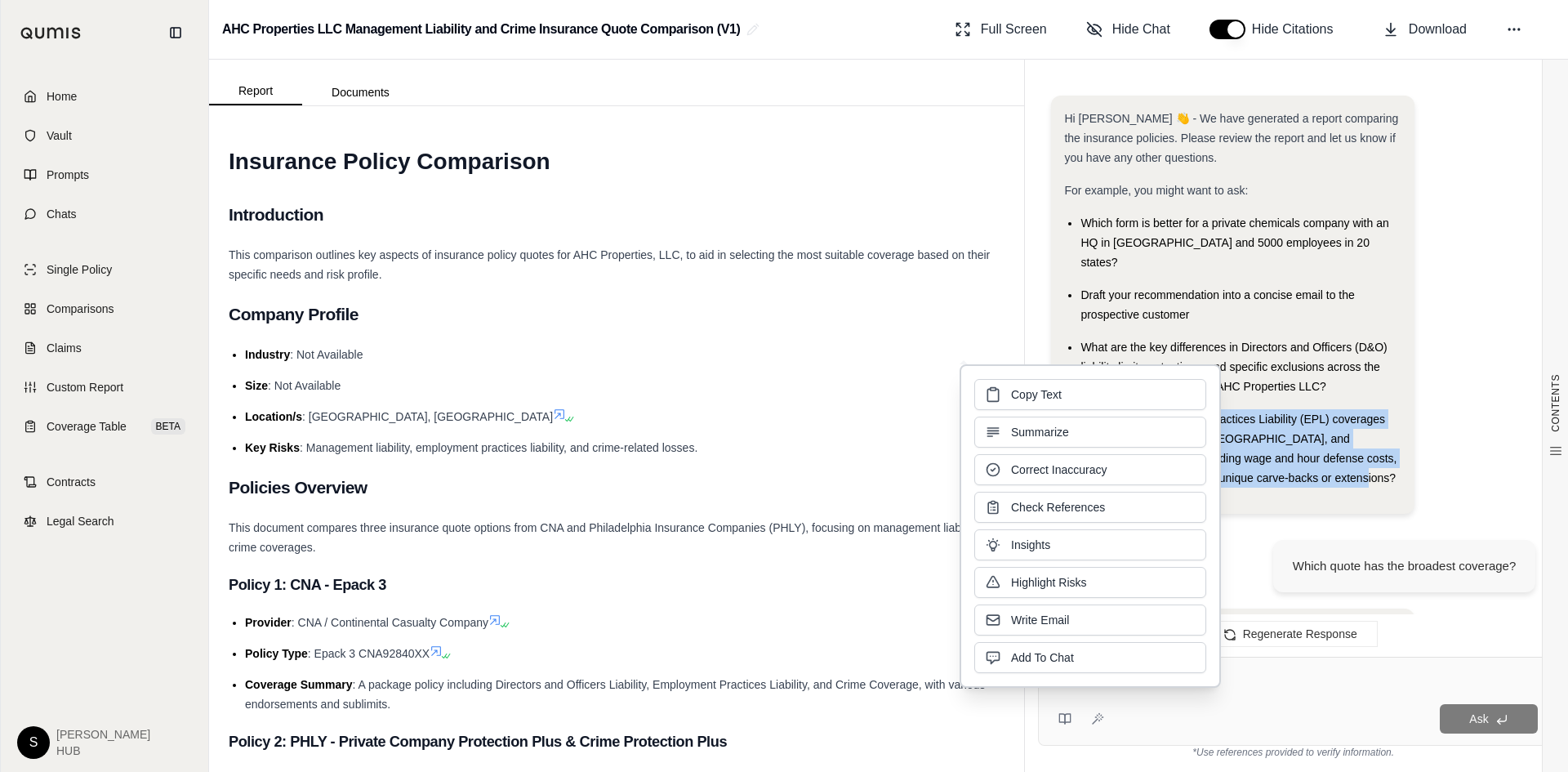 drag, startPoint x: 1173, startPoint y: 416, endPoint x: 1029, endPoint y: 392, distance: 145.9863 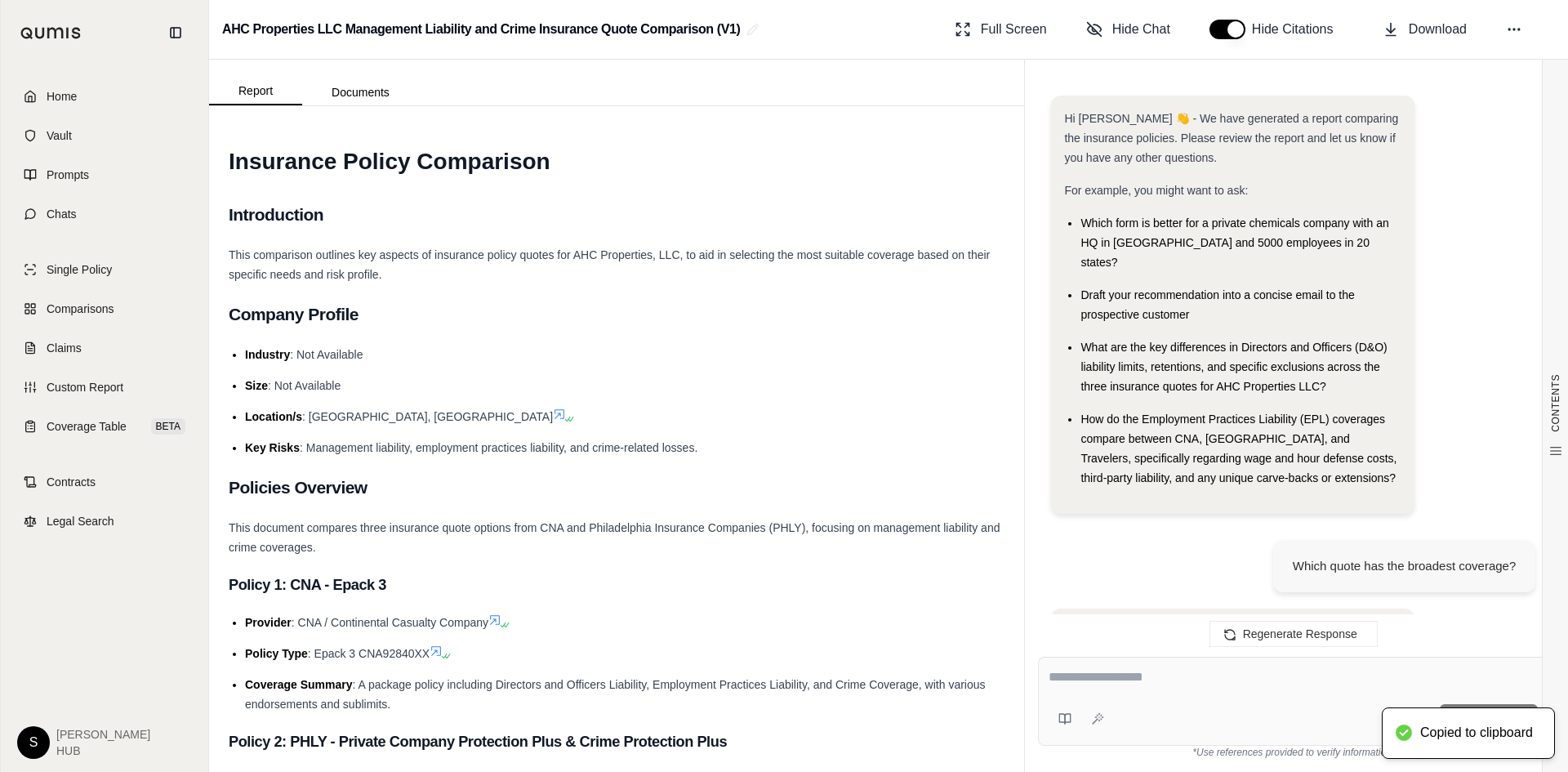 click at bounding box center (1293, 677) 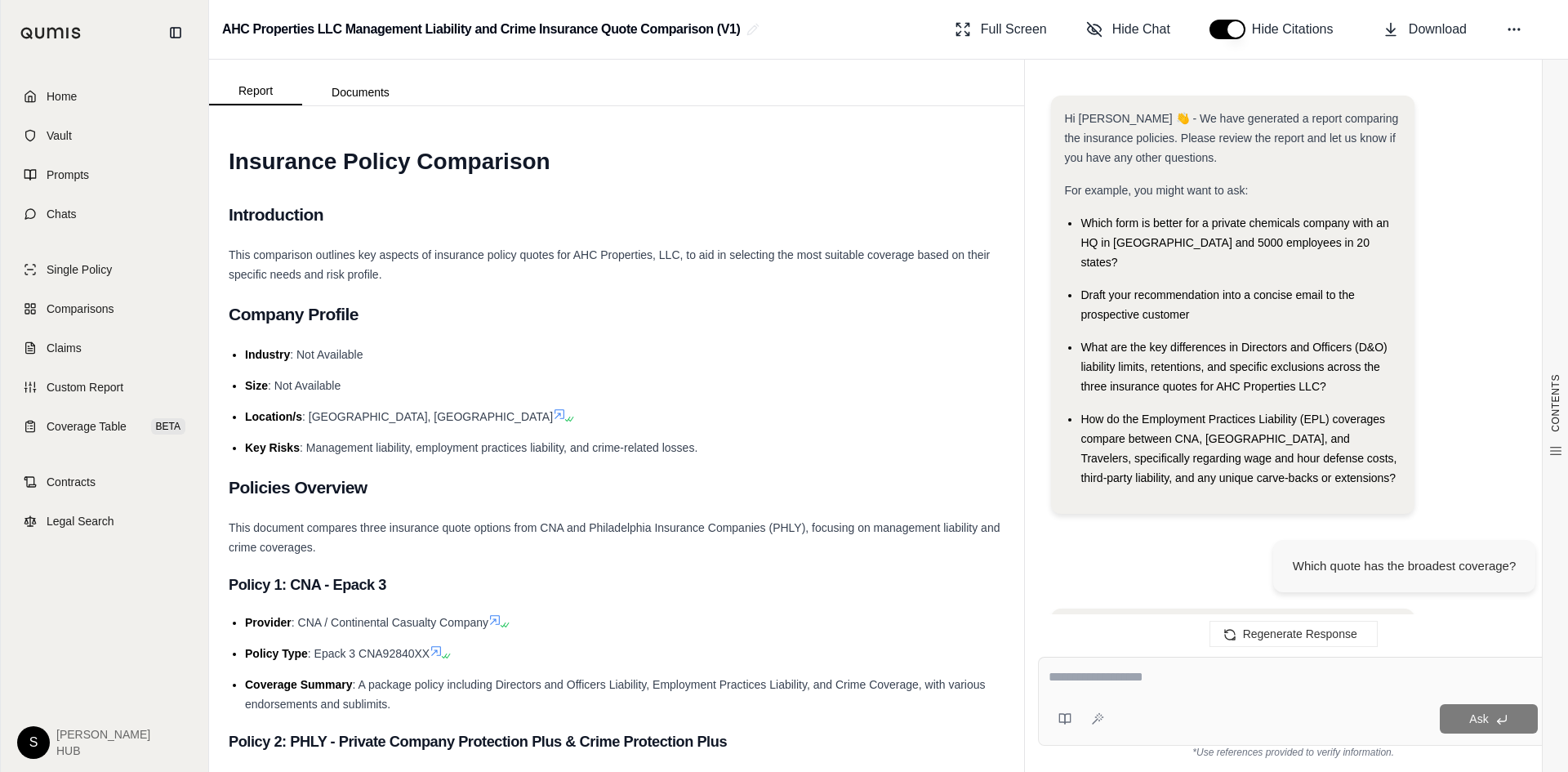 paste on "**********" 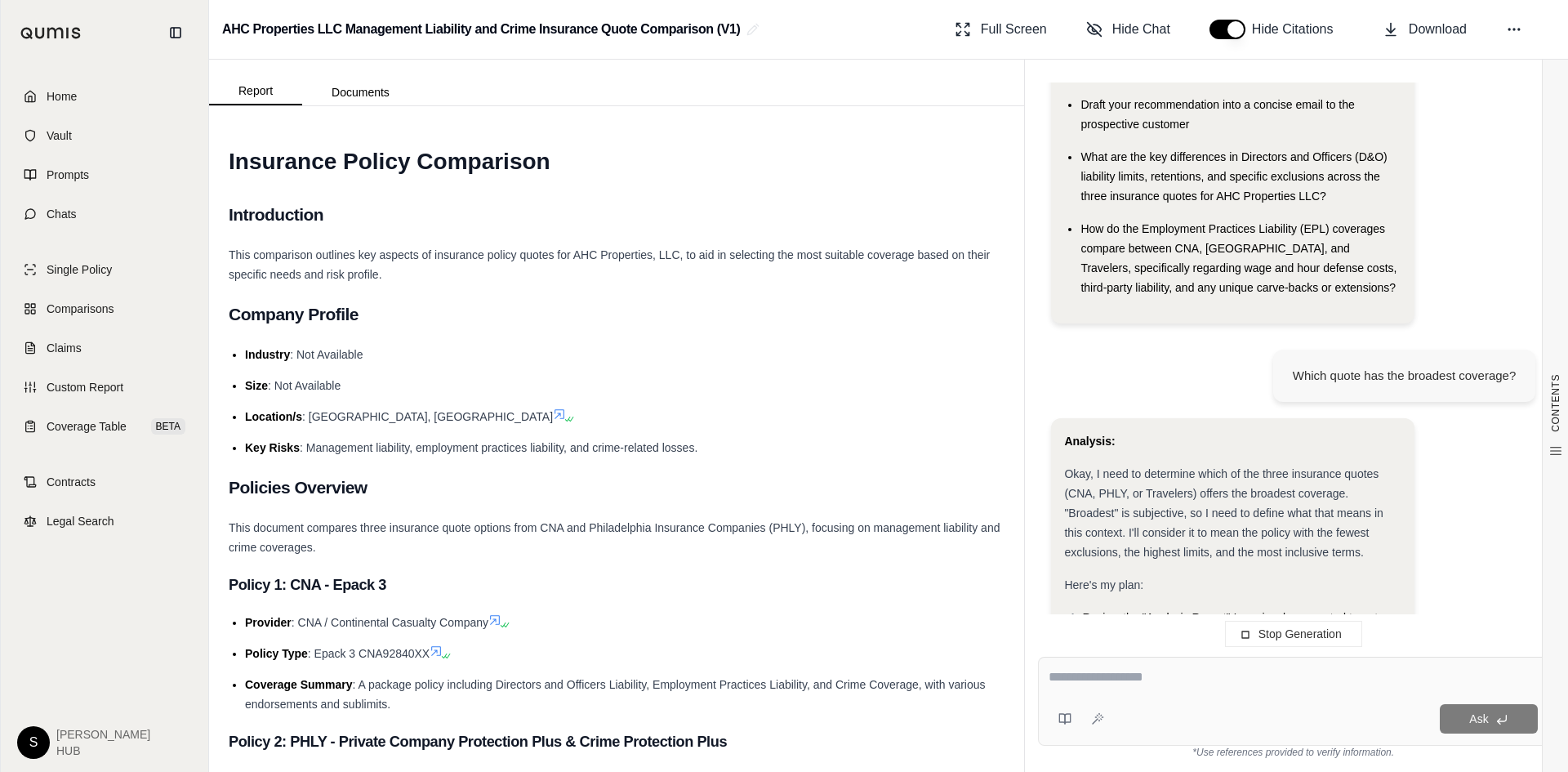 scroll, scrollTop: 2303, scrollLeft: 0, axis: vertical 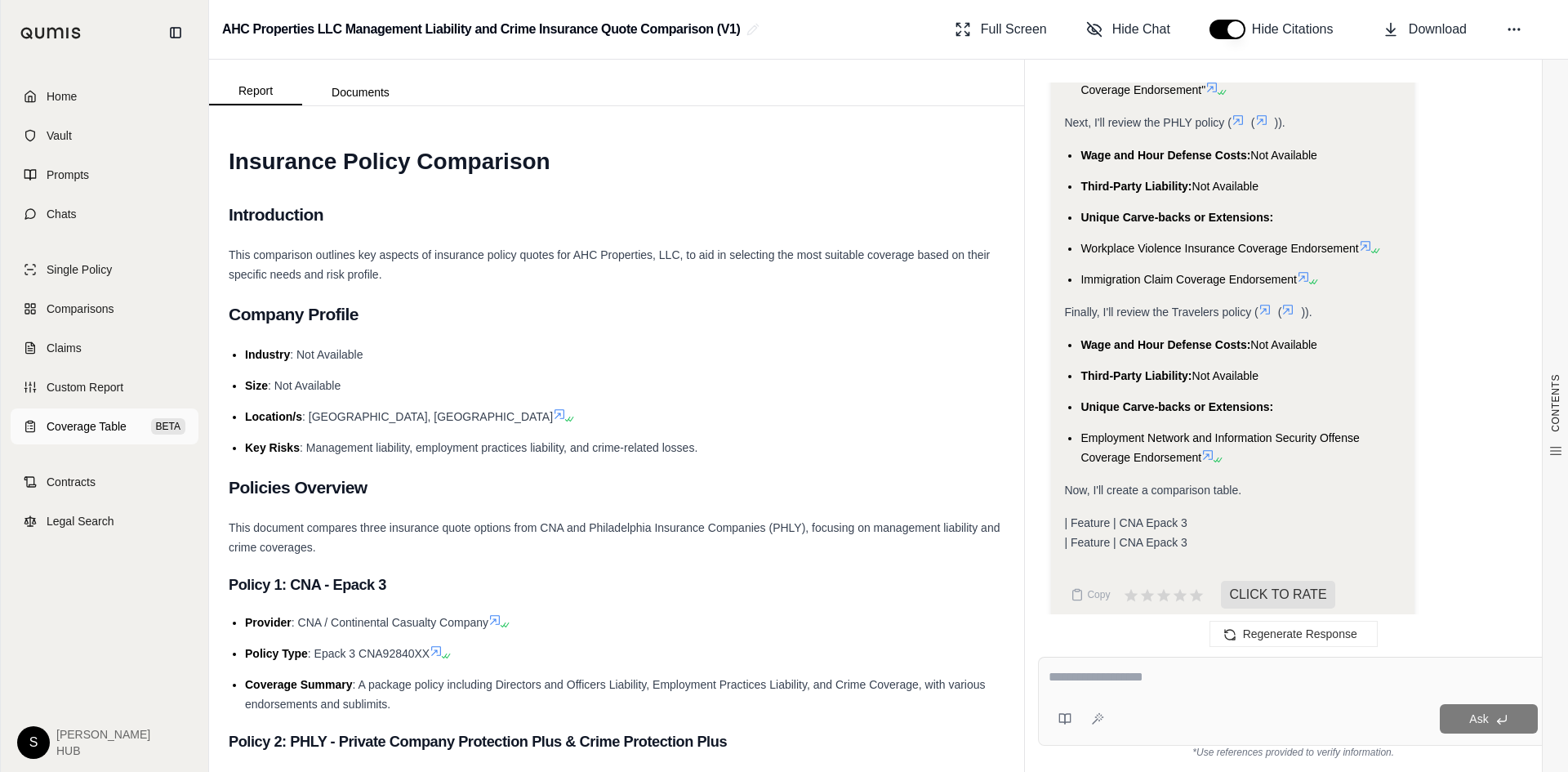 click on "Coverage Table" at bounding box center (87, 426) 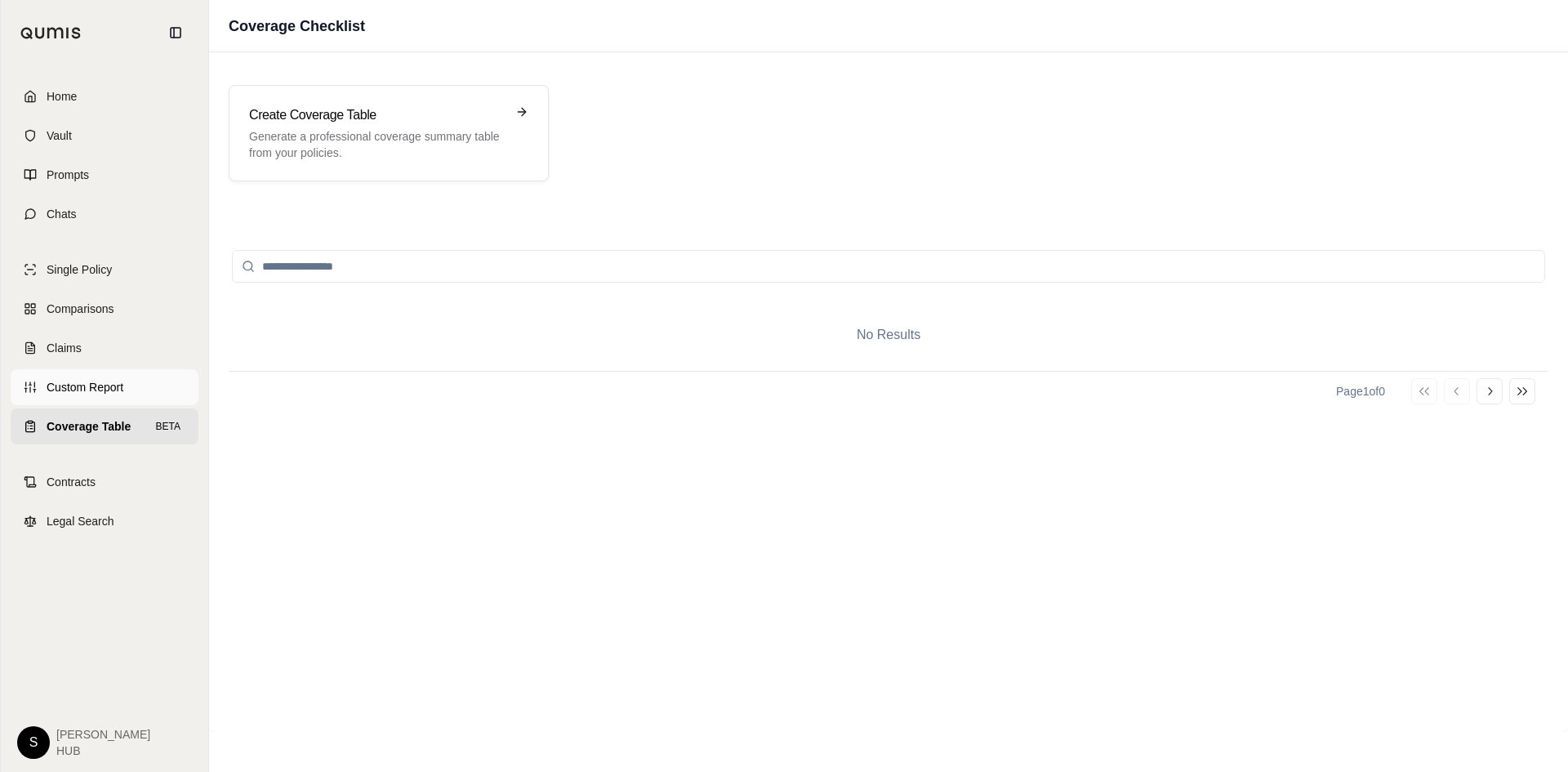 click on "Custom Report" at bounding box center (105, 387) 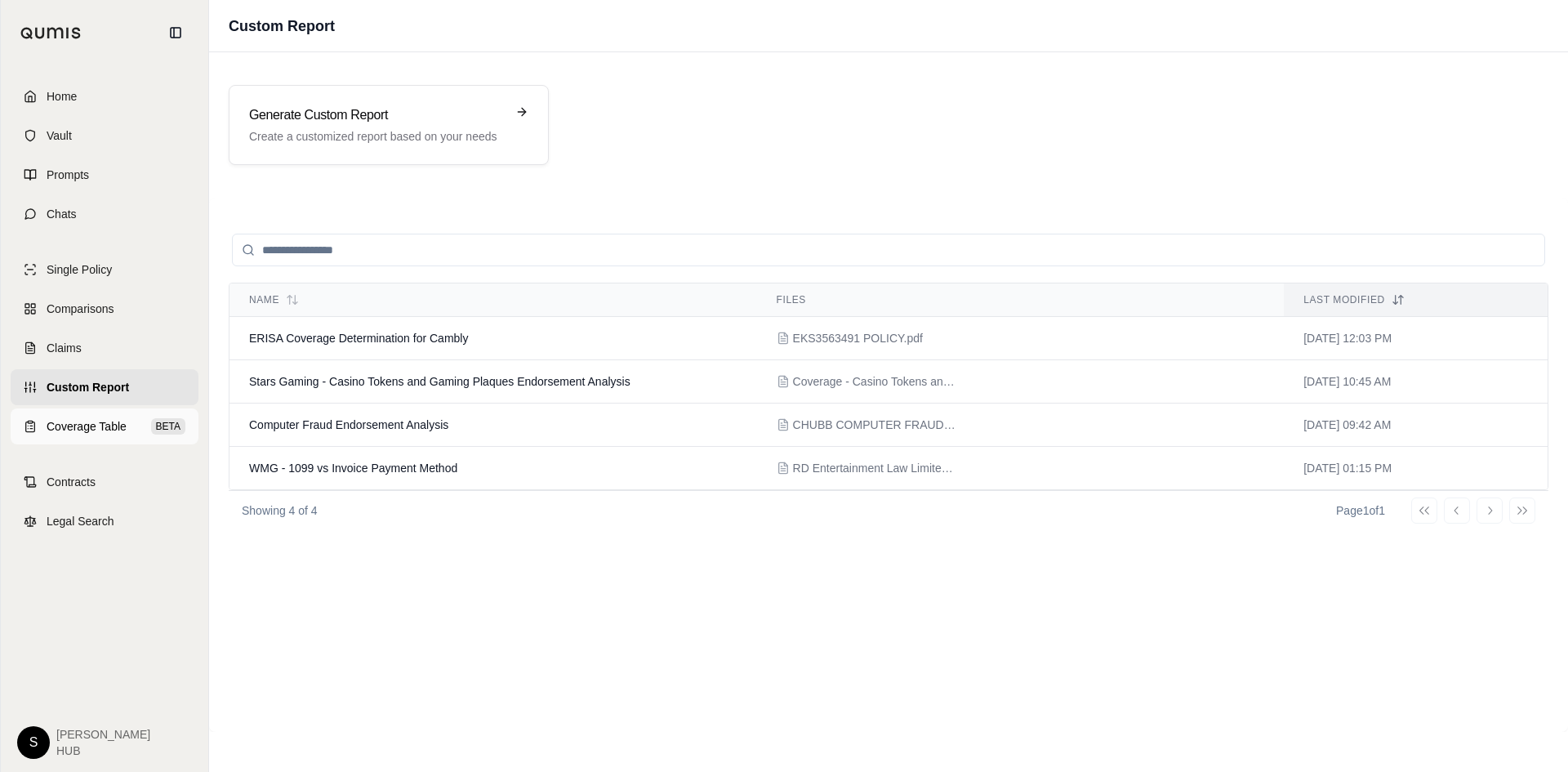 click on "Coverage Table" at bounding box center [87, 426] 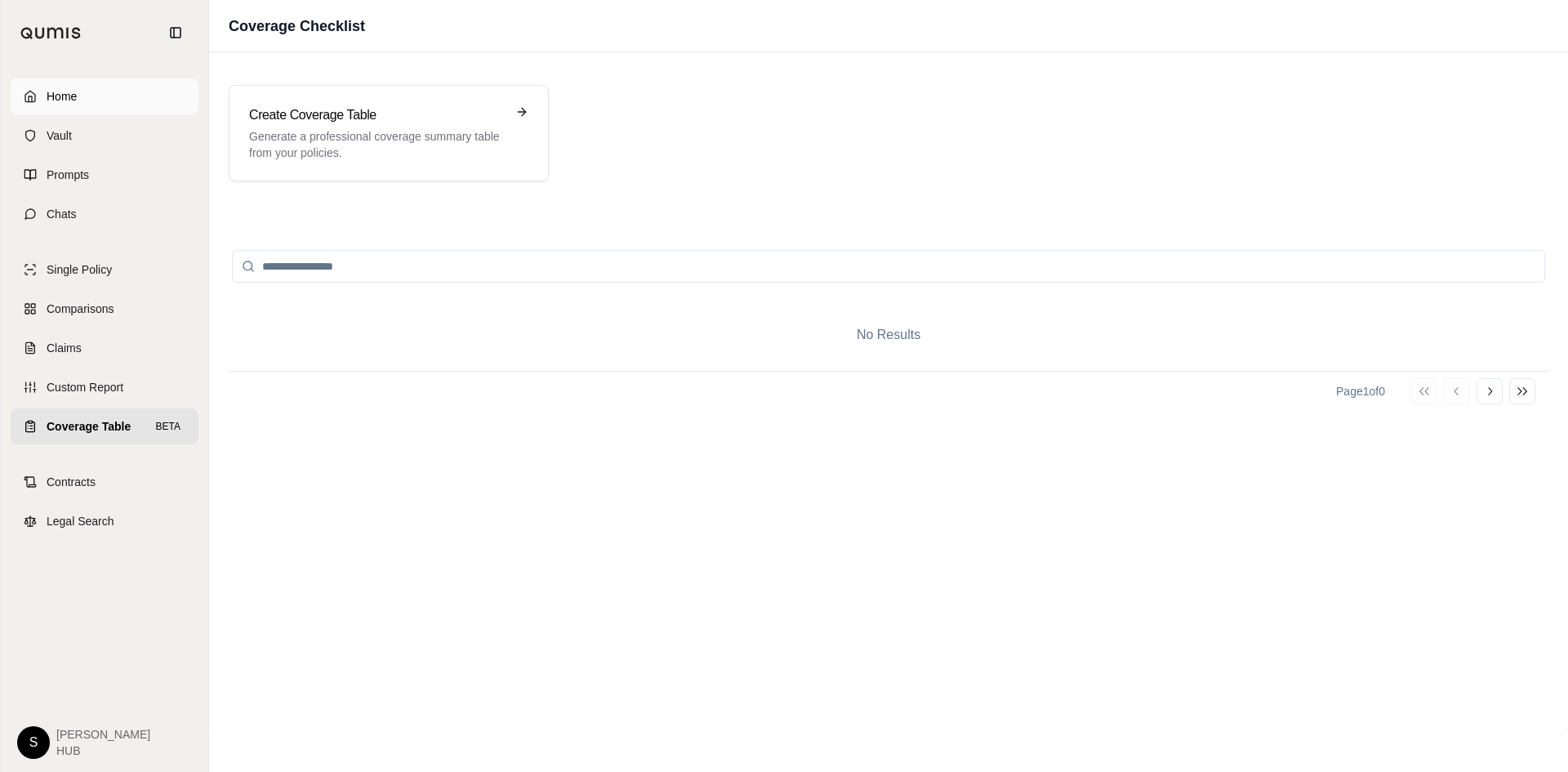 click on "Home" at bounding box center (61, 96) 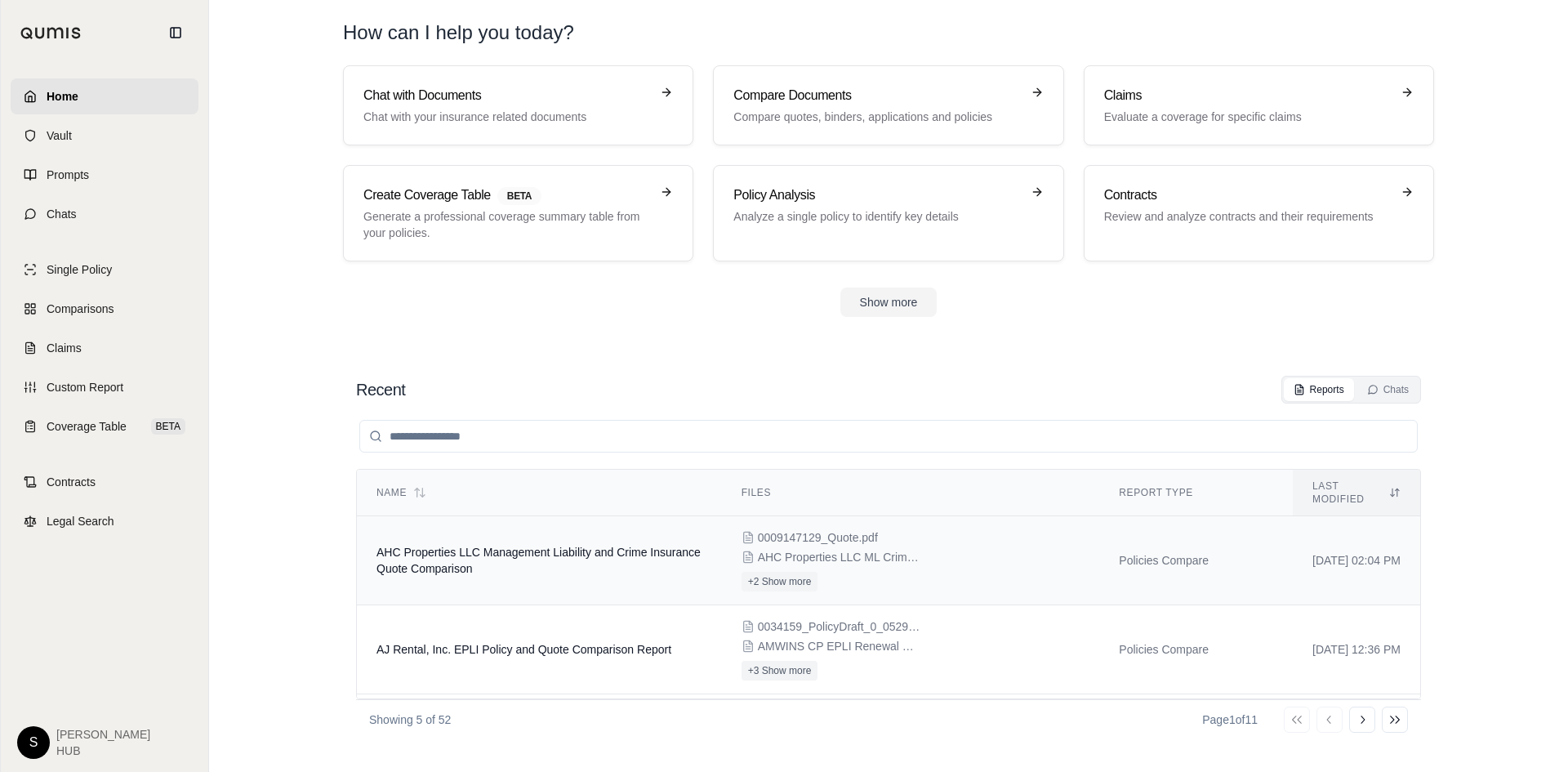 click on "AHC Properties LLC Management Liability and Crime Insurance Quote Comparison" at bounding box center [539, 560] 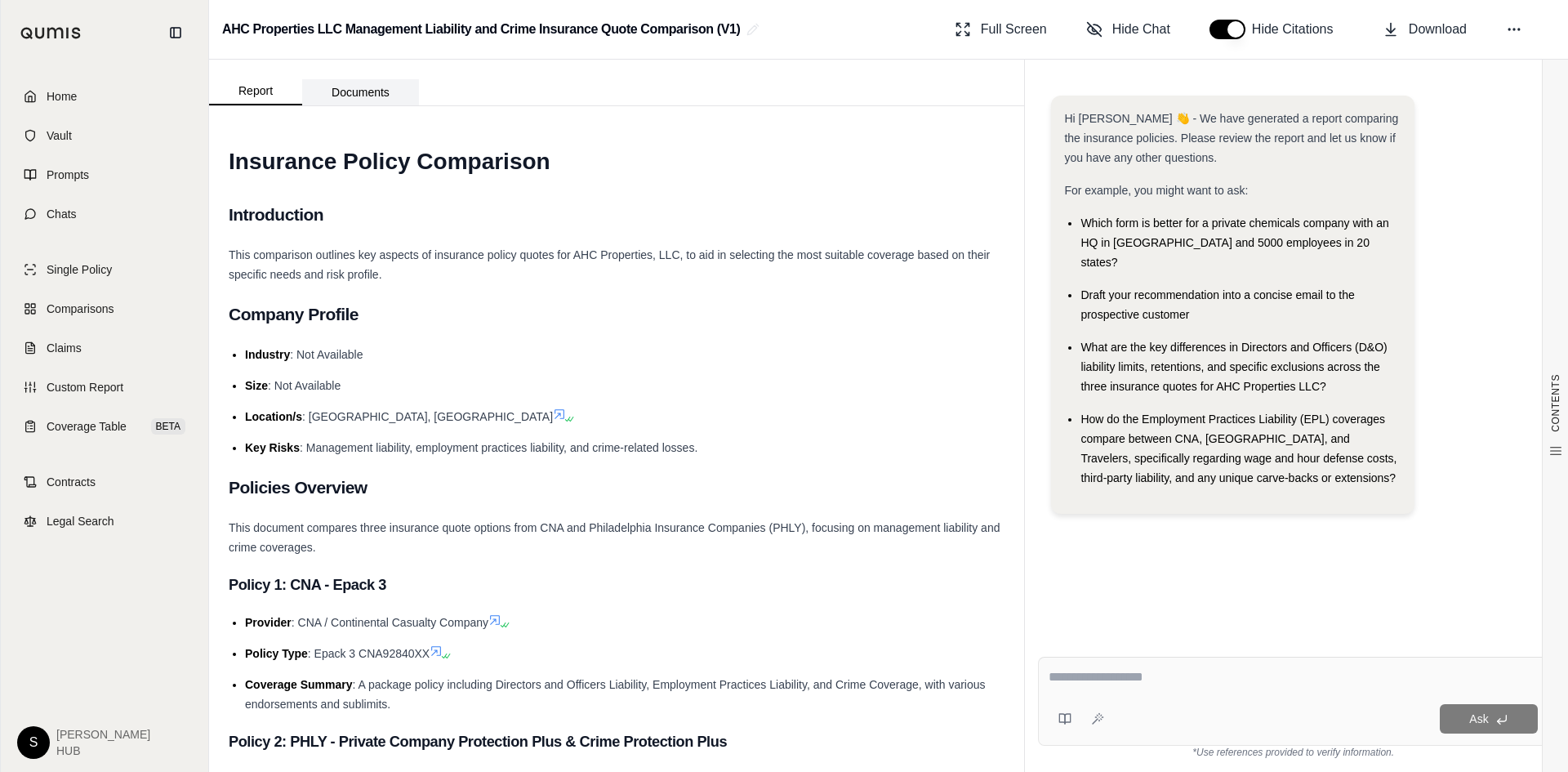 click on "Documents" at bounding box center [360, 92] 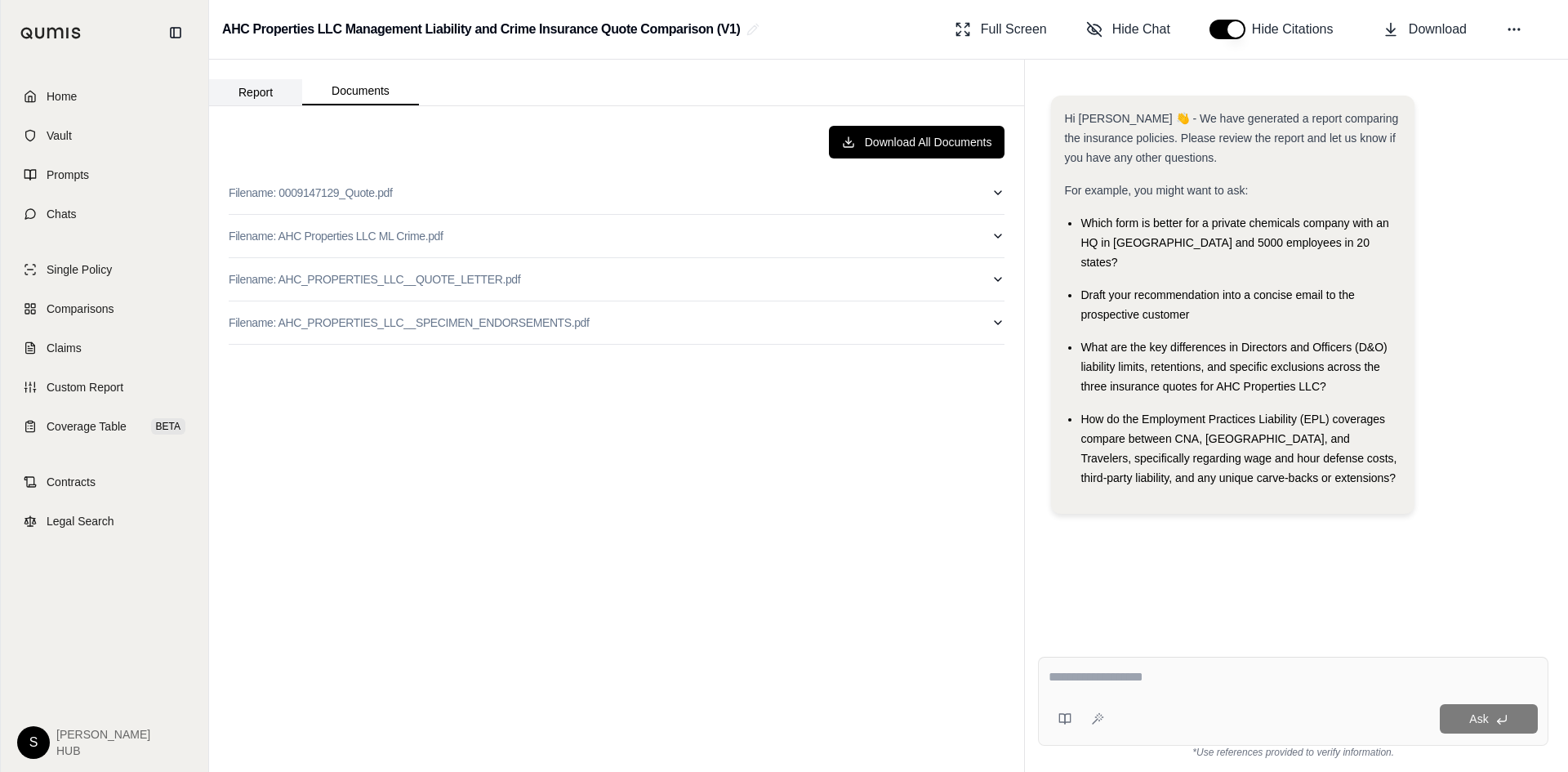 click on "Report" at bounding box center (256, 92) 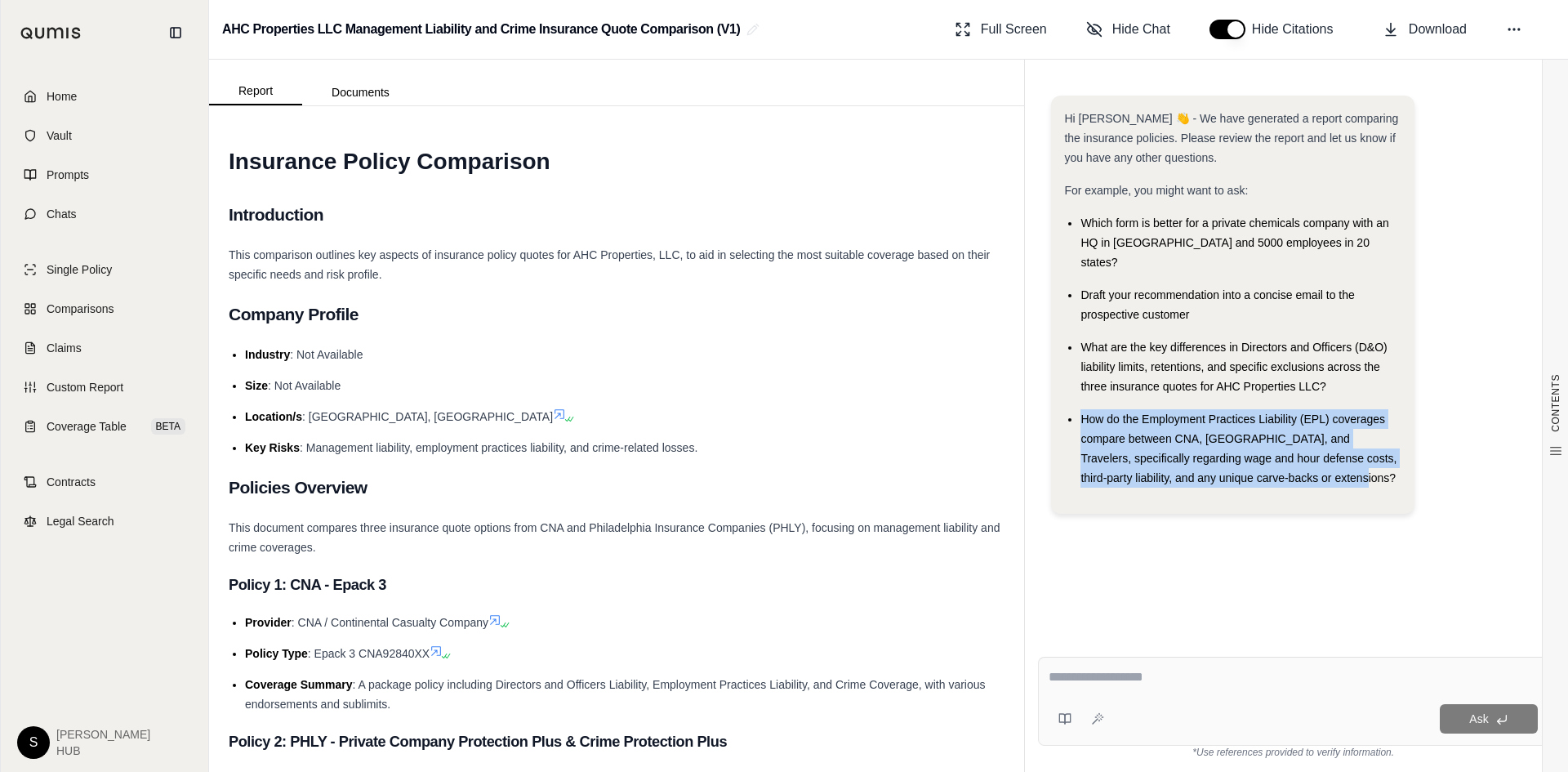 drag, startPoint x: 1352, startPoint y: 461, endPoint x: 1062, endPoint y: 393, distance: 297.86574 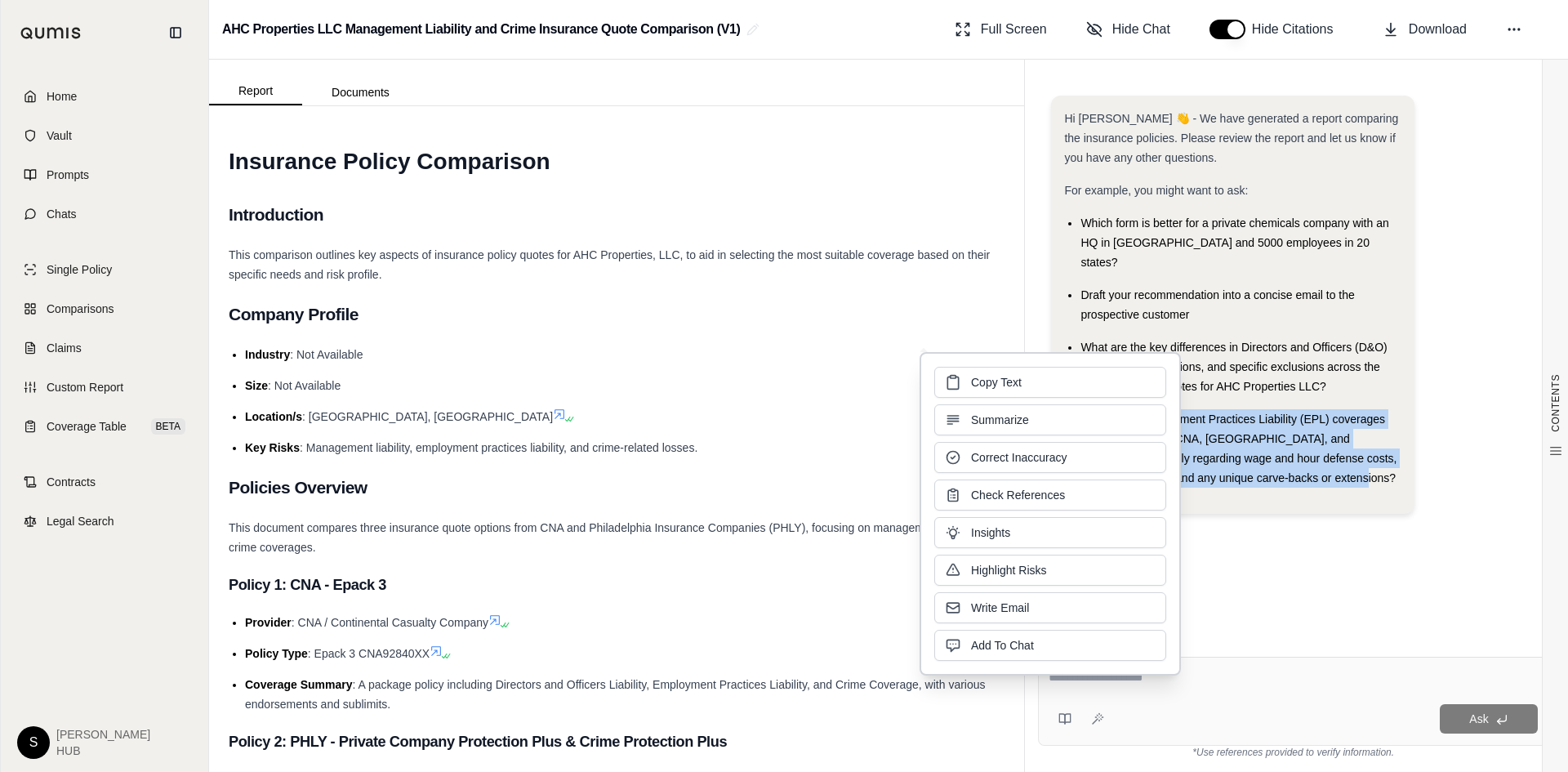drag, startPoint x: 1133, startPoint y: 404, endPoint x: 1211, endPoint y: 433, distance: 83.216585 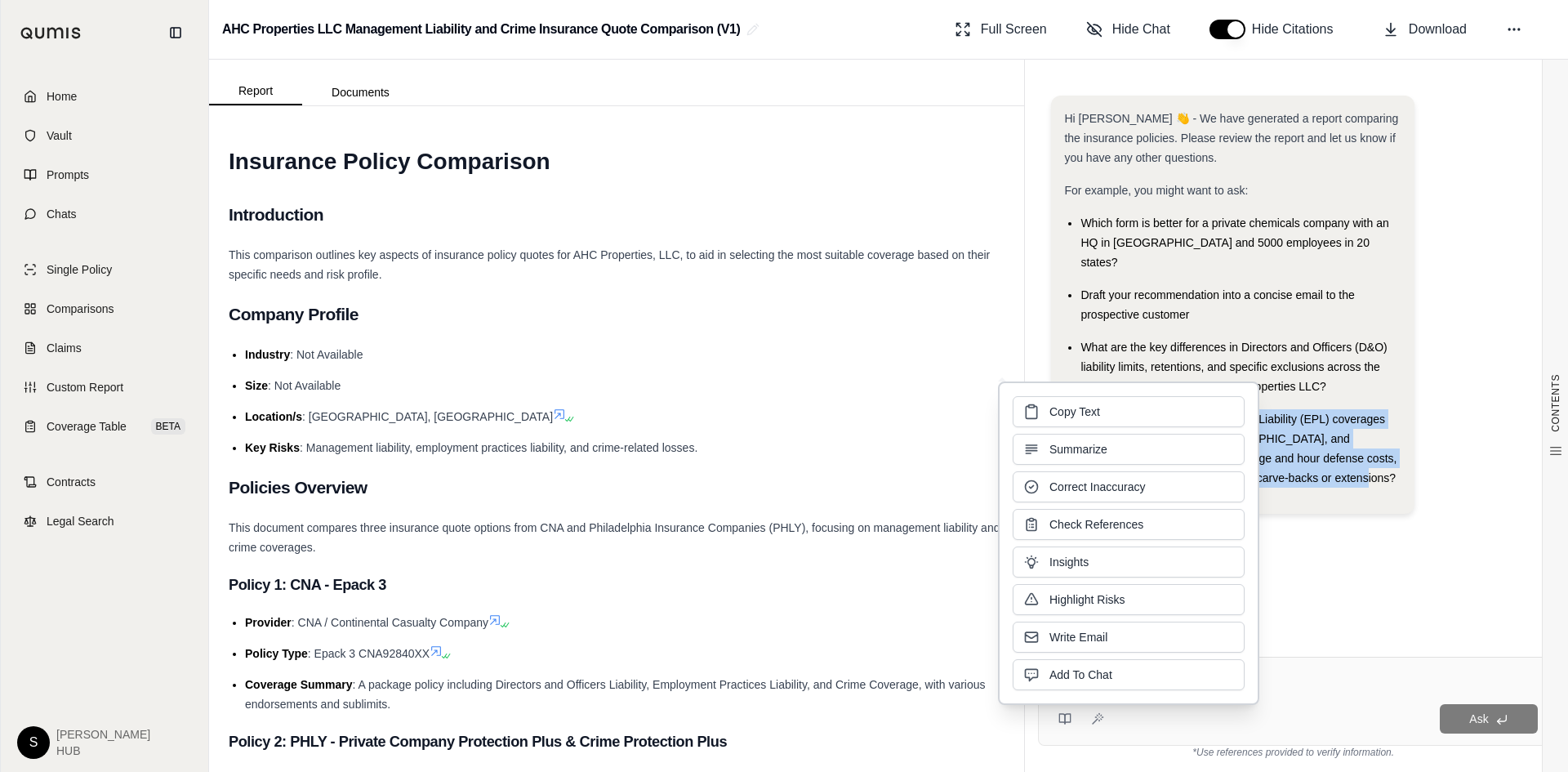 drag, startPoint x: 1211, startPoint y: 433, endPoint x: 1065, endPoint y: 494, distance: 158.2308 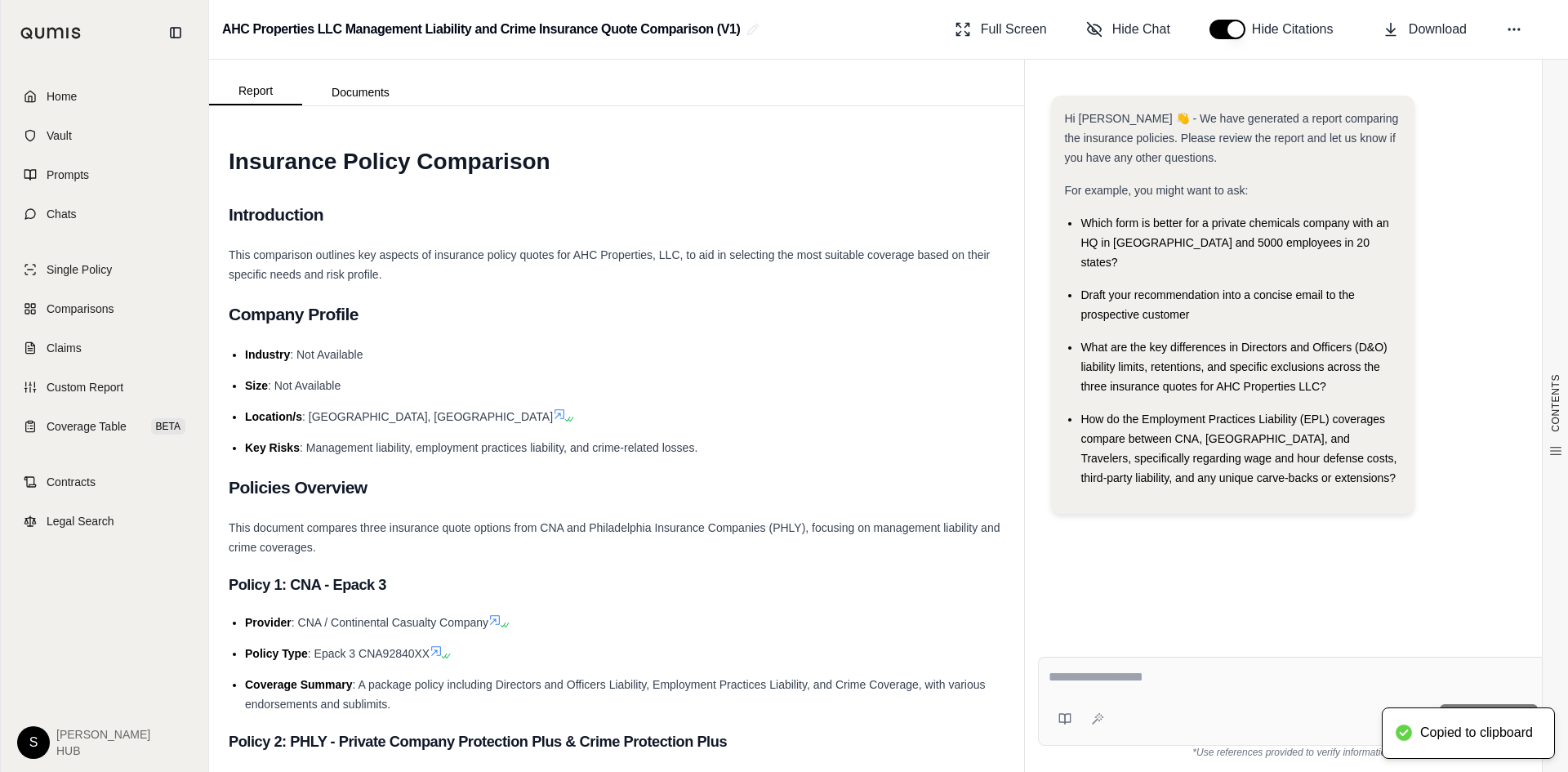 click at bounding box center [1293, 677] 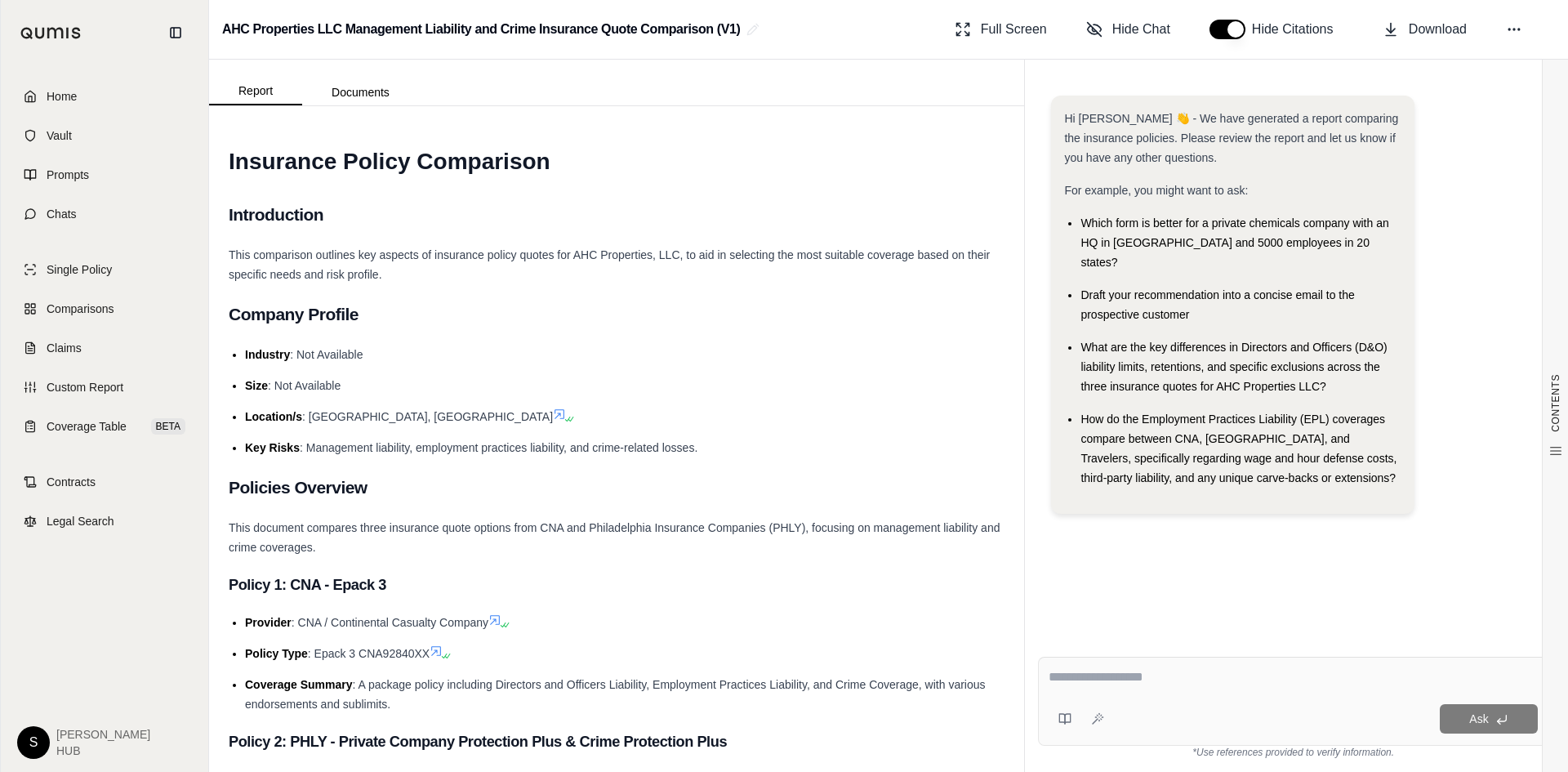 paste on "**********" 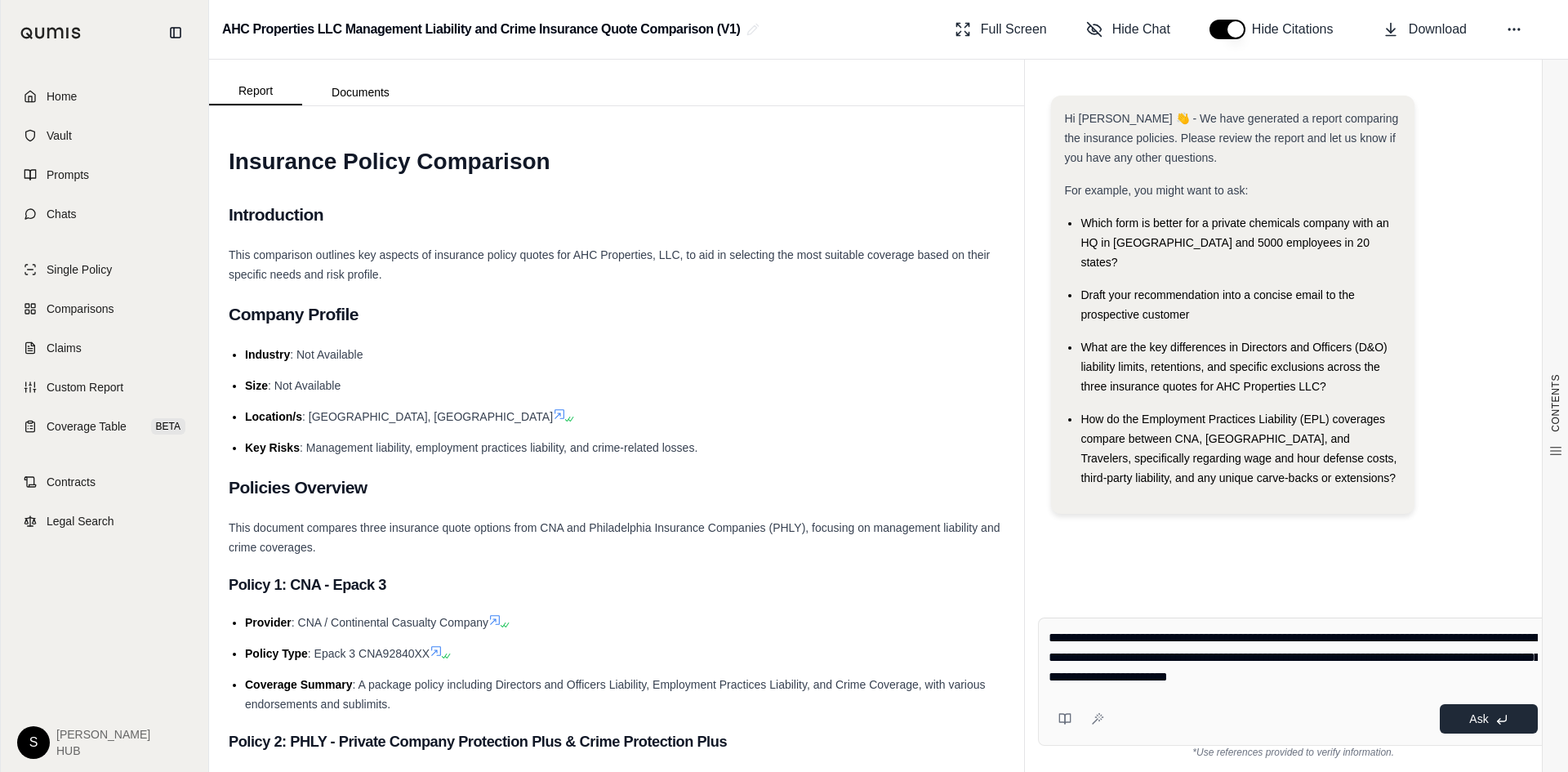 type on "**********" 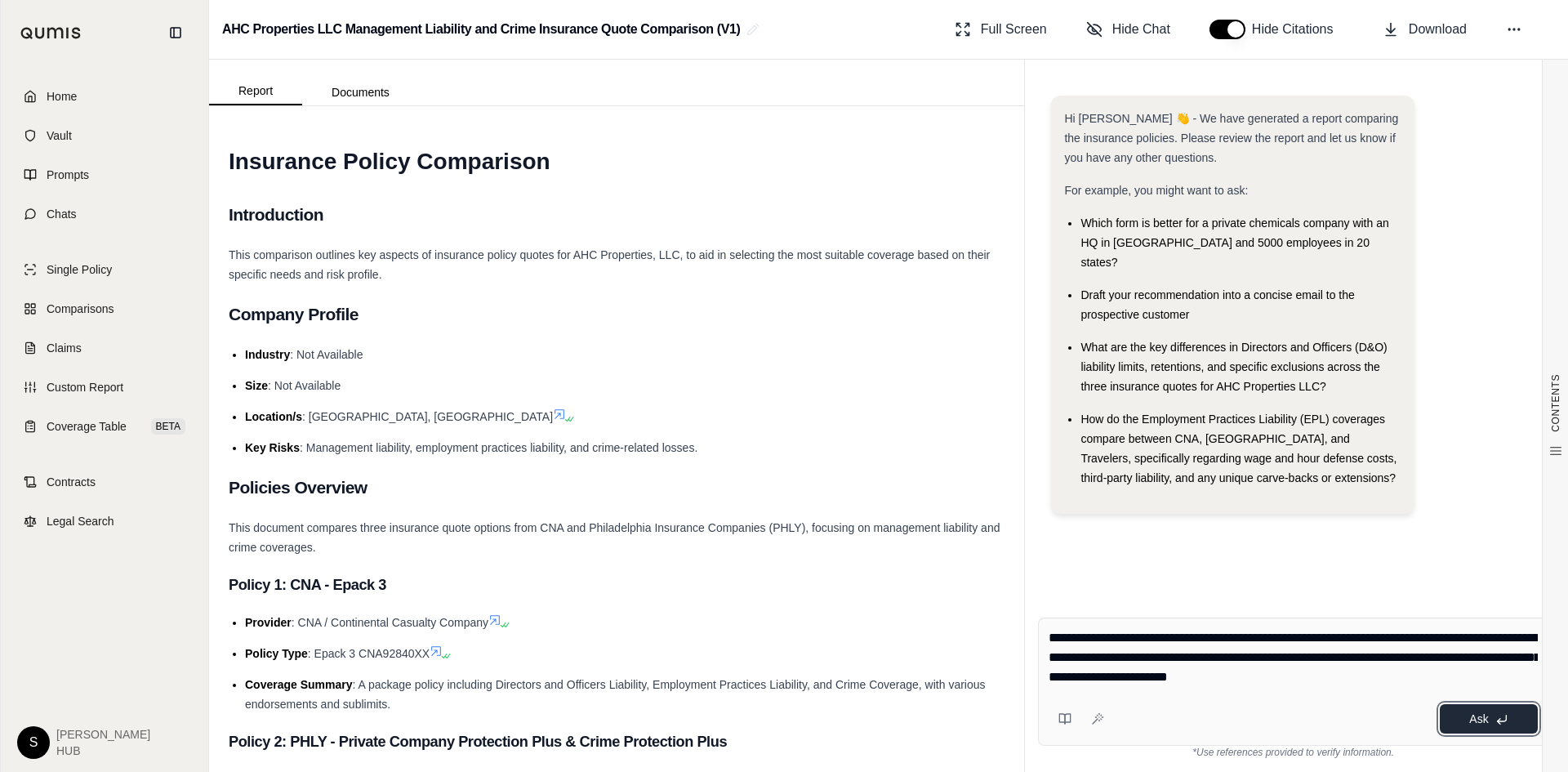 click on "Ask" at bounding box center [1478, 719] 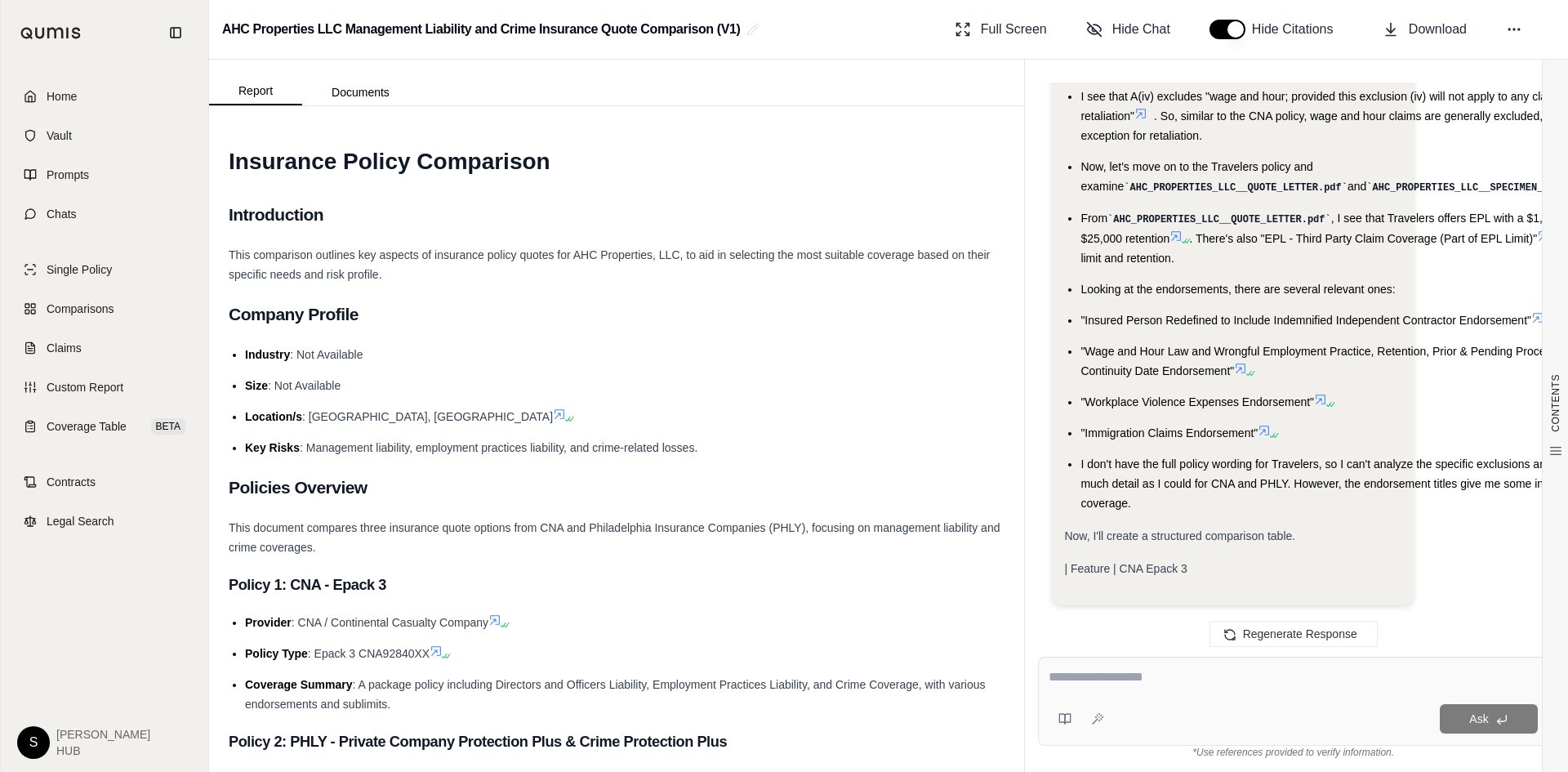 scroll, scrollTop: 2720, scrollLeft: 0, axis: vertical 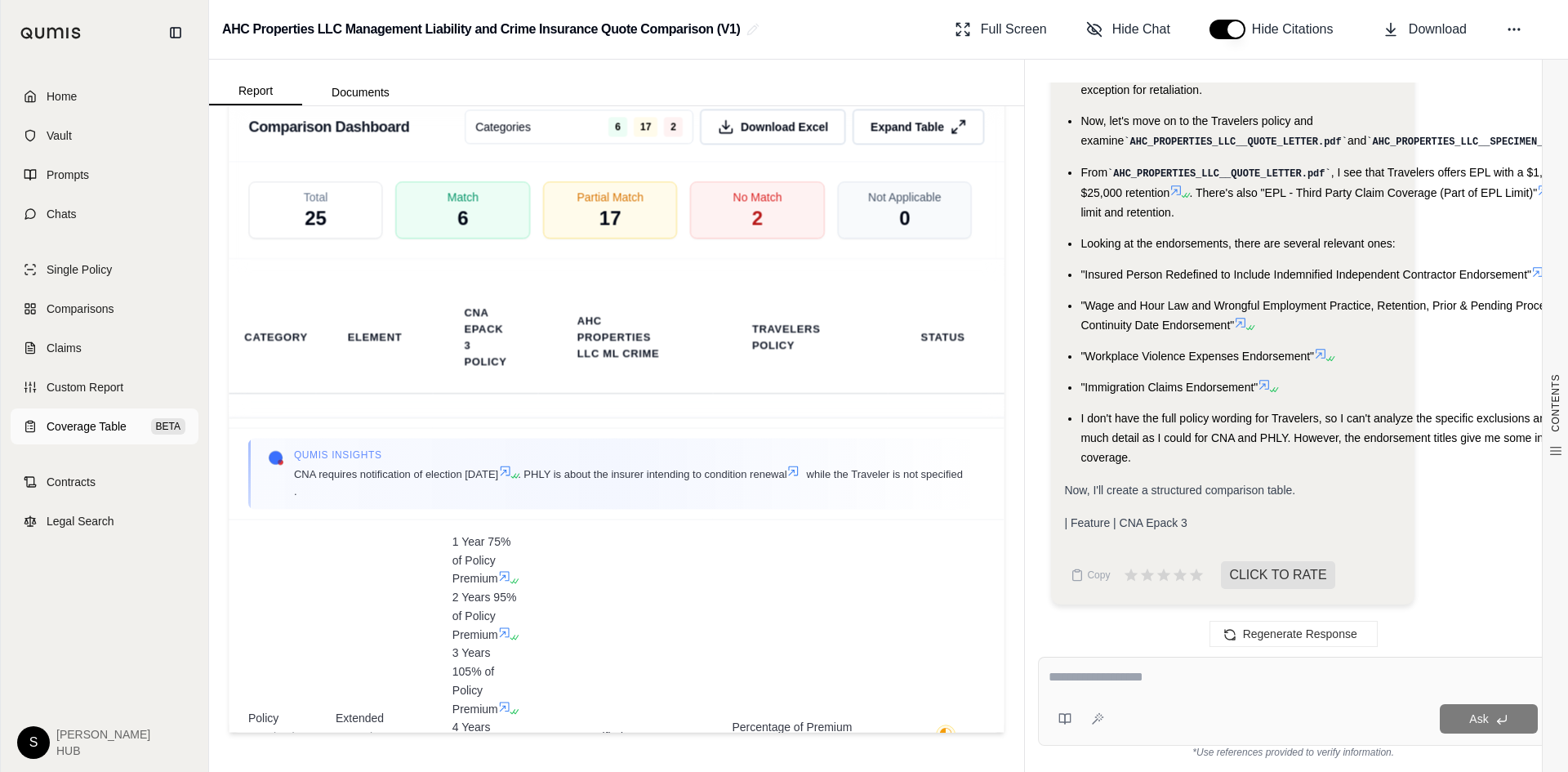 click on "Coverage Table" at bounding box center (87, 426) 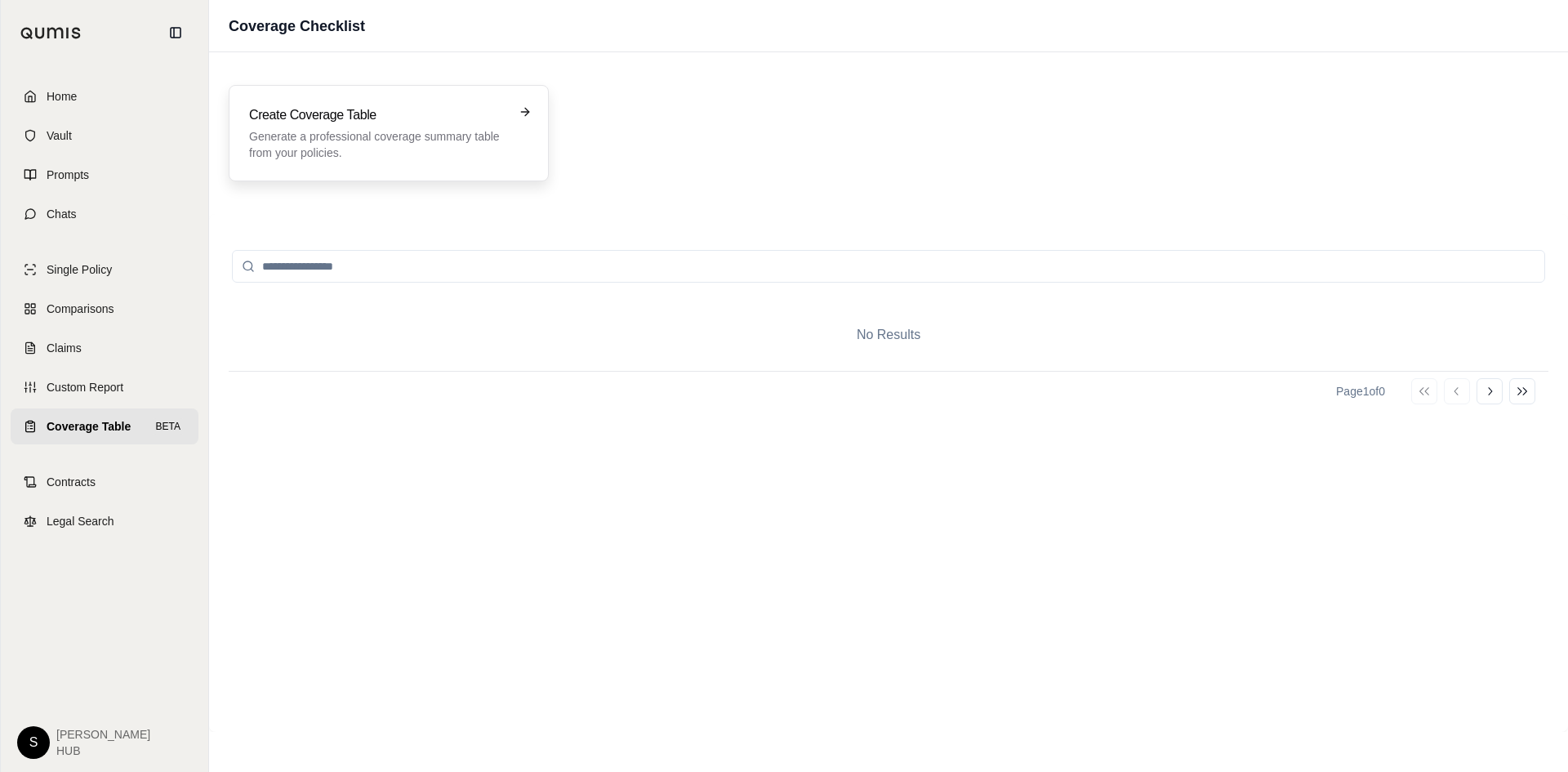 click on "Create Coverage Table" at bounding box center (377, 115) 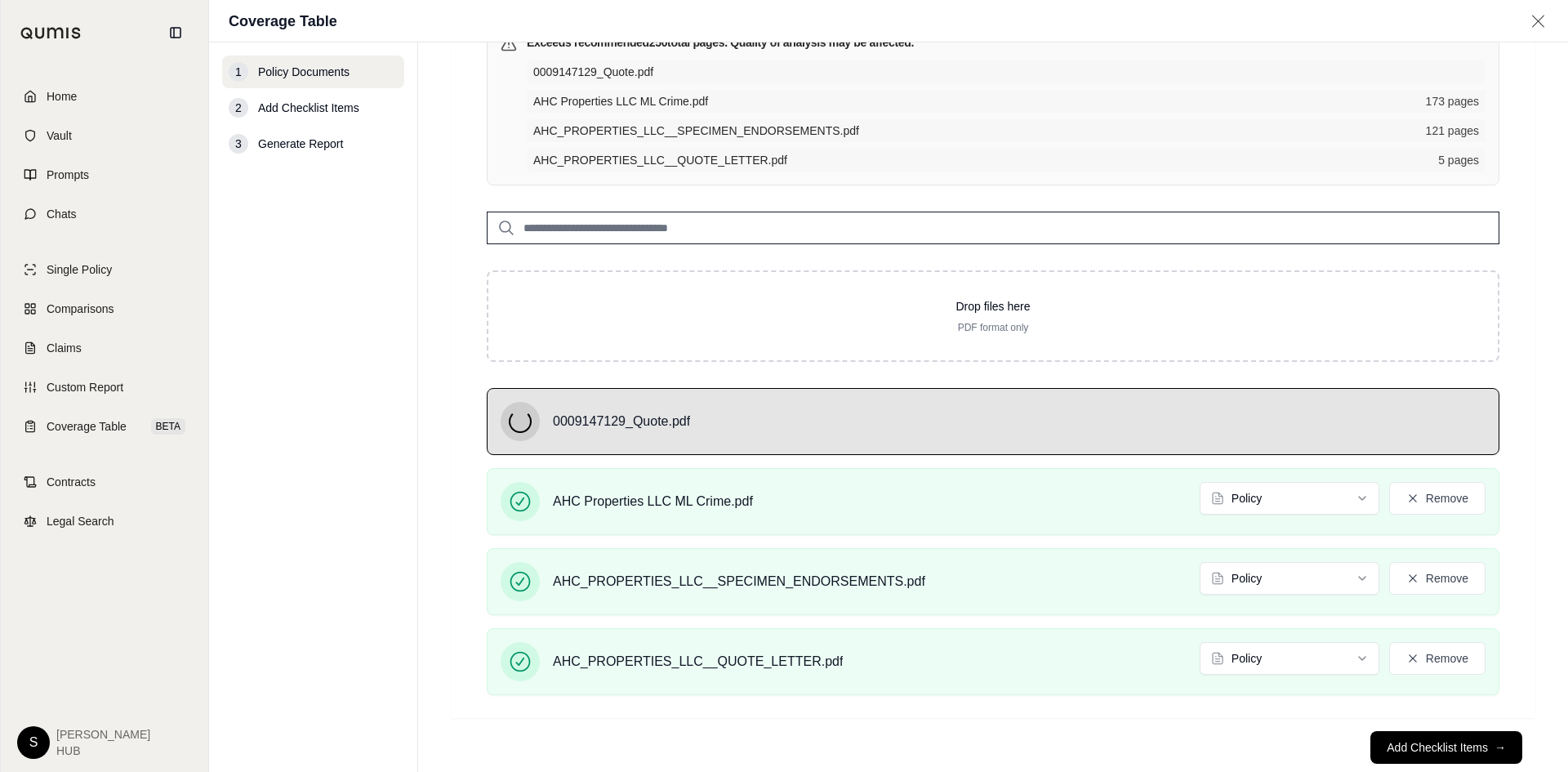 scroll, scrollTop: 167, scrollLeft: 0, axis: vertical 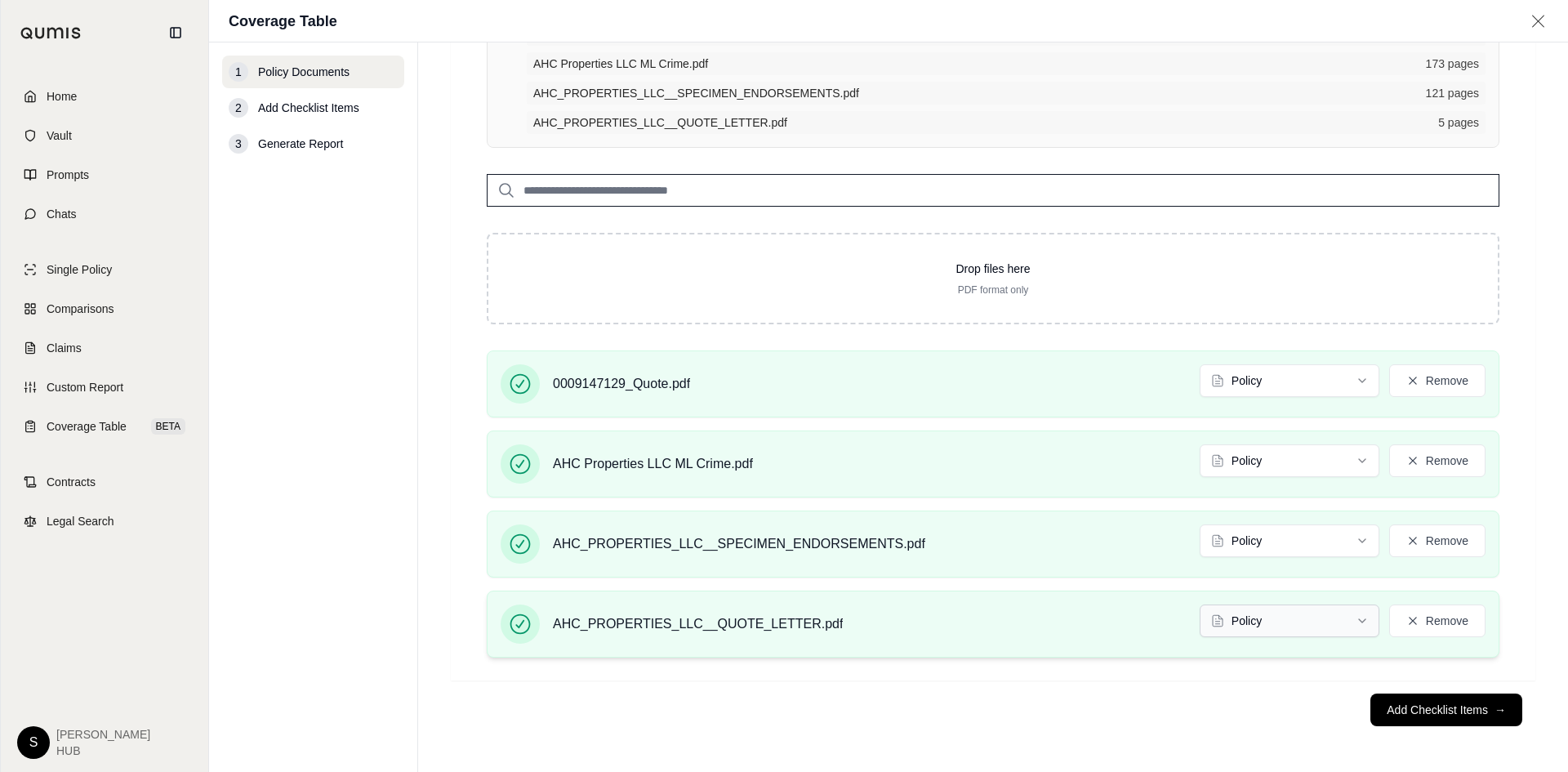 click on "Home Vault Prompts Chats Single Policy Comparisons Claims Custom Report Coverage Table BETA Contracts Legal Search S [PERSON_NAME] HUB Coverage Table 1 Policy Documents 2 Add Checklist Items 3 Generate Report Policy Documents • Upload a single policy document Exceeds recommended  250  total pages. Quality of analysis may be affected. 0009147129_Quote.pdf 70 pages AHC Properties LLC ML  Crime.pdf 173 pages AHC_PROPERTIES_LLC__SPECIMEN_ENDORSEMENTS.pdf 121 pages AHC_PROPERTIES_LLC__QUOTE_LETTER.pdf 5 pages Drop files here PDF format only 0009147129_Quote.pdf Policy Remove AHC Properties LLC ML  Crime.pdf Policy Remove AHC_PROPERTIES_LLC__SPECIMEN_ENDORSEMENTS.pdf Policy Remove AHC_PROPERTIES_LLC__QUOTE_LETTER.pdf Policy Remove Add Checklist Items →" at bounding box center [784, 386] 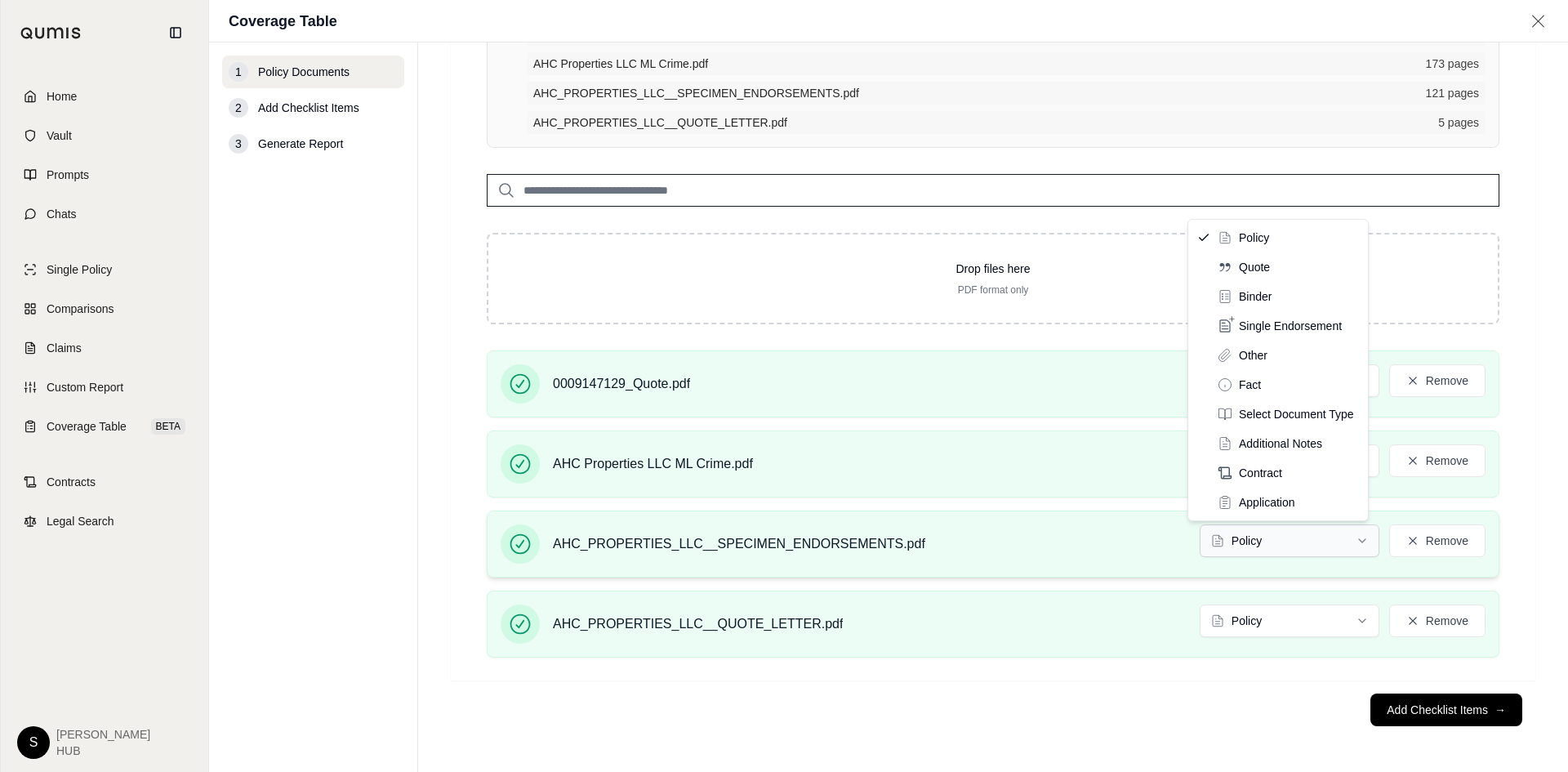 click on "Home Vault Prompts Chats Single Policy Comparisons Claims Custom Report Coverage Table BETA Contracts Legal Search S [PERSON_NAME] HUB Coverage Table 1 Policy Documents 2 Add Checklist Items 3 Generate Report Policy Documents • Upload a single policy document Exceeds recommended  250  total pages. Quality of analysis may be affected. 0009147129_Quote.pdf 70 pages AHC Properties LLC ML  Crime.pdf 173 pages AHC_PROPERTIES_LLC__SPECIMEN_ENDORSEMENTS.pdf 121 pages AHC_PROPERTIES_LLC__QUOTE_LETTER.pdf 5 pages Drop files here PDF format only 0009147129_Quote.pdf Policy Remove AHC Properties LLC ML  Crime.pdf Policy Remove AHC_PROPERTIES_LLC__SPECIMEN_ENDORSEMENTS.pdf Policy Remove AHC_PROPERTIES_LLC__QUOTE_LETTER.pdf Policy Remove Add Checklist Items →
Policy Quote Binder Single Endorsement Other Fact Select Document Type Additional Notes Contract Application" at bounding box center [784, 386] 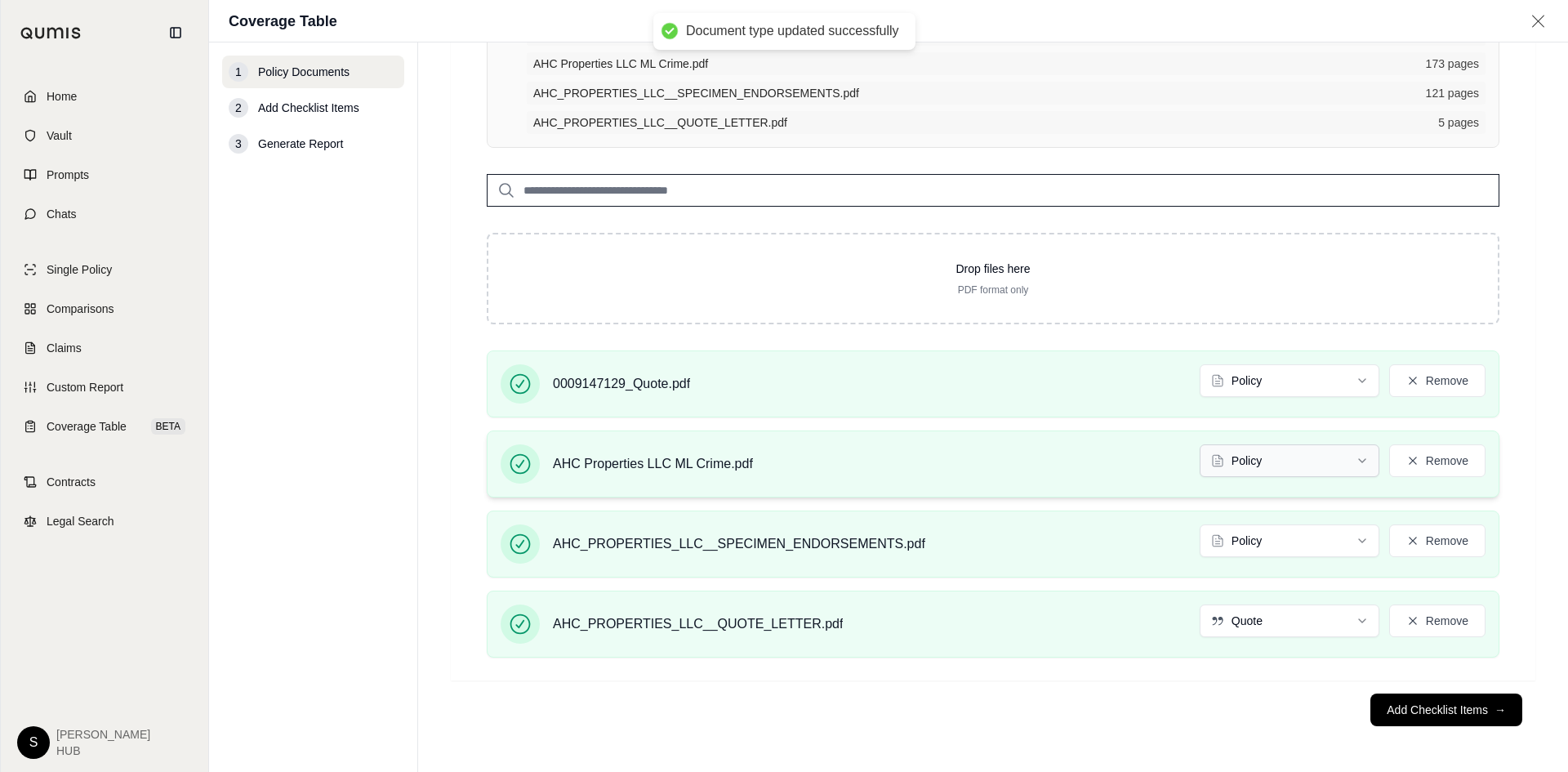 click on "Document type updated successfully Home Vault Prompts Chats Single Policy Comparisons Claims Custom Report Coverage Table BETA Contracts Legal Search S [PERSON_NAME] HUB Coverage Table 1 Policy Documents 2 Add Checklist Items 3 Generate Report Policy Documents • Upload a single policy document Exceeds recommended  250  total pages. Quality of analysis may be affected. 0009147129_Quote.pdf 70 pages AHC Properties LLC ML  Crime.pdf 173 pages AHC_PROPERTIES_LLC__SPECIMEN_ENDORSEMENTS.pdf 121 pages AHC_PROPERTIES_LLC__QUOTE_LETTER.pdf 5 pages Drop files here PDF format only 0009147129_Quote.pdf Policy Remove AHC Properties LLC ML  Crime.pdf Policy Remove AHC_PROPERTIES_LLC__SPECIMEN_ENDORSEMENTS.pdf Policy Remove AHC_PROPERTIES_LLC__QUOTE_LETTER.pdf Quote Remove Add Checklist Items →" at bounding box center (784, 386) 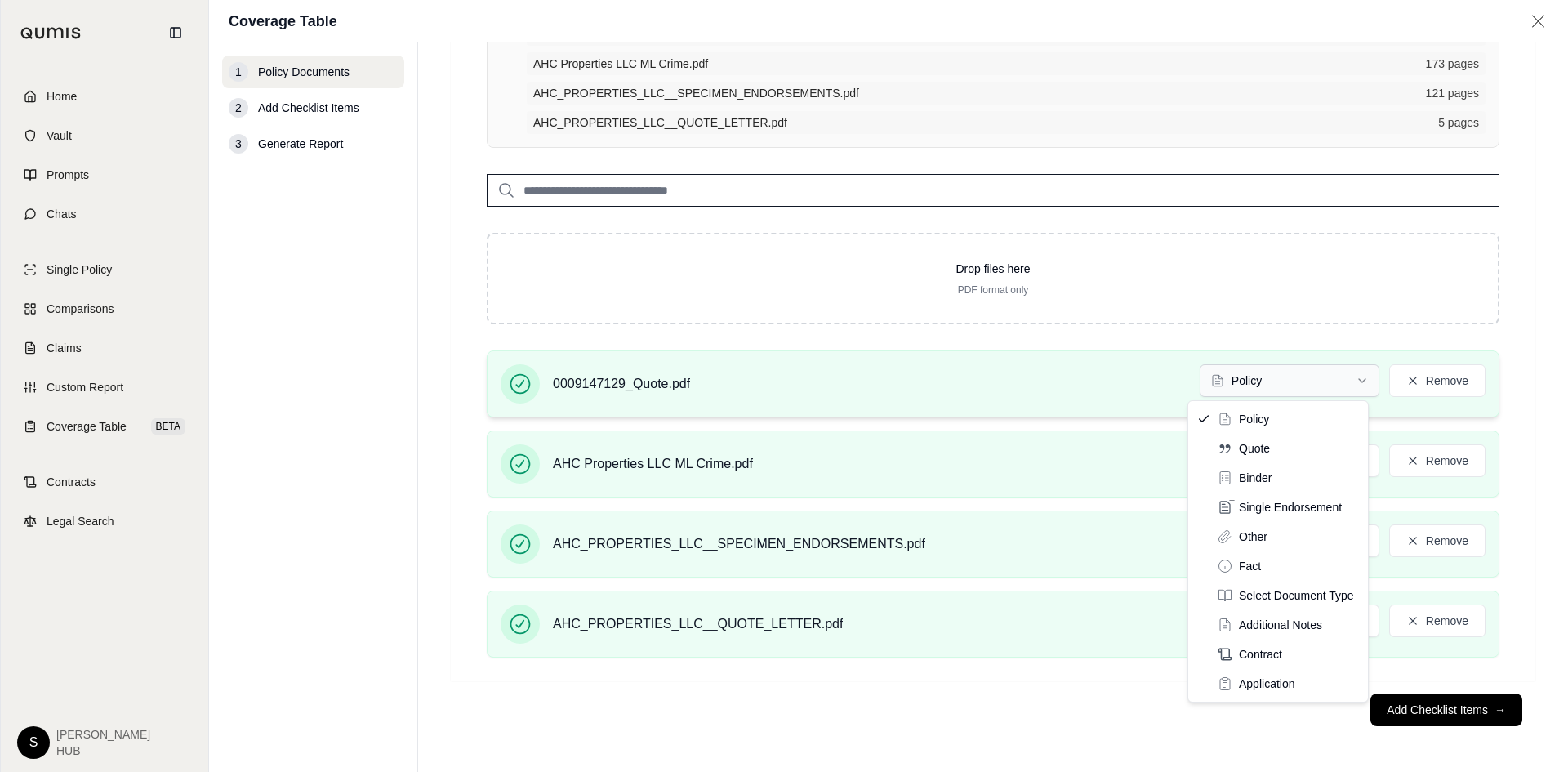 click on "Home Vault Prompts Chats Single Policy Comparisons Claims Custom Report Coverage Table BETA Contracts Legal Search S [PERSON_NAME] HUB Coverage Table 1 Policy Documents 2 Add Checklist Items 3 Generate Report Policy Documents • Upload a single policy document Exceeds recommended  250  total pages. Quality of analysis may be affected. 0009147129_Quote.pdf 70 pages AHC Properties LLC ML  Crime.pdf 173 pages AHC_PROPERTIES_LLC__SPECIMEN_ENDORSEMENTS.pdf 121 pages AHC_PROPERTIES_LLC__QUOTE_LETTER.pdf 5 pages Drop files here PDF format only 0009147129_Quote.pdf Policy Remove AHC Properties LLC ML  Crime.pdf Policy Remove AHC_PROPERTIES_LLC__SPECIMEN_ENDORSEMENTS.pdf Other Remove AHC_PROPERTIES_LLC__QUOTE_LETTER.pdf Quote Remove Add Checklist Items →
Policy Quote Binder Single Endorsement Other Fact Select Document Type Additional Notes Contract Application" at bounding box center (784, 386) 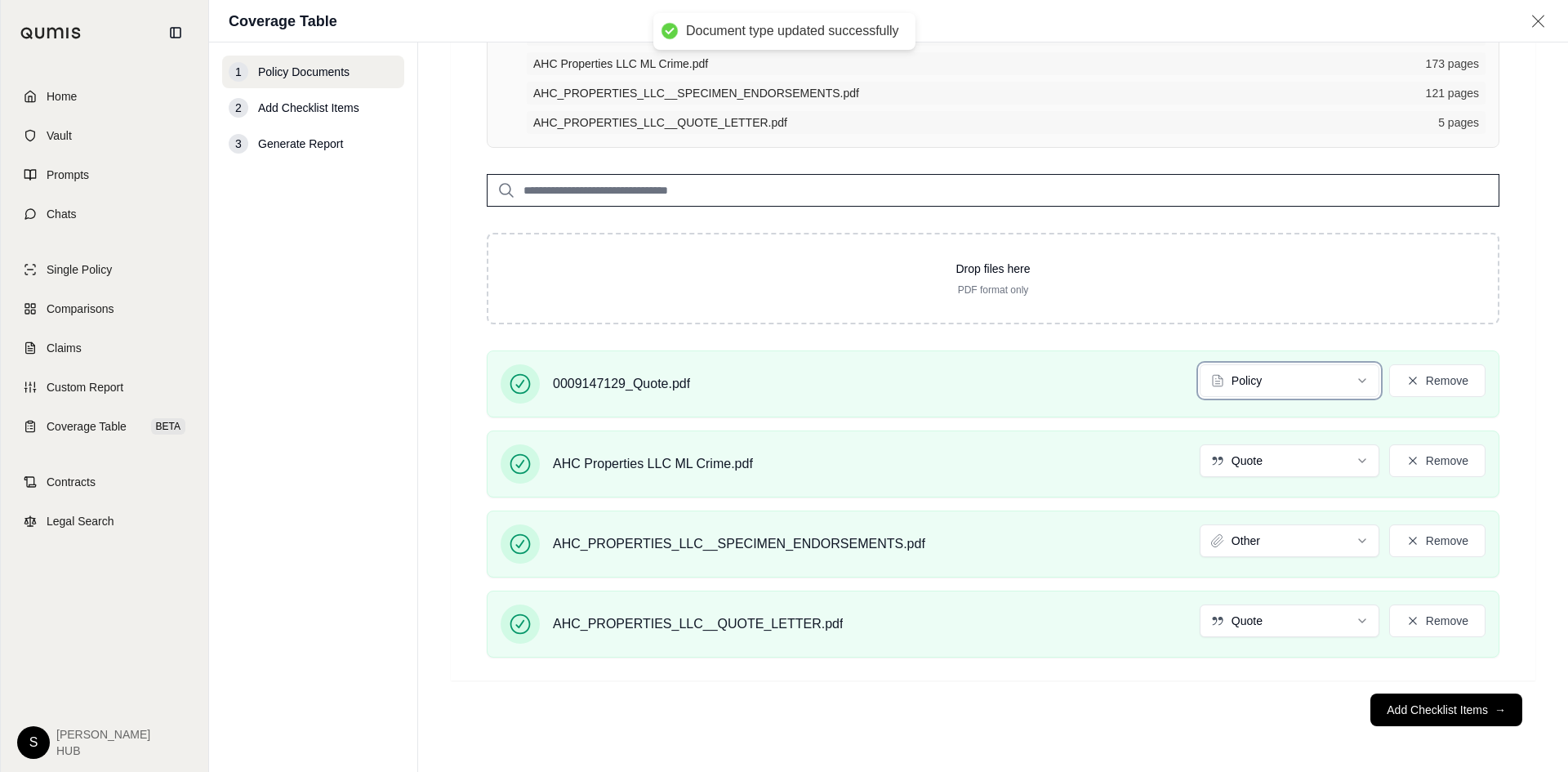 click on "Document type updated successfully Home Vault Prompts Chats Single Policy Comparisons Claims Custom Report Coverage Table BETA Contracts Legal Search S [PERSON_NAME] HUB Coverage Table 1 Policy Documents 2 Add Checklist Items 3 Generate Report Policy Documents • Upload a single policy document Exceeds recommended  250  total pages. Quality of analysis may be affected. 0009147129_Quote.pdf 70 pages AHC Properties LLC ML  Crime.pdf 173 pages AHC_PROPERTIES_LLC__SPECIMEN_ENDORSEMENTS.pdf 121 pages AHC_PROPERTIES_LLC__QUOTE_LETTER.pdf 5 pages Drop files here PDF format only 0009147129_Quote.pdf Policy Remove AHC Properties LLC ML  Crime.pdf Quote Remove AHC_PROPERTIES_LLC__SPECIMEN_ENDORSEMENTS.pdf Other Remove AHC_PROPERTIES_LLC__QUOTE_LETTER.pdf Quote Remove Add Checklist Items →" at bounding box center [784, 386] 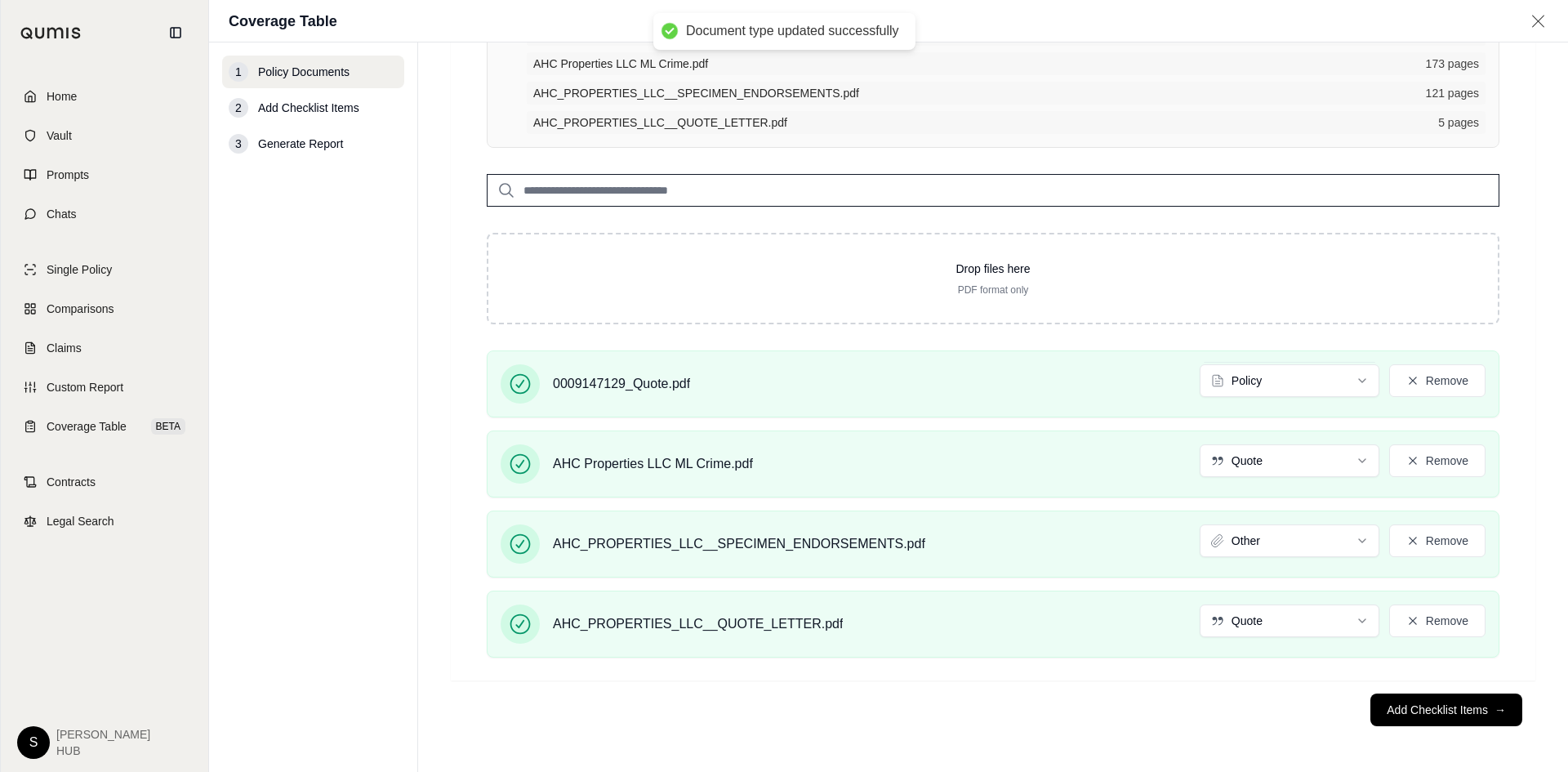 click on "Document type updated successfully Home Vault Prompts Chats Single Policy Comparisons Claims Custom Report Coverage Table BETA Contracts Legal Search S [PERSON_NAME] HUB Coverage Table 1 Policy Documents 2 Add Checklist Items 3 Generate Report Policy Documents • Upload a single policy document Exceeds recommended  250  total pages. Quality of analysis may be affected. 0009147129_Quote.pdf 70 pages AHC Properties LLC ML  Crime.pdf 173 pages AHC_PROPERTIES_LLC__SPECIMEN_ENDORSEMENTS.pdf 121 pages AHC_PROPERTIES_LLC__QUOTE_LETTER.pdf 5 pages Drop files here PDF format only 0009147129_Quote.pdf Policy Remove AHC Properties LLC ML  Crime.pdf Quote Remove AHC_PROPERTIES_LLC__SPECIMEN_ENDORSEMENTS.pdf Other Remove AHC_PROPERTIES_LLC__QUOTE_LETTER.pdf Quote Remove Add Checklist Items →" at bounding box center (784, 386) 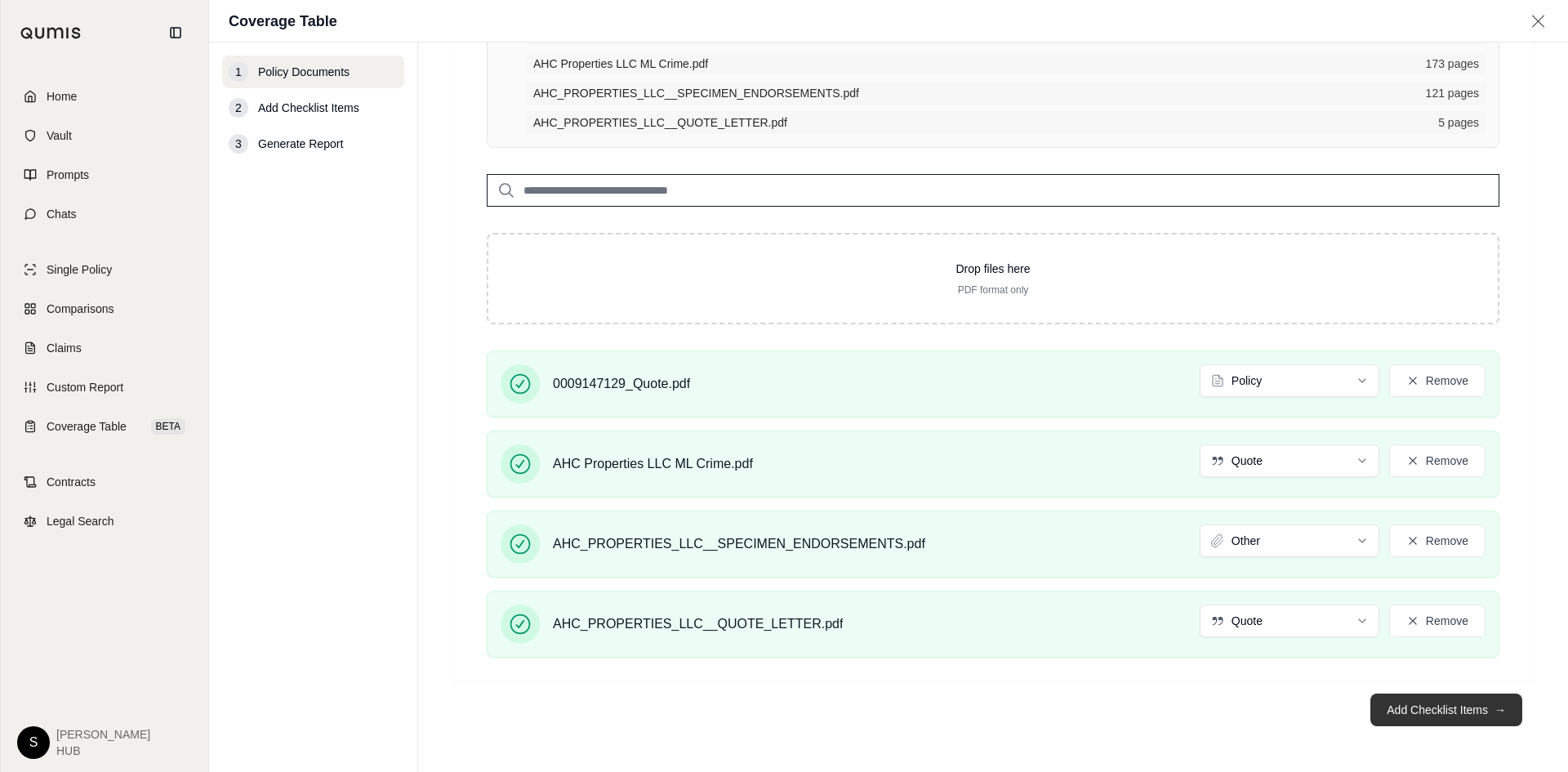 click on "Add Checklist Items →" at bounding box center (1446, 710) 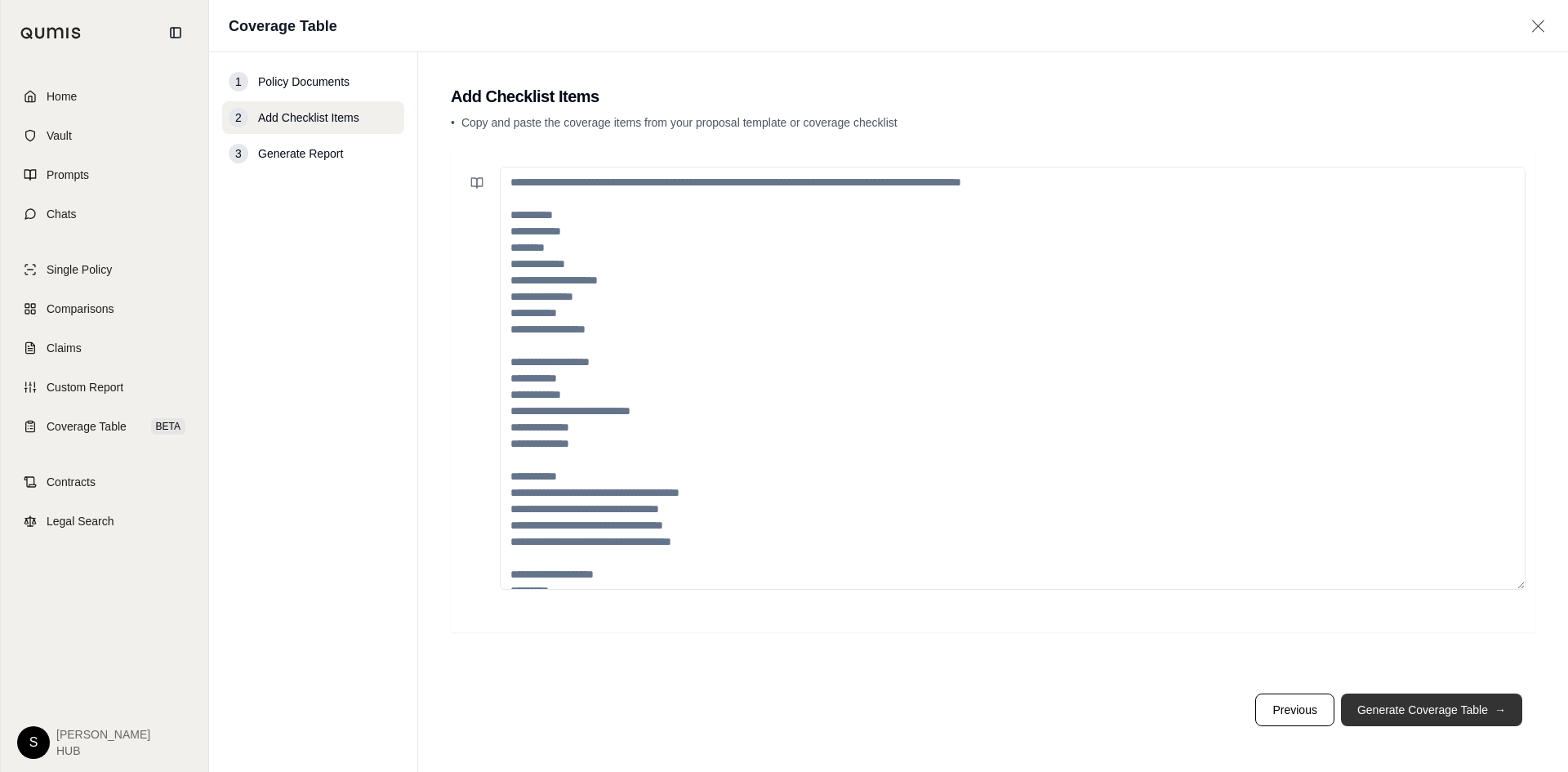 scroll, scrollTop: 0, scrollLeft: 0, axis: both 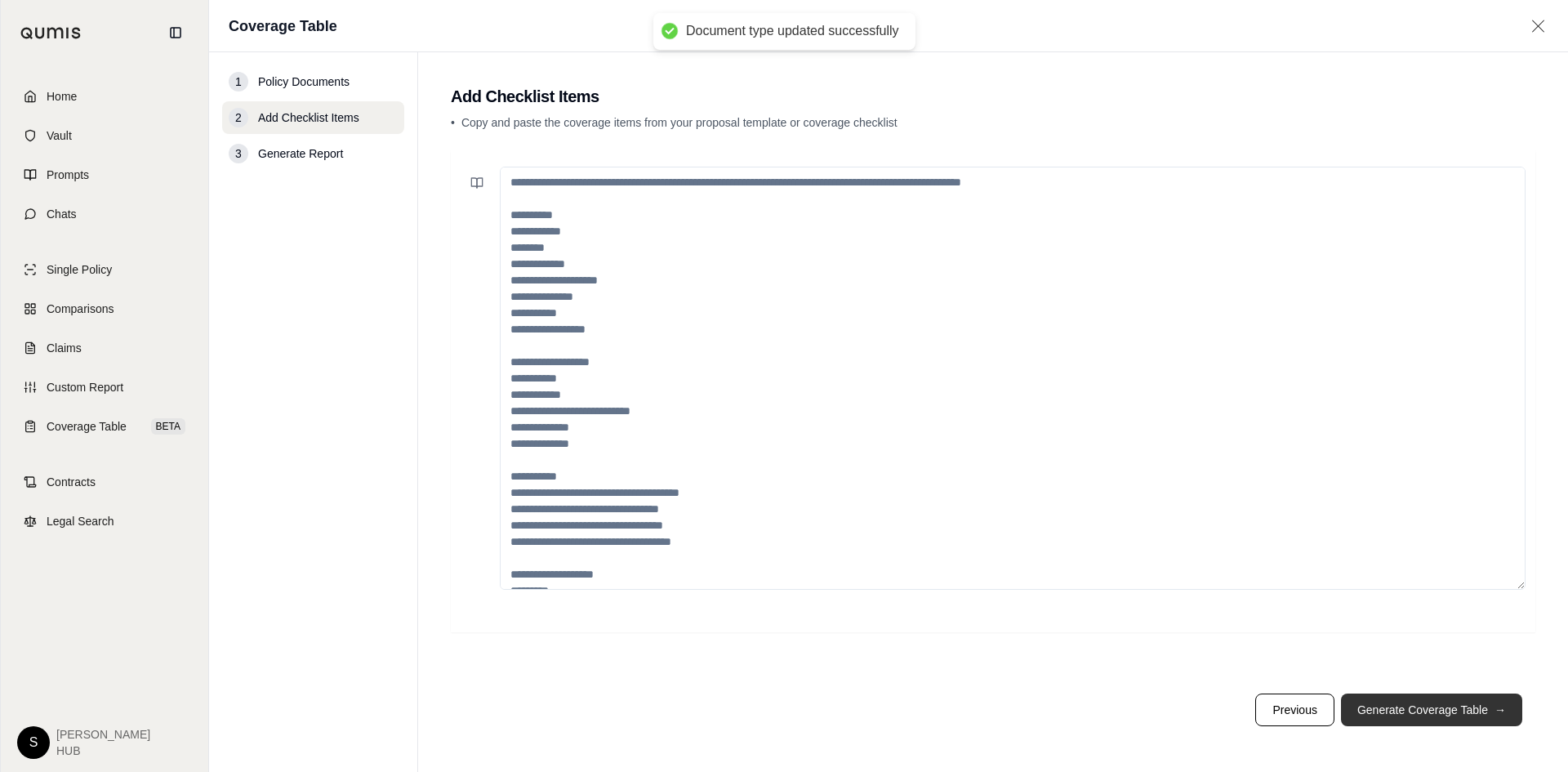 click on "Generate Coverage Table →" at bounding box center [1432, 710] 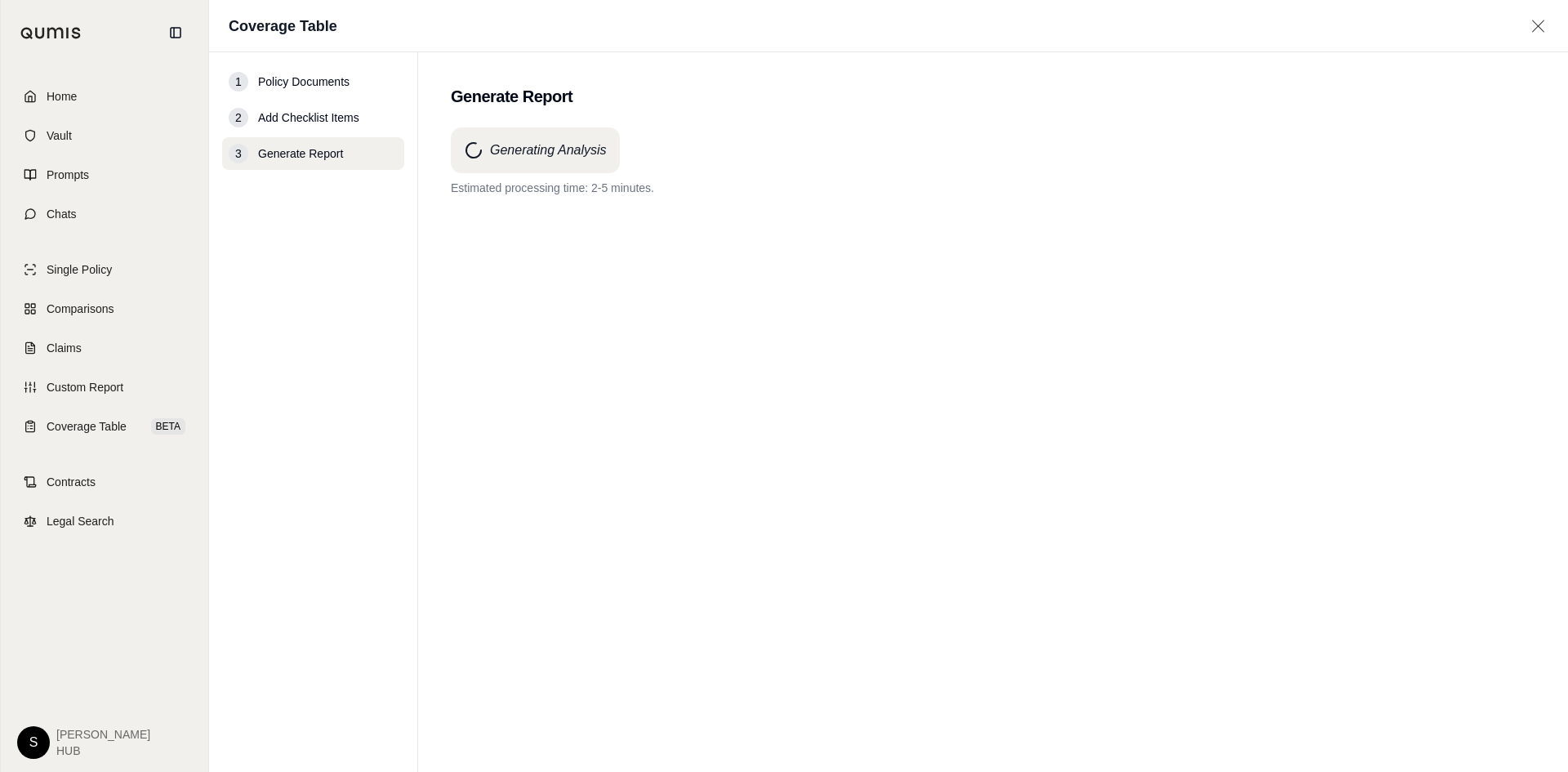 click on "Generating Analysis Estimated processing time: 2-5 minutes." at bounding box center [993, 420] 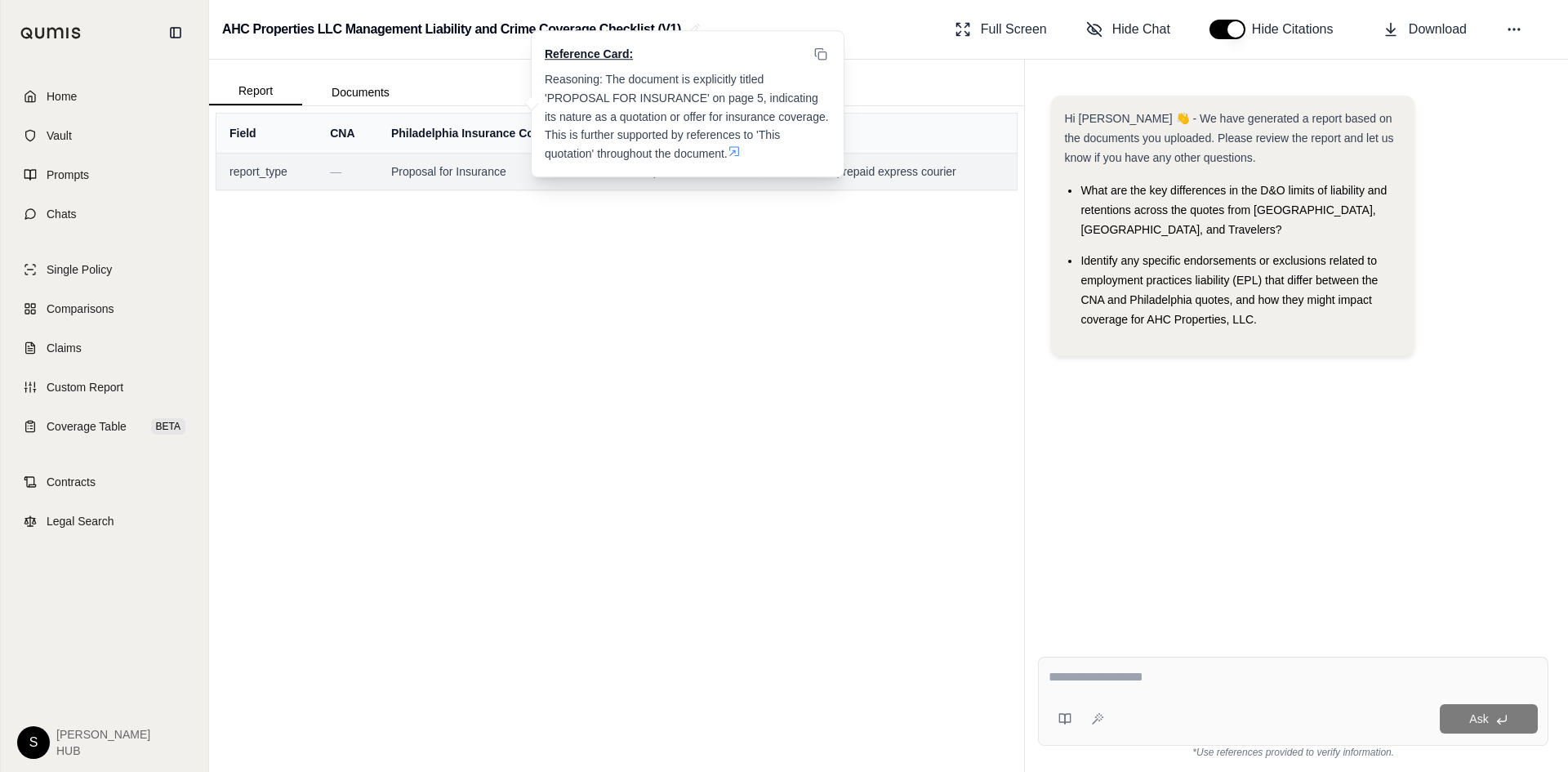 click on "Proposal for Insurance" at bounding box center [507, 172] 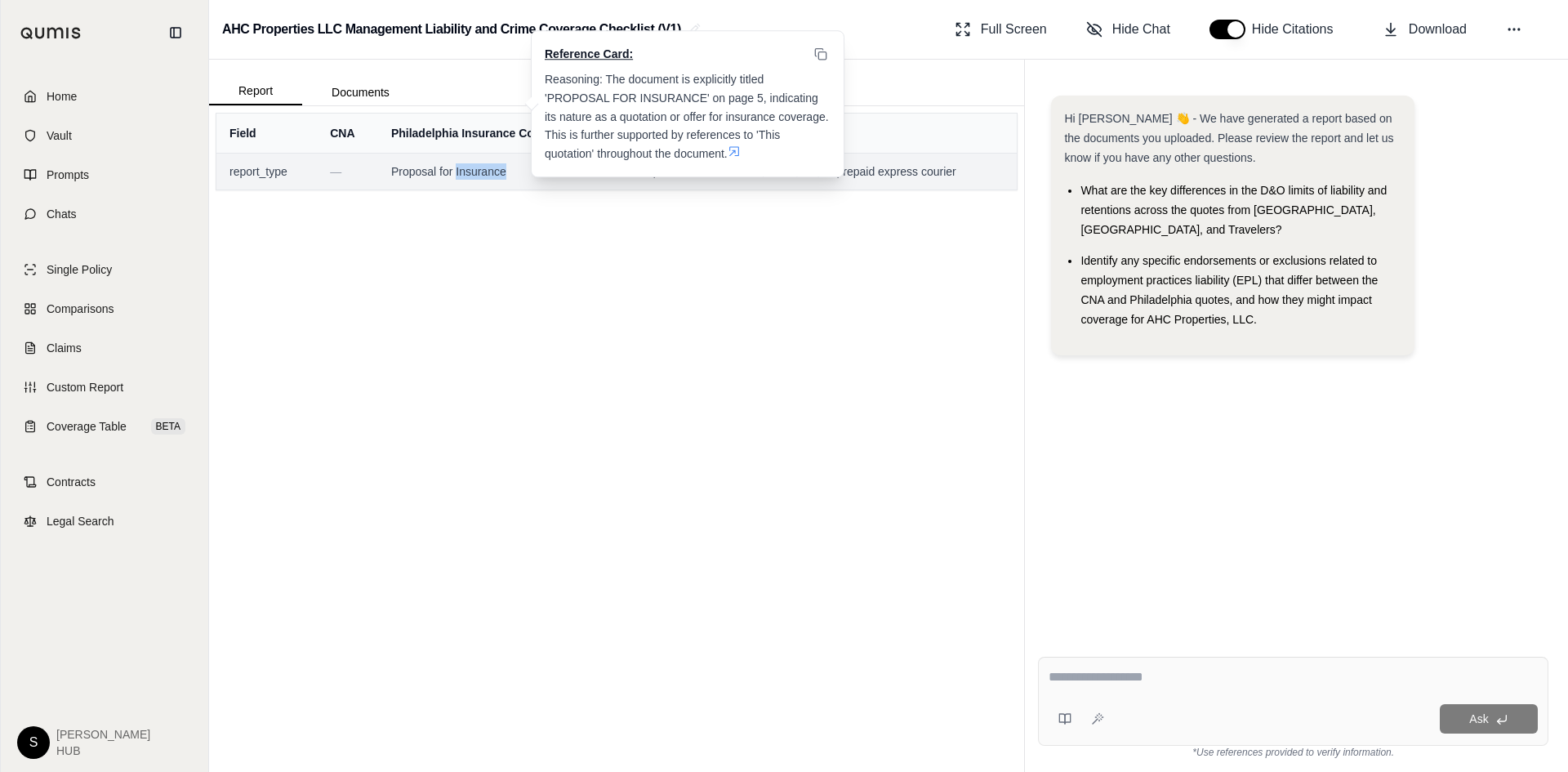 click on "Proposal for Insurance" at bounding box center (507, 172) 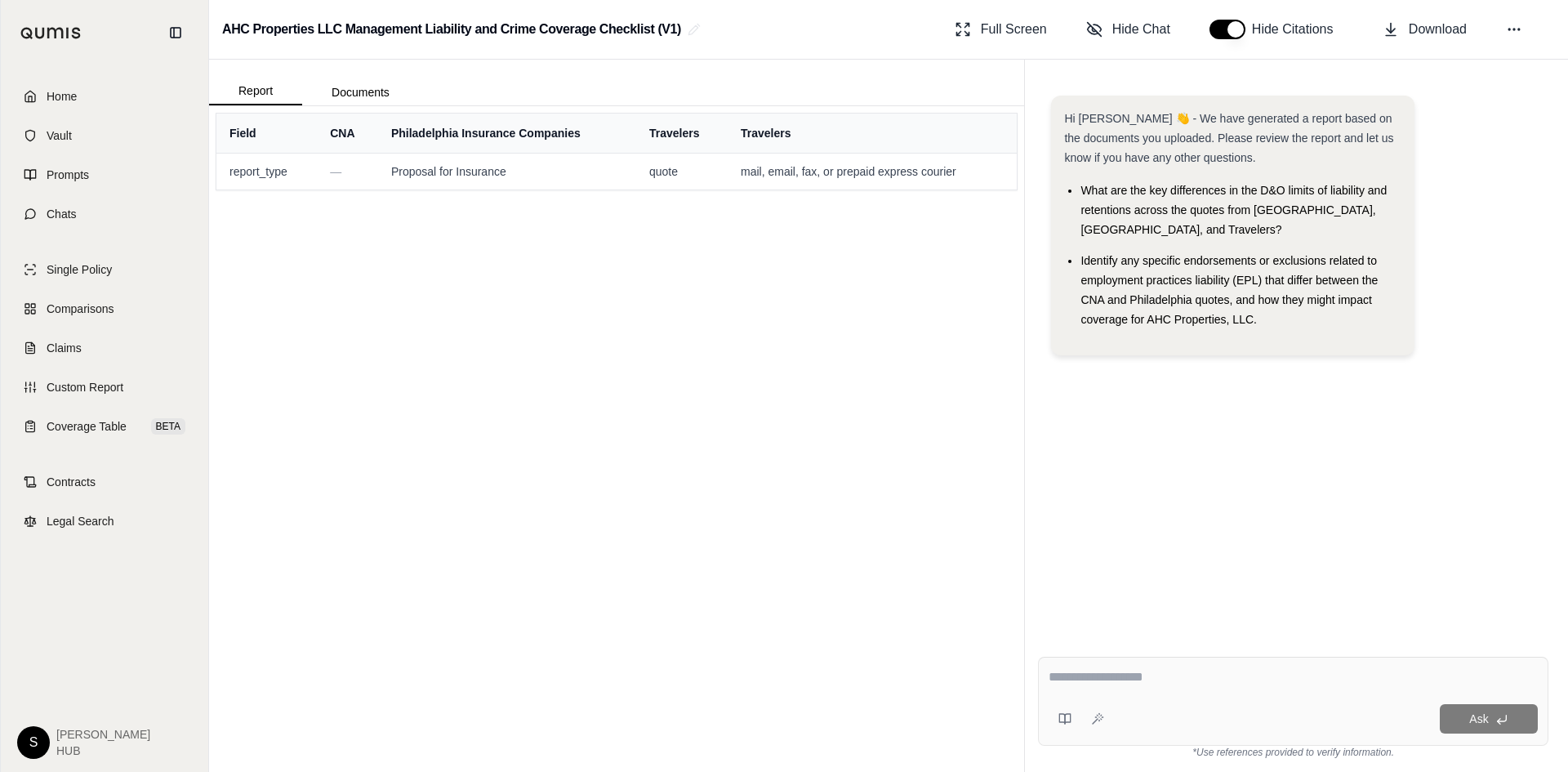 click on "Field CNA Philadelphia Insurance Companies Travelers Travelers report_type — Proposal for Insurance quote mail, email, fax, or prepaid express courier" at bounding box center [617, 439] 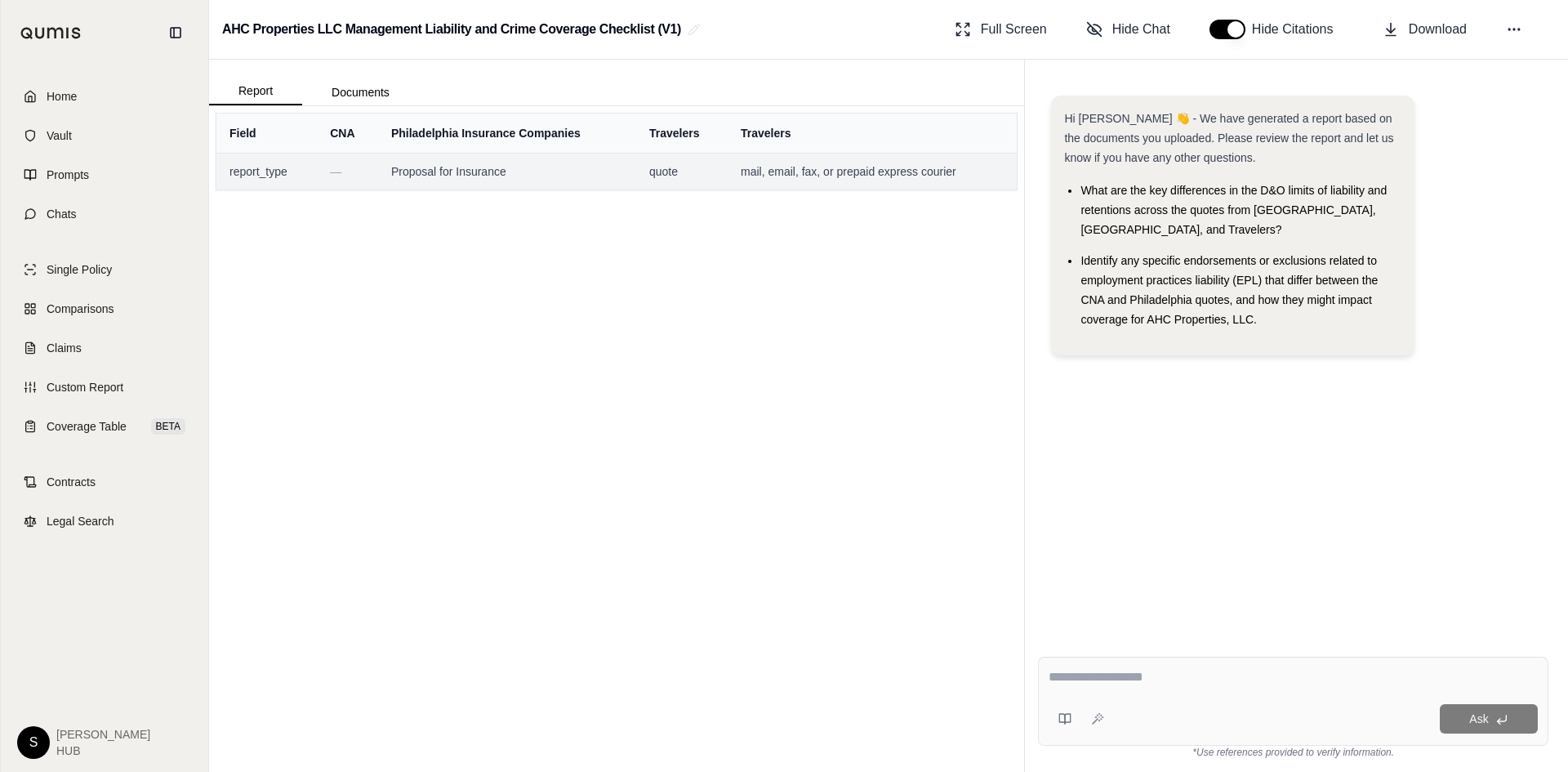 click on "mail, email, fax, or prepaid express courier" at bounding box center [872, 172] 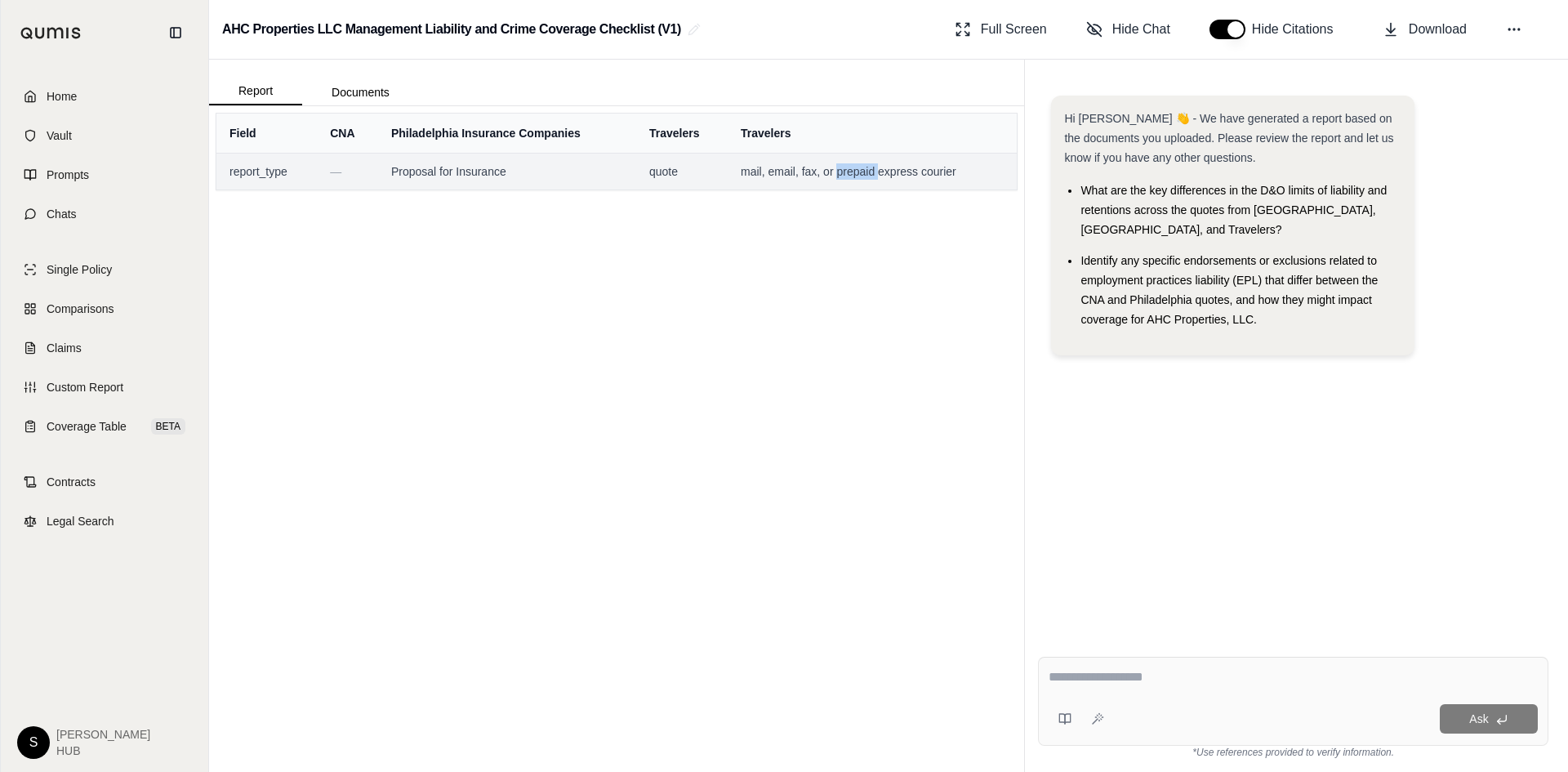 click on "mail, email, fax, or prepaid express courier" at bounding box center (872, 172) 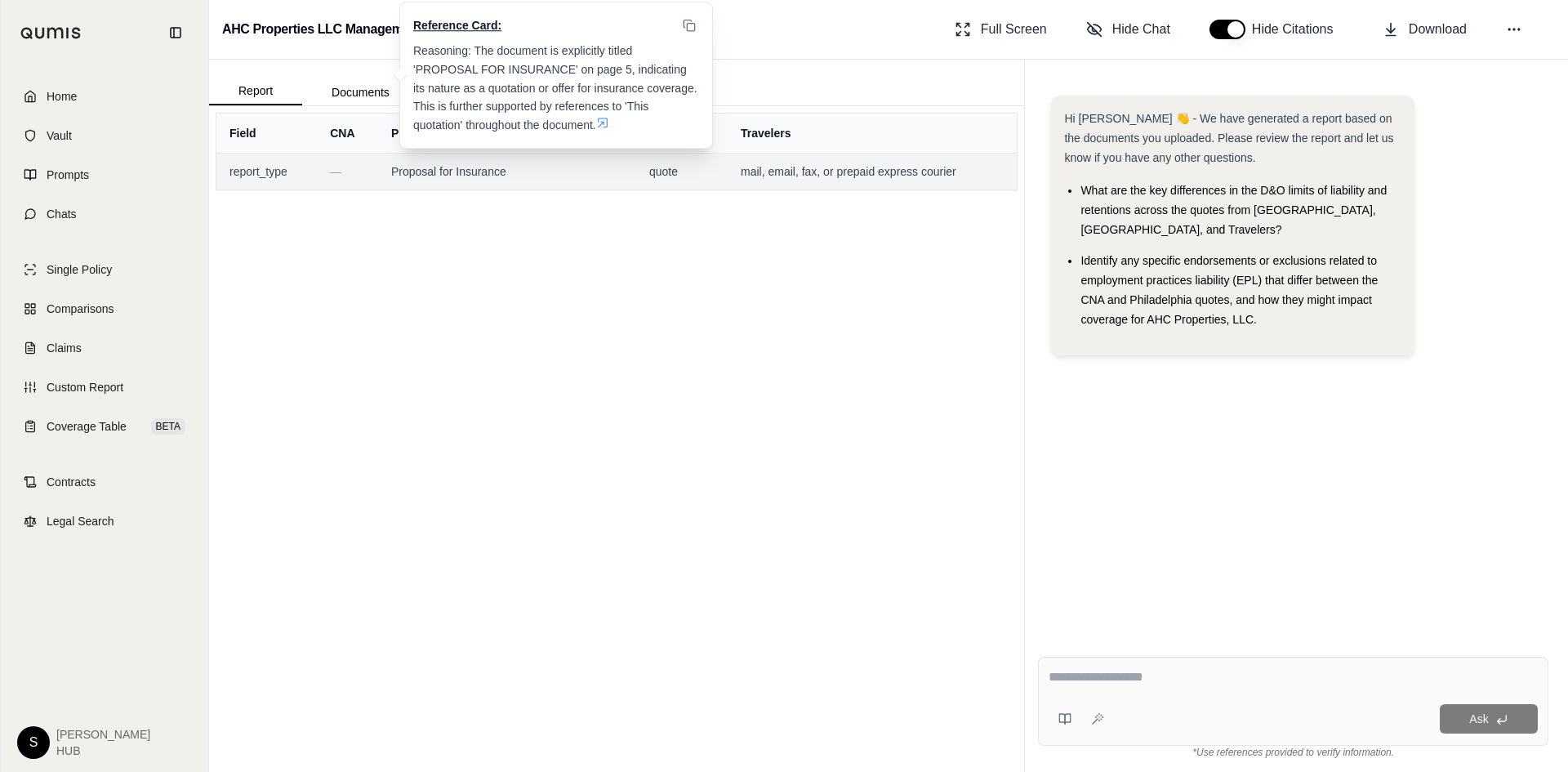 click on "Proposal for Insurance" at bounding box center [507, 172] 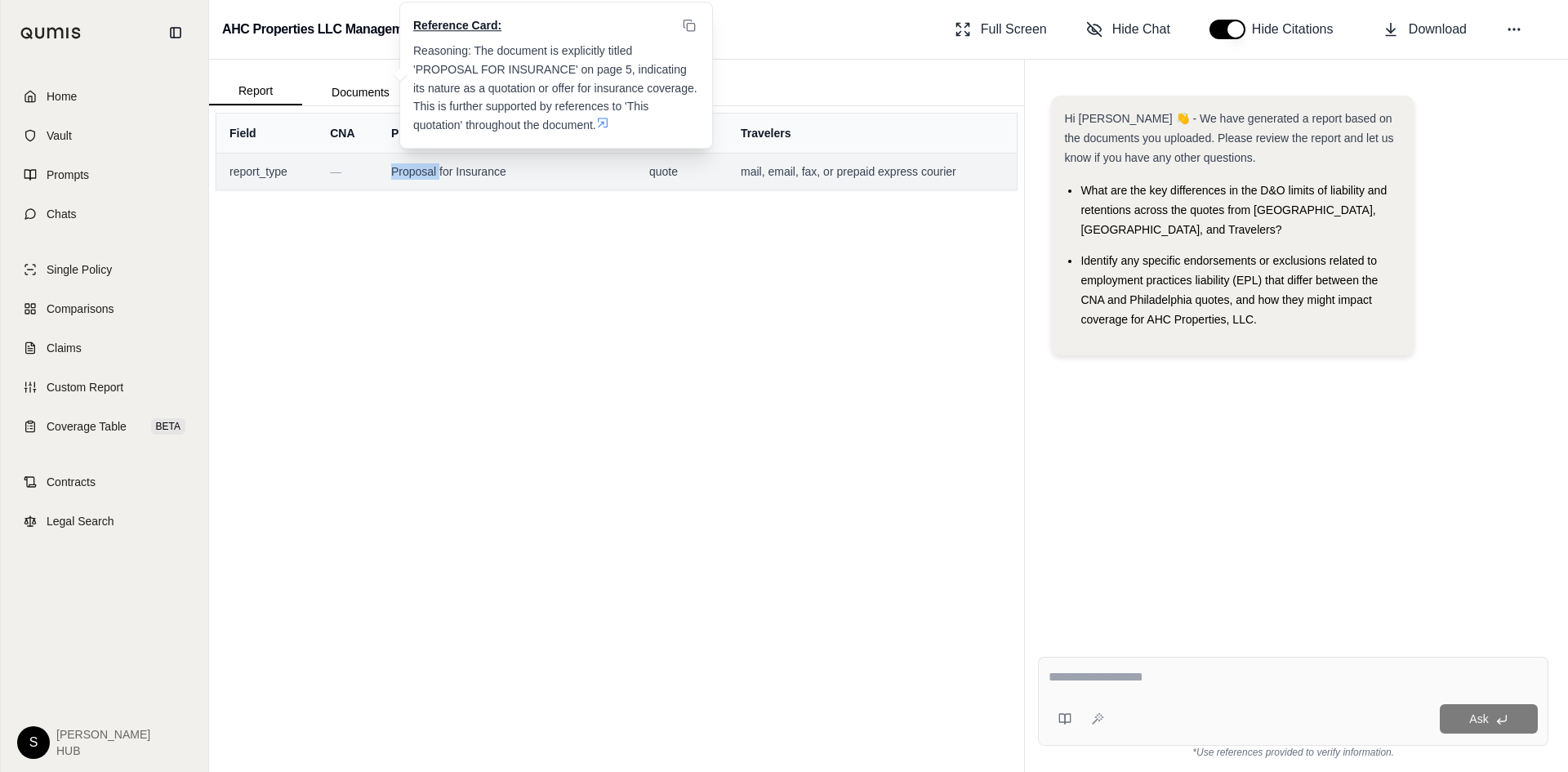 click on "Proposal for Insurance" at bounding box center (507, 172) 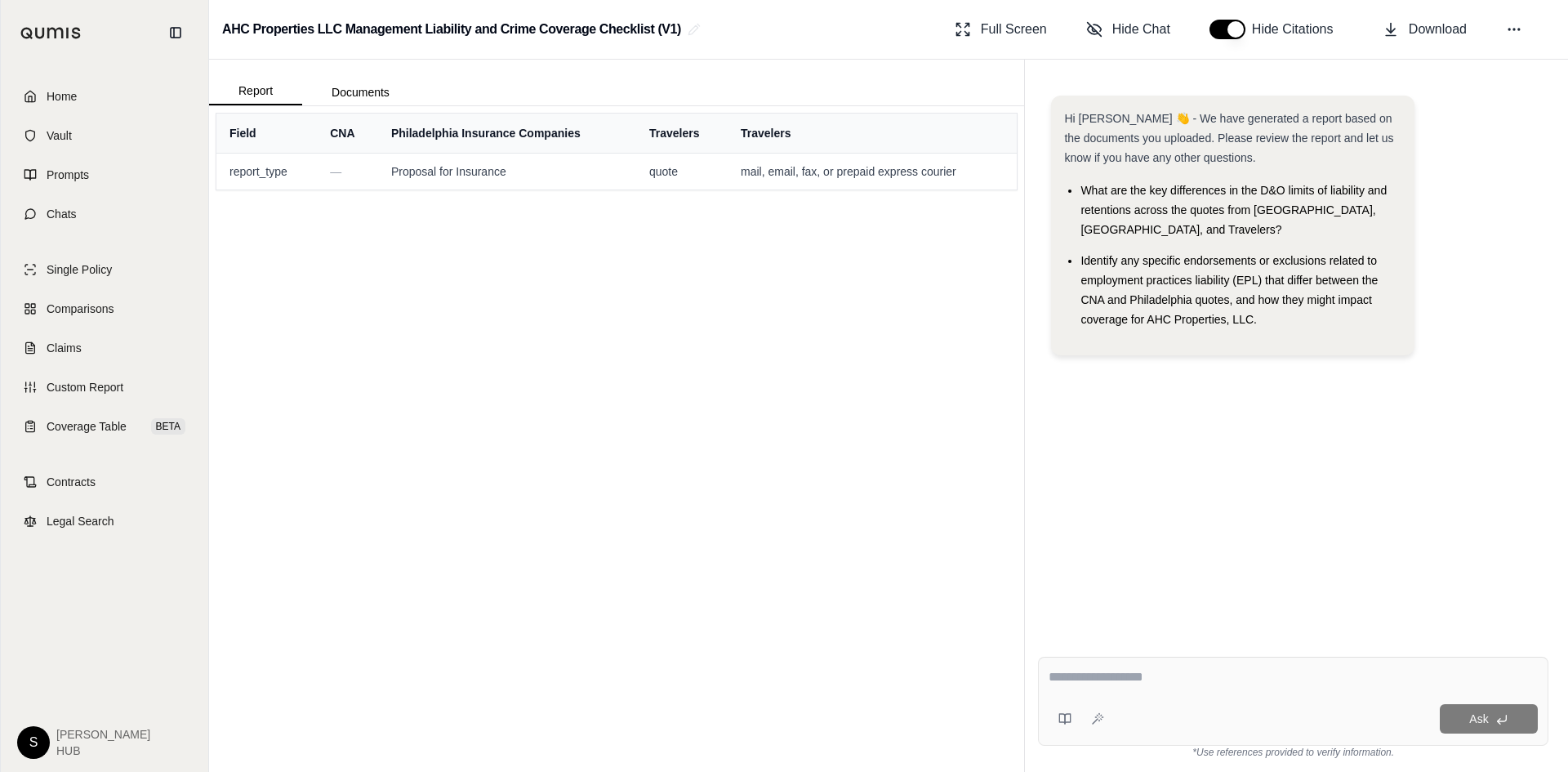 drag, startPoint x: 731, startPoint y: 224, endPoint x: 742, endPoint y: 224, distance: 11 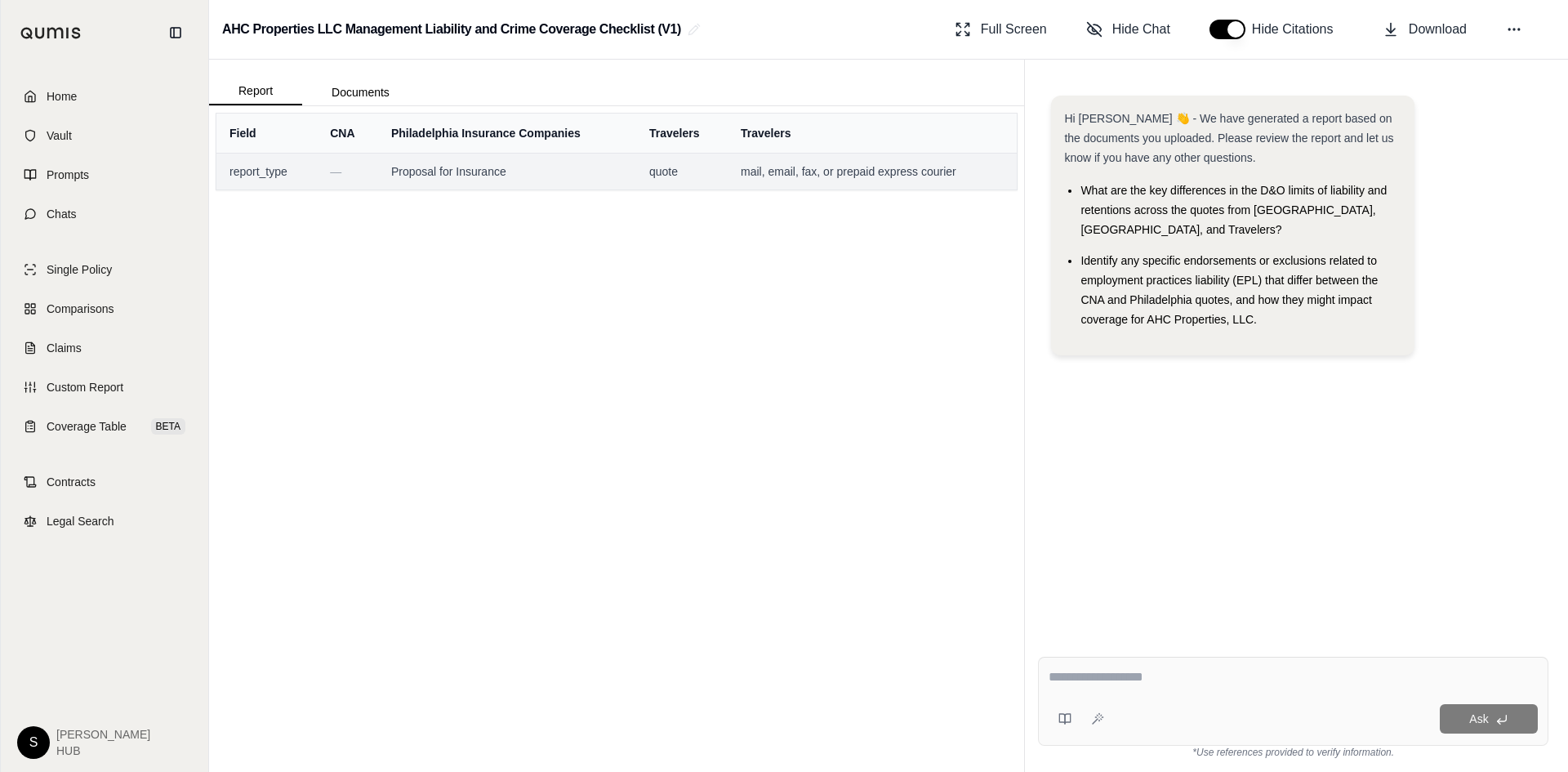 click on "mail, email, fax, or prepaid express courier" at bounding box center (872, 171) 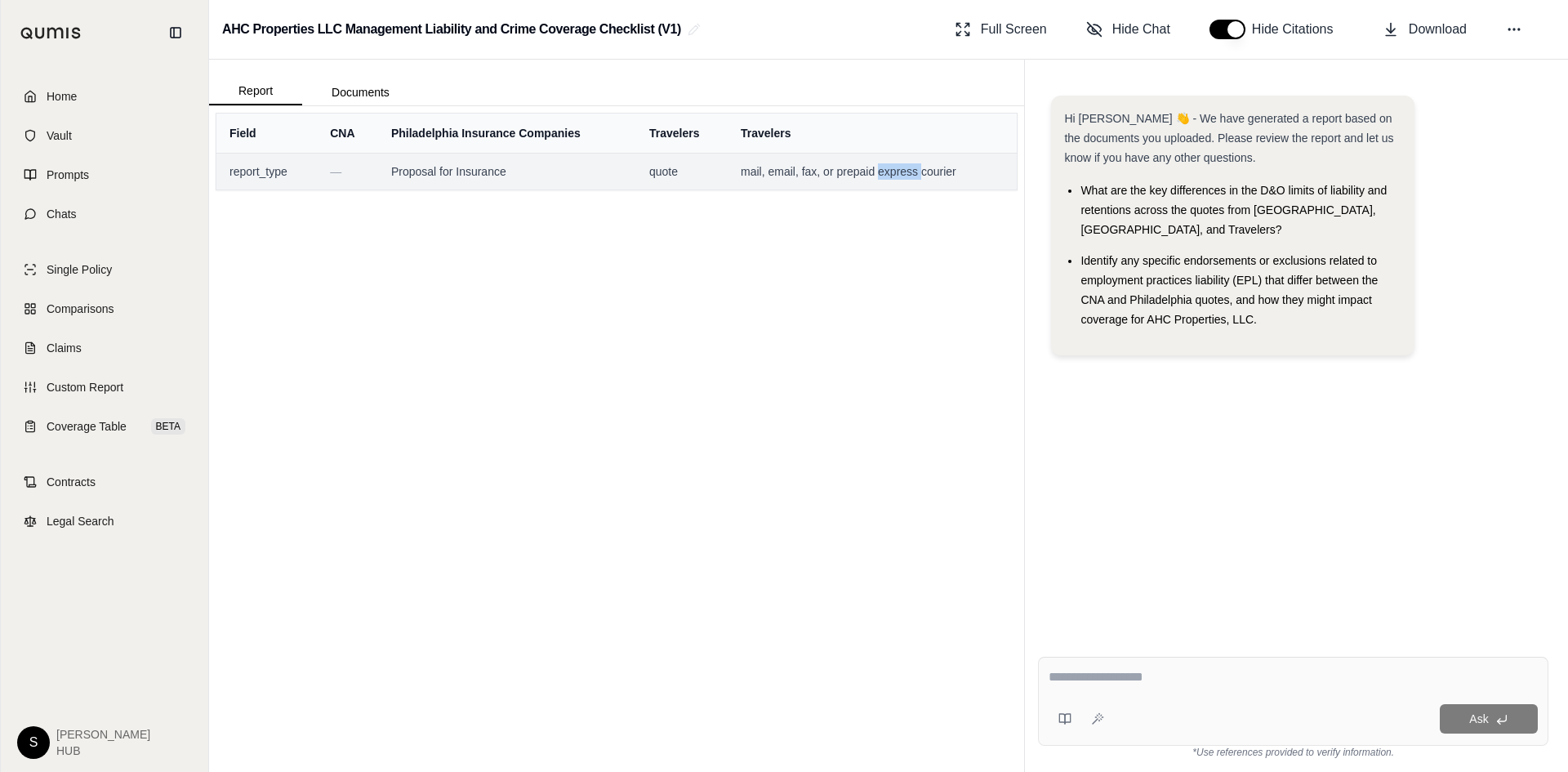 click on "mail, email, fax, or prepaid express courier" at bounding box center (872, 172) 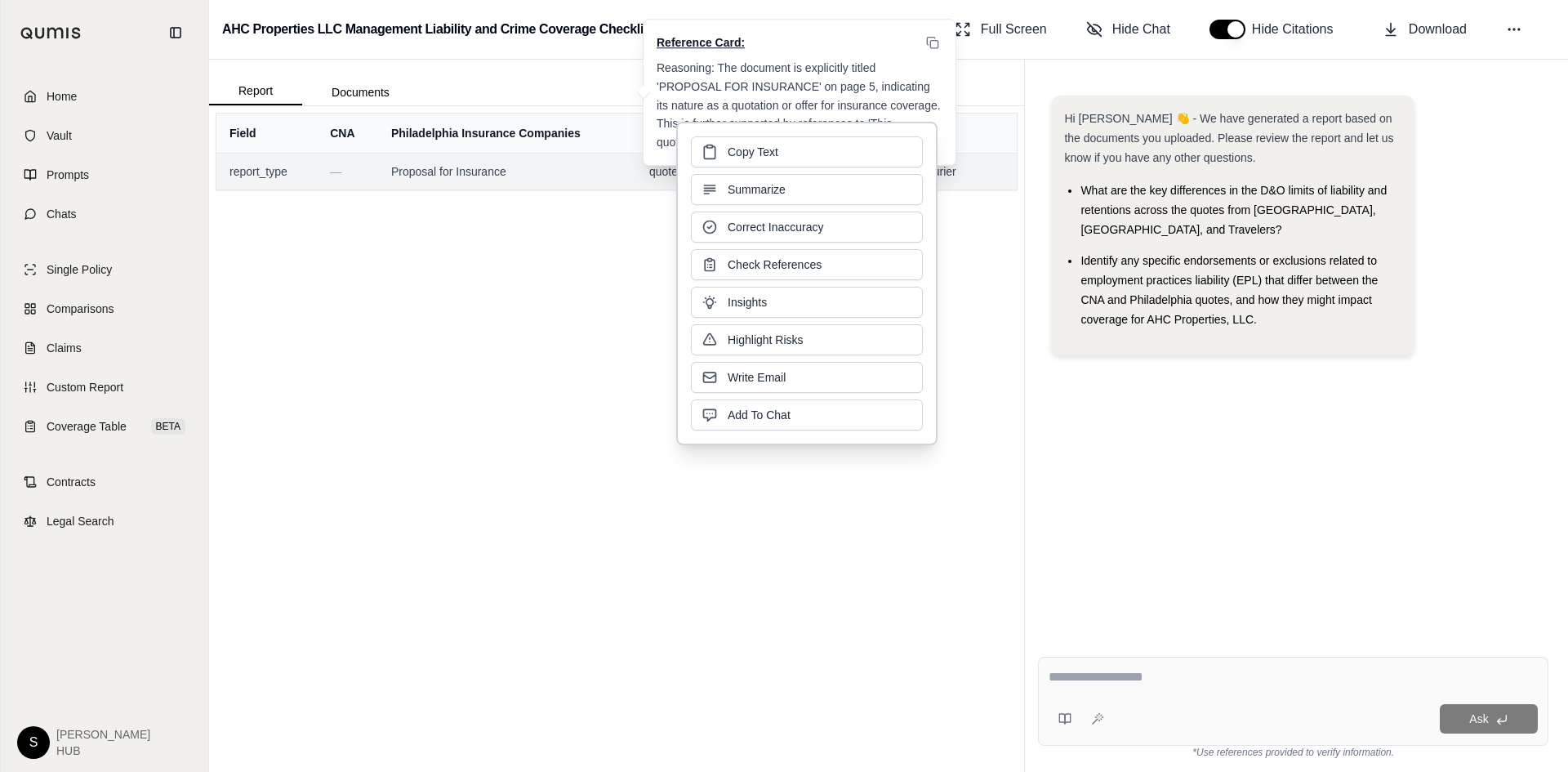 click on "Proposal for Insurance" at bounding box center [507, 172] 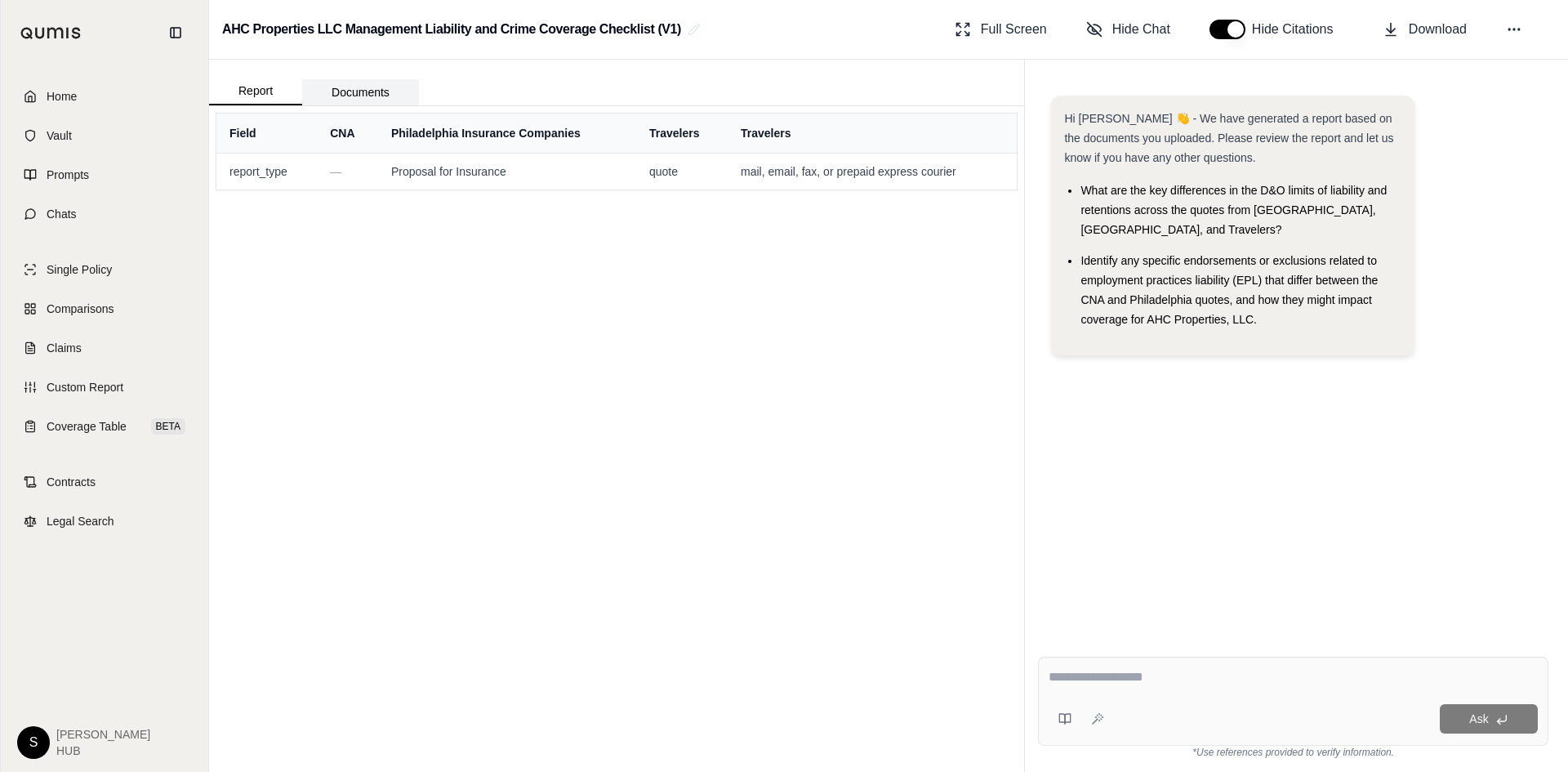 click on "Documents" at bounding box center [360, 92] 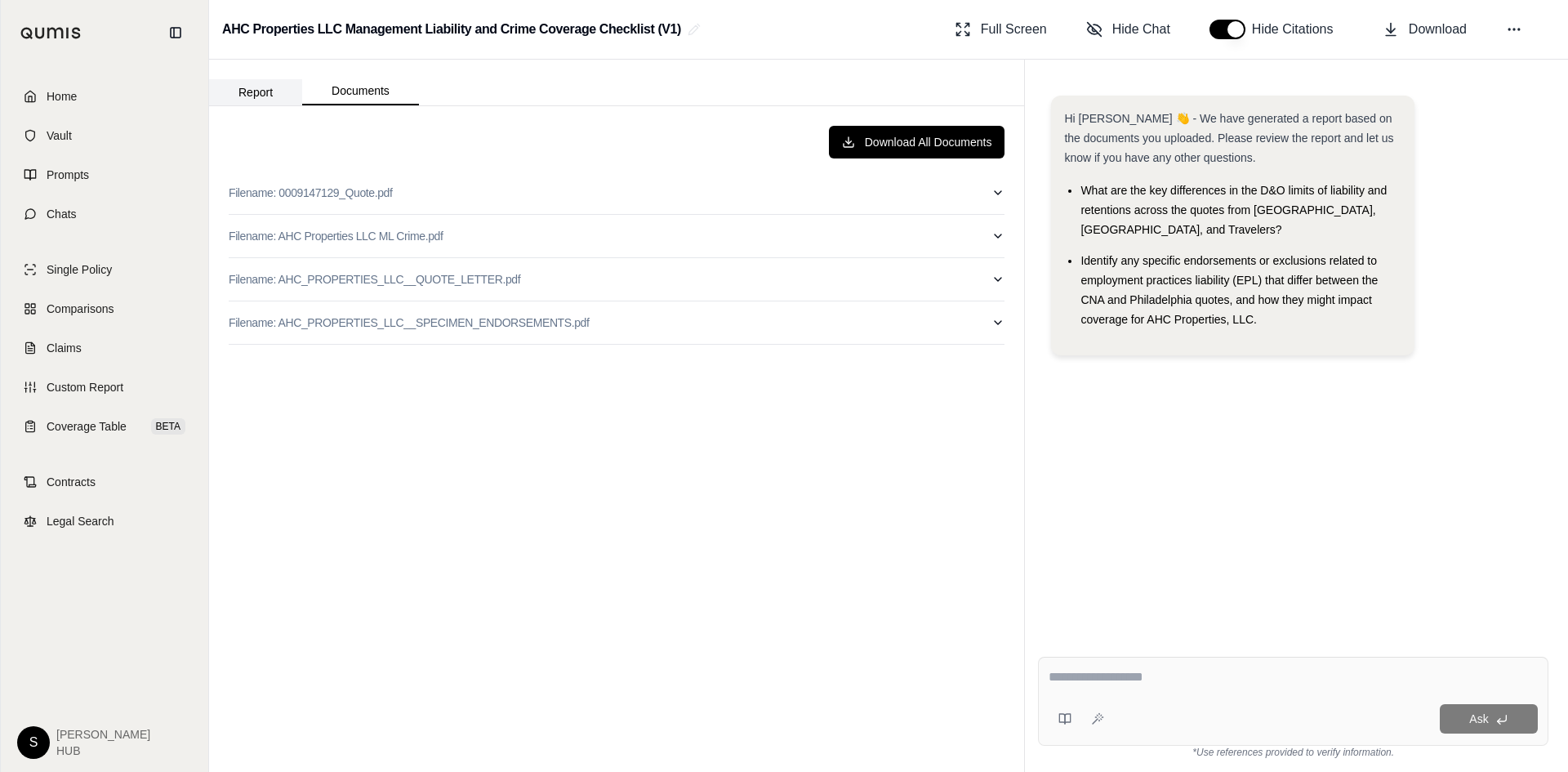 click on "Report" at bounding box center (256, 92) 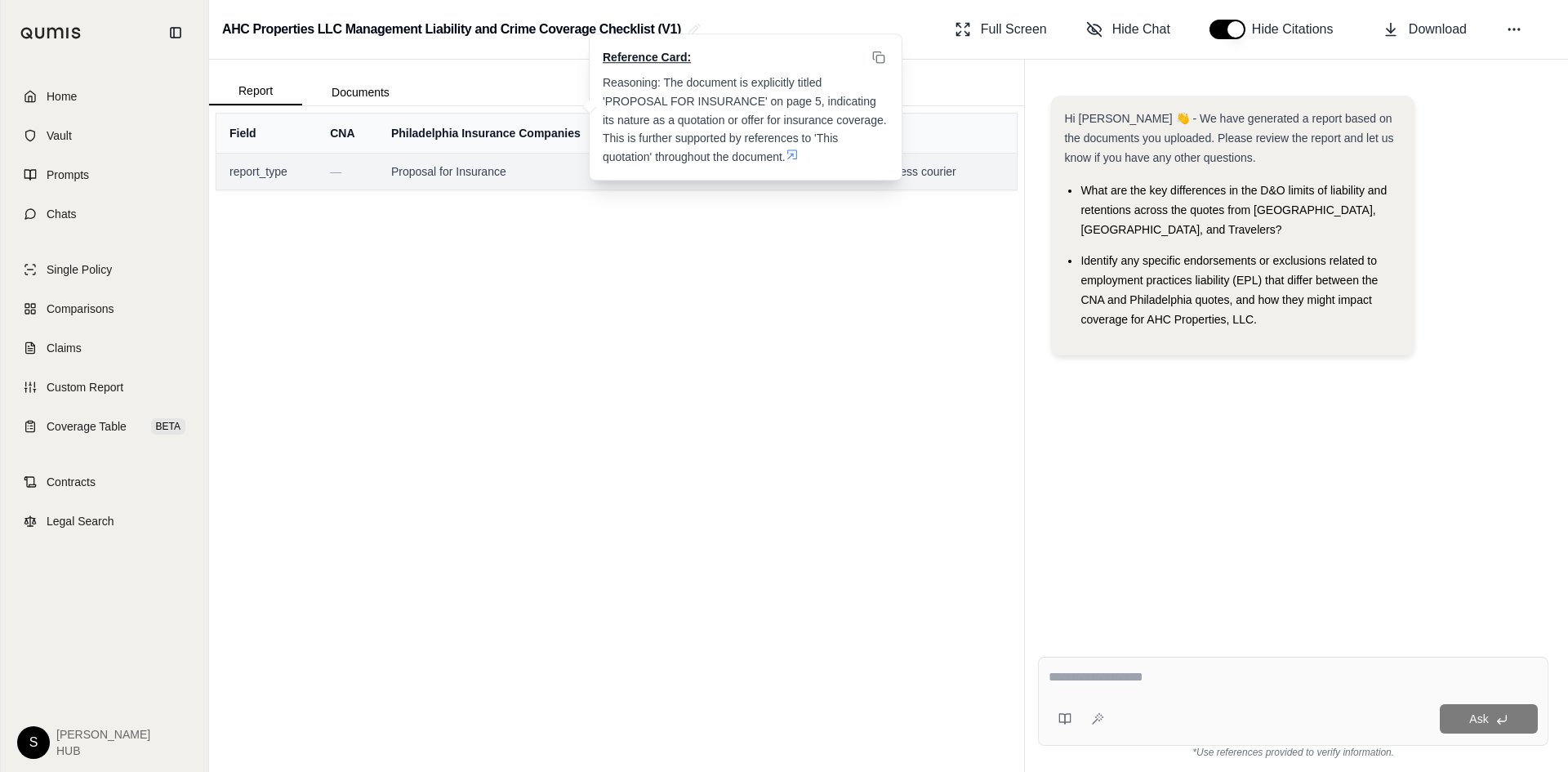 click on "Proposal for Insurance" at bounding box center [507, 172] 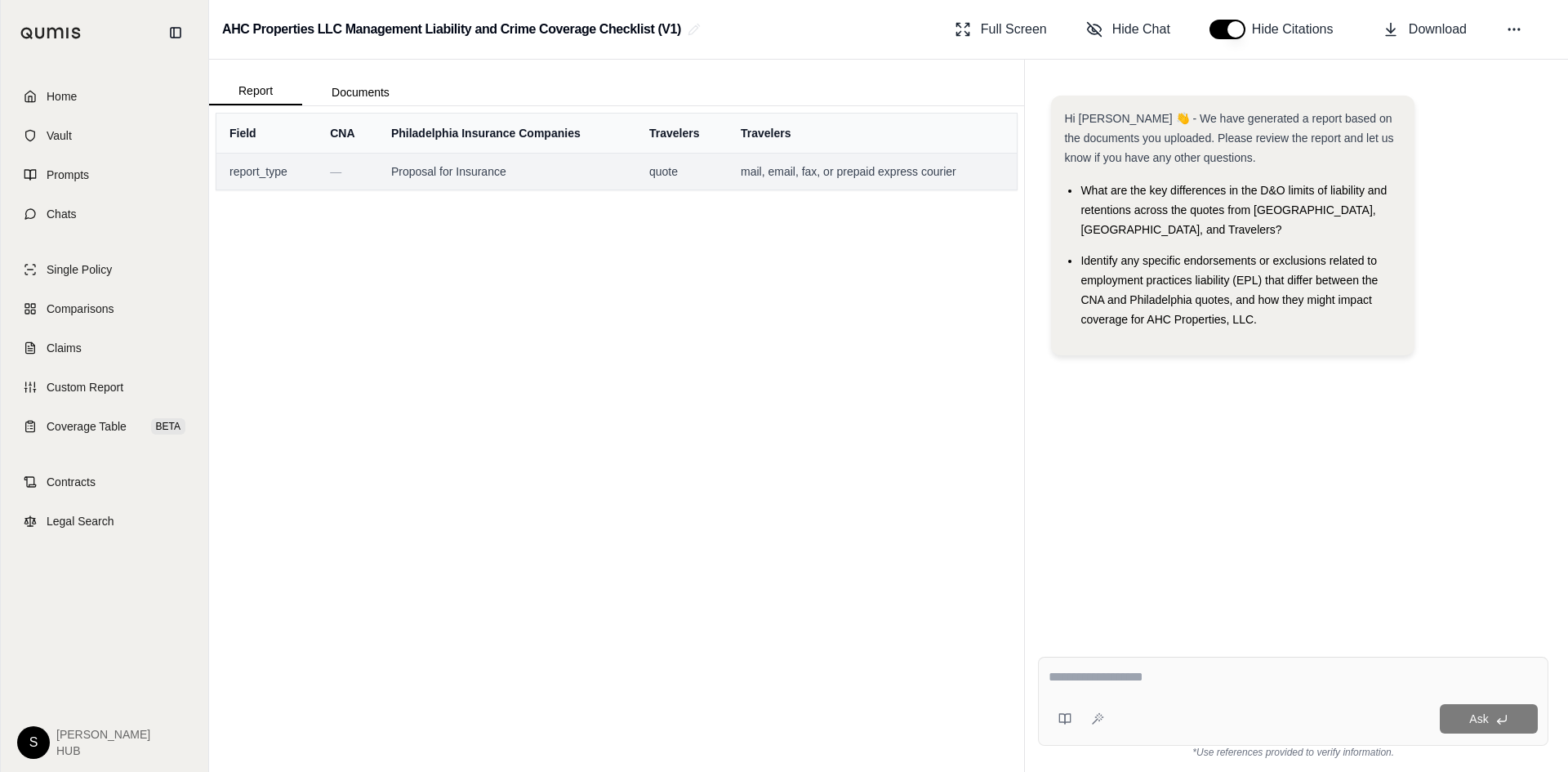 click on "mail, email, fax, or prepaid express courier" at bounding box center [872, 172] 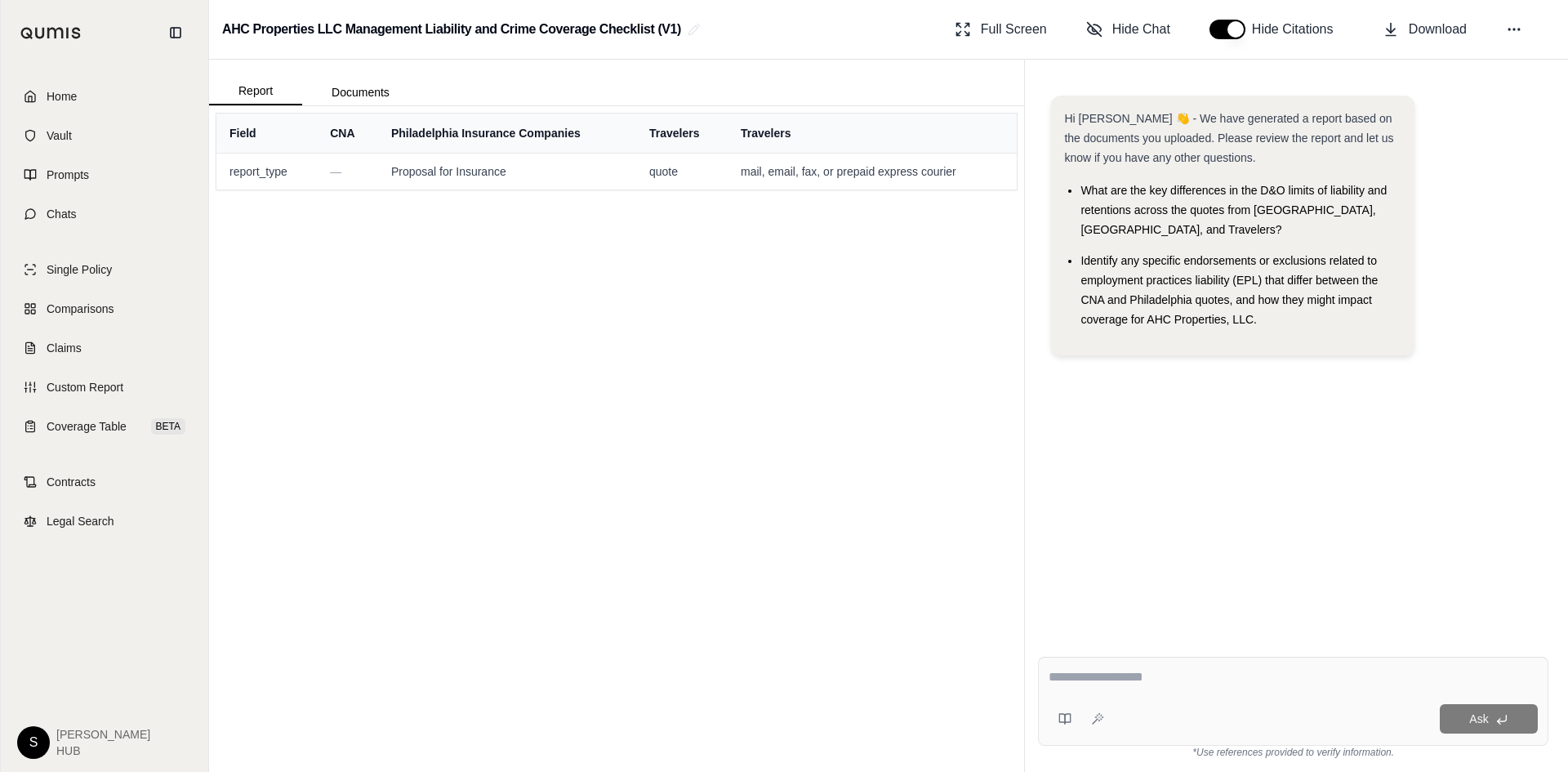 click on "Field CNA Philadelphia Insurance Companies Travelers Travelers report_type — Proposal for Insurance quote mail, email, fax, or prepaid express courier" at bounding box center (617, 439) 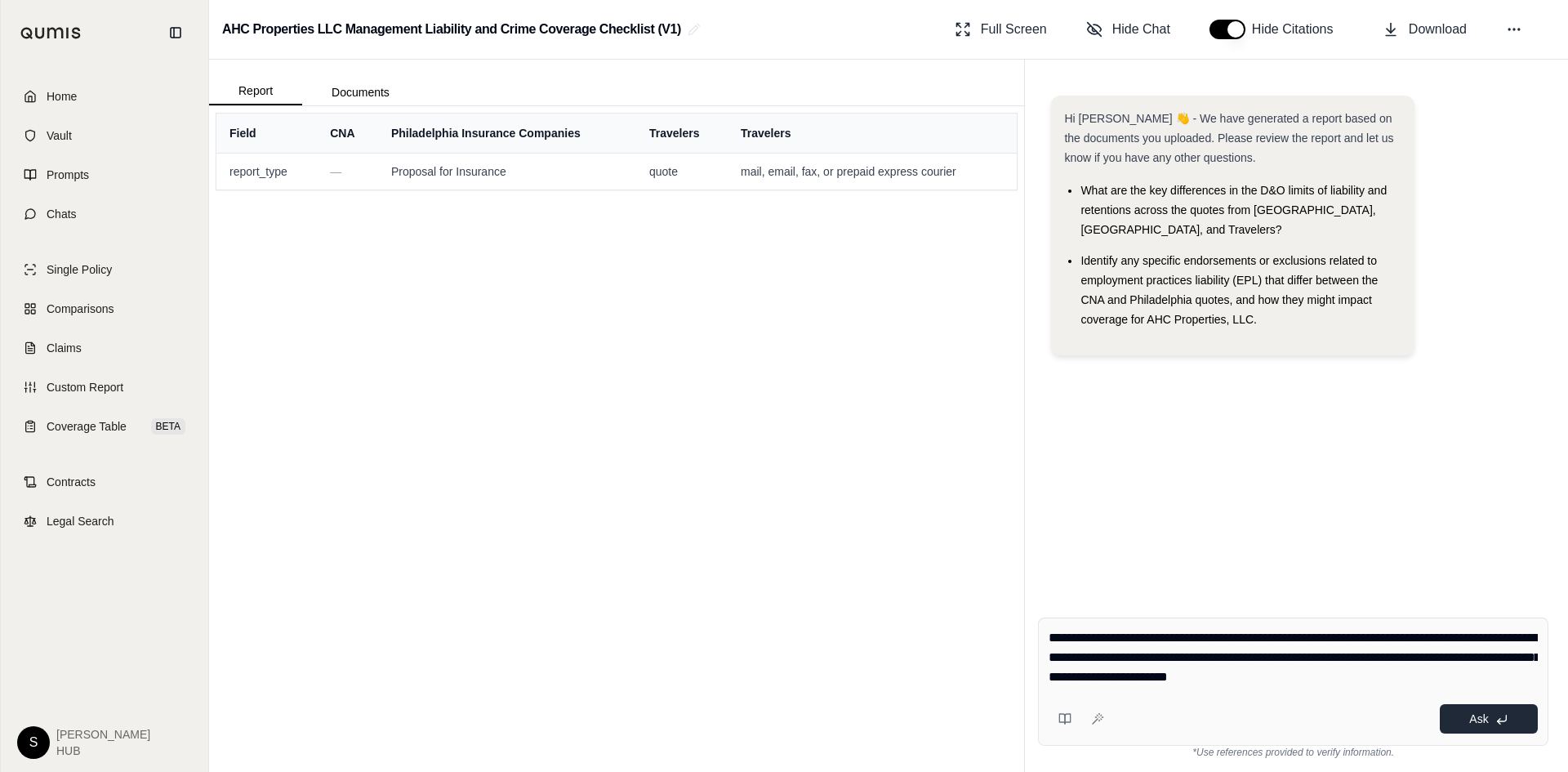 type on "**********" 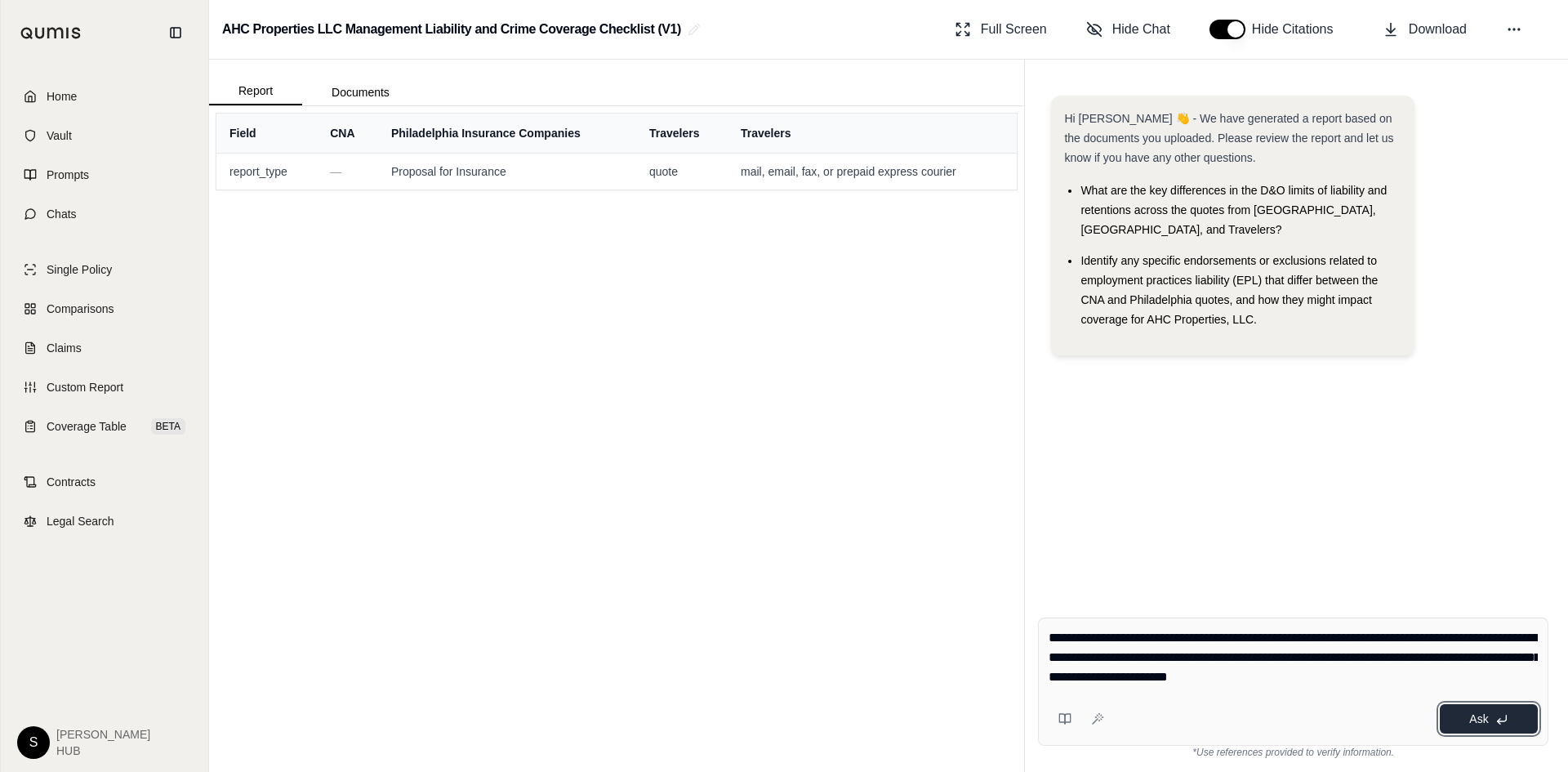click on "Ask" at bounding box center (1489, 719) 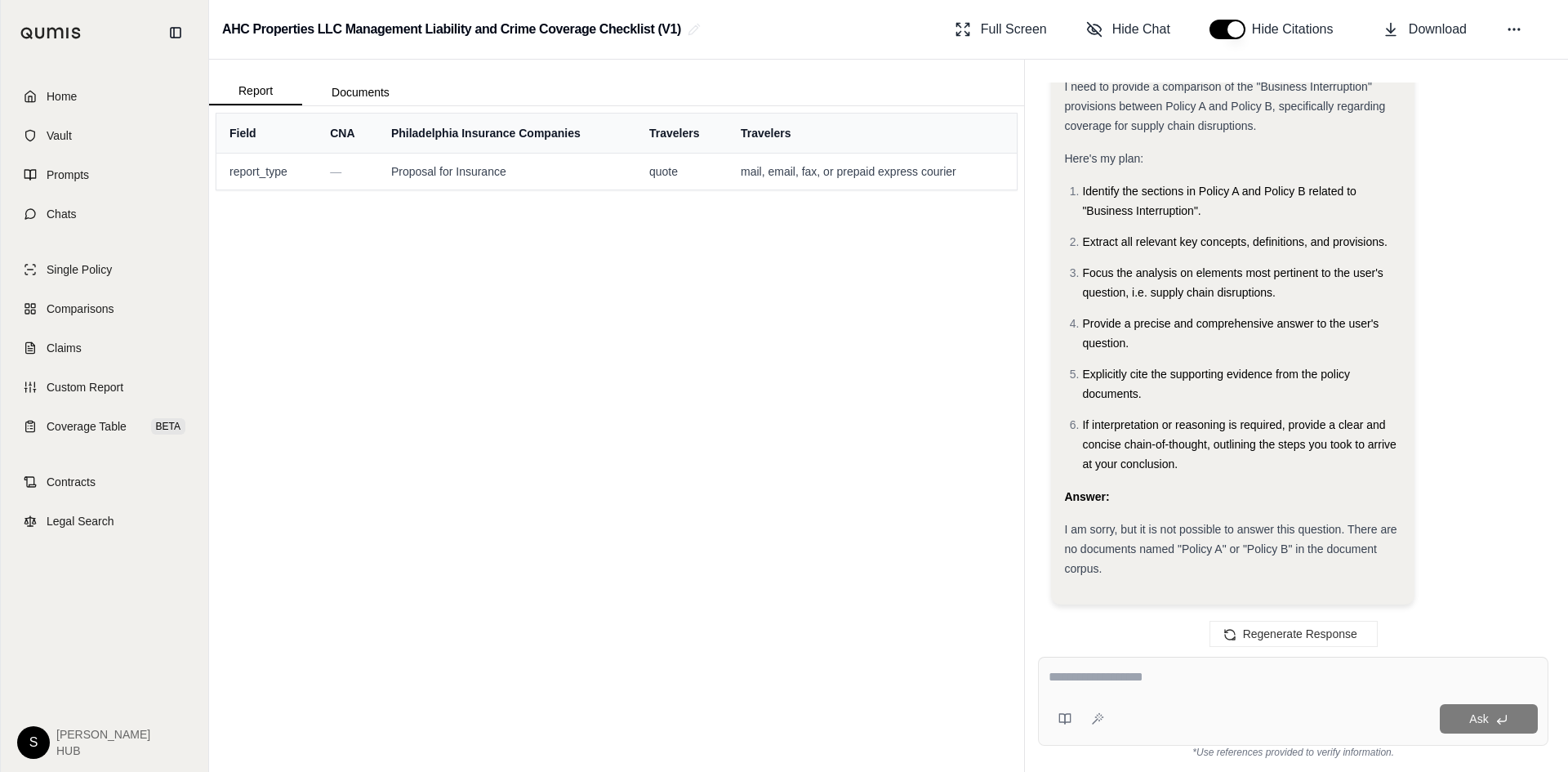 scroll, scrollTop: 3891, scrollLeft: 0, axis: vertical 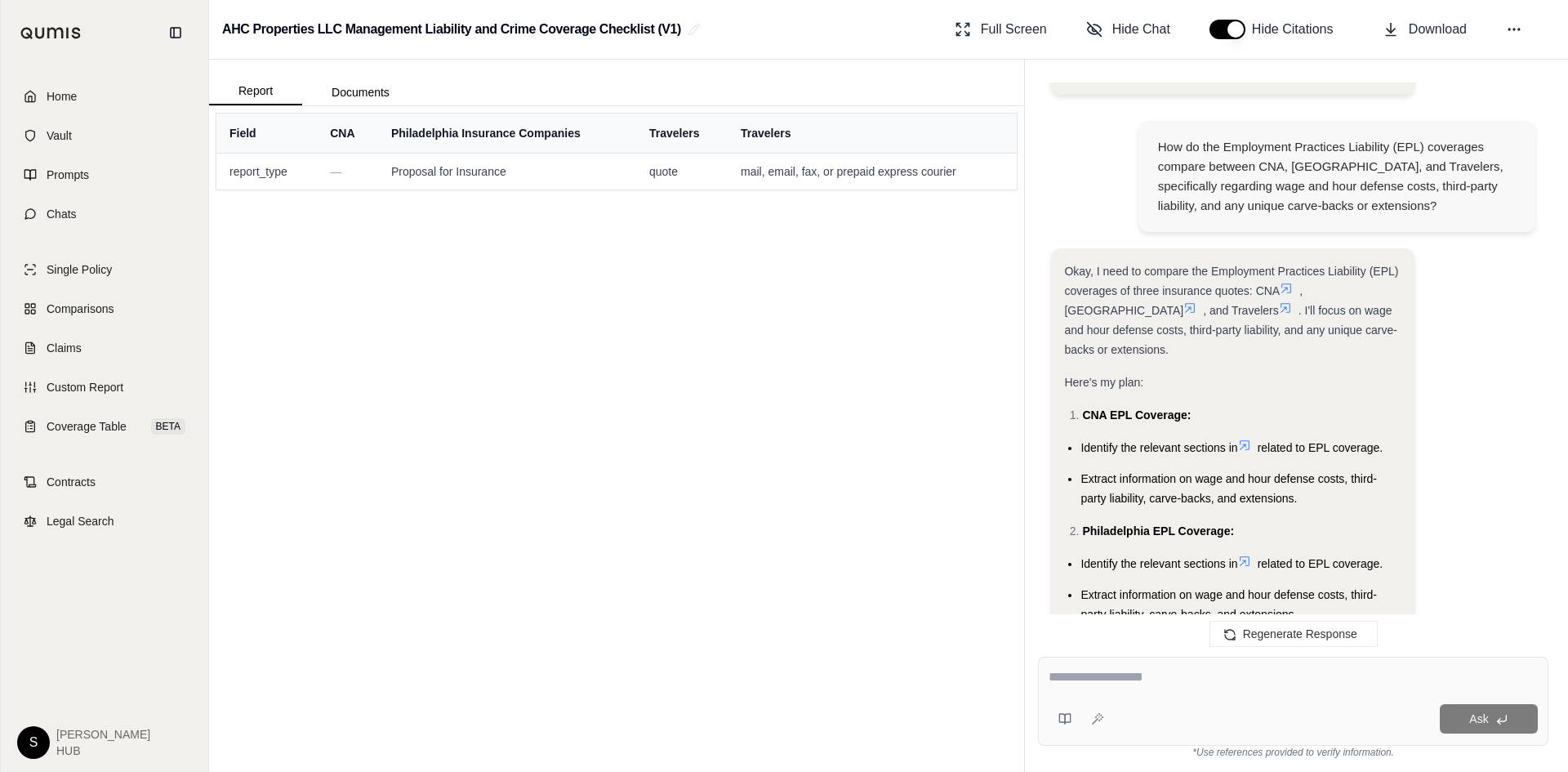 click at bounding box center [1293, 677] 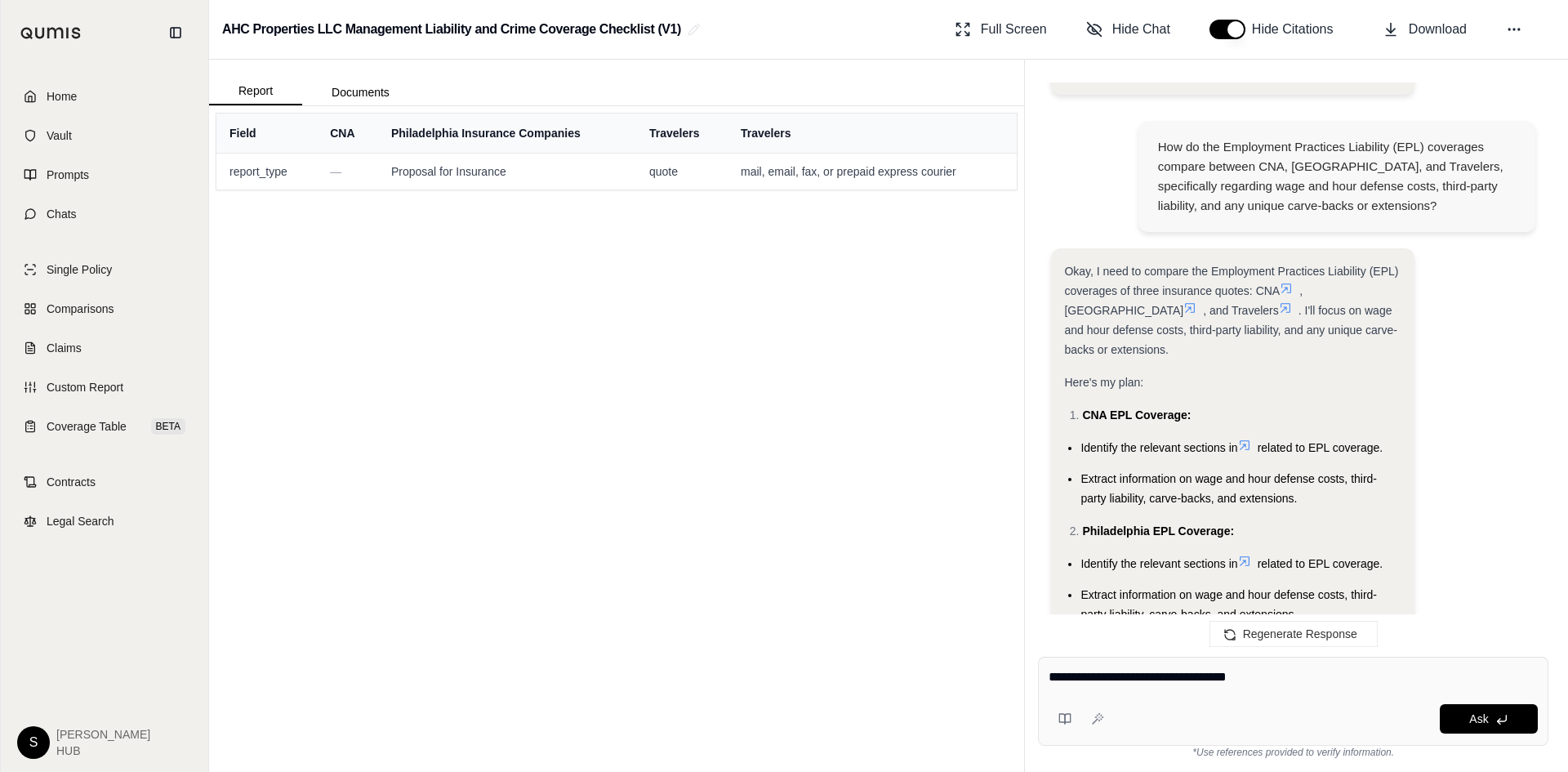 type on "**********" 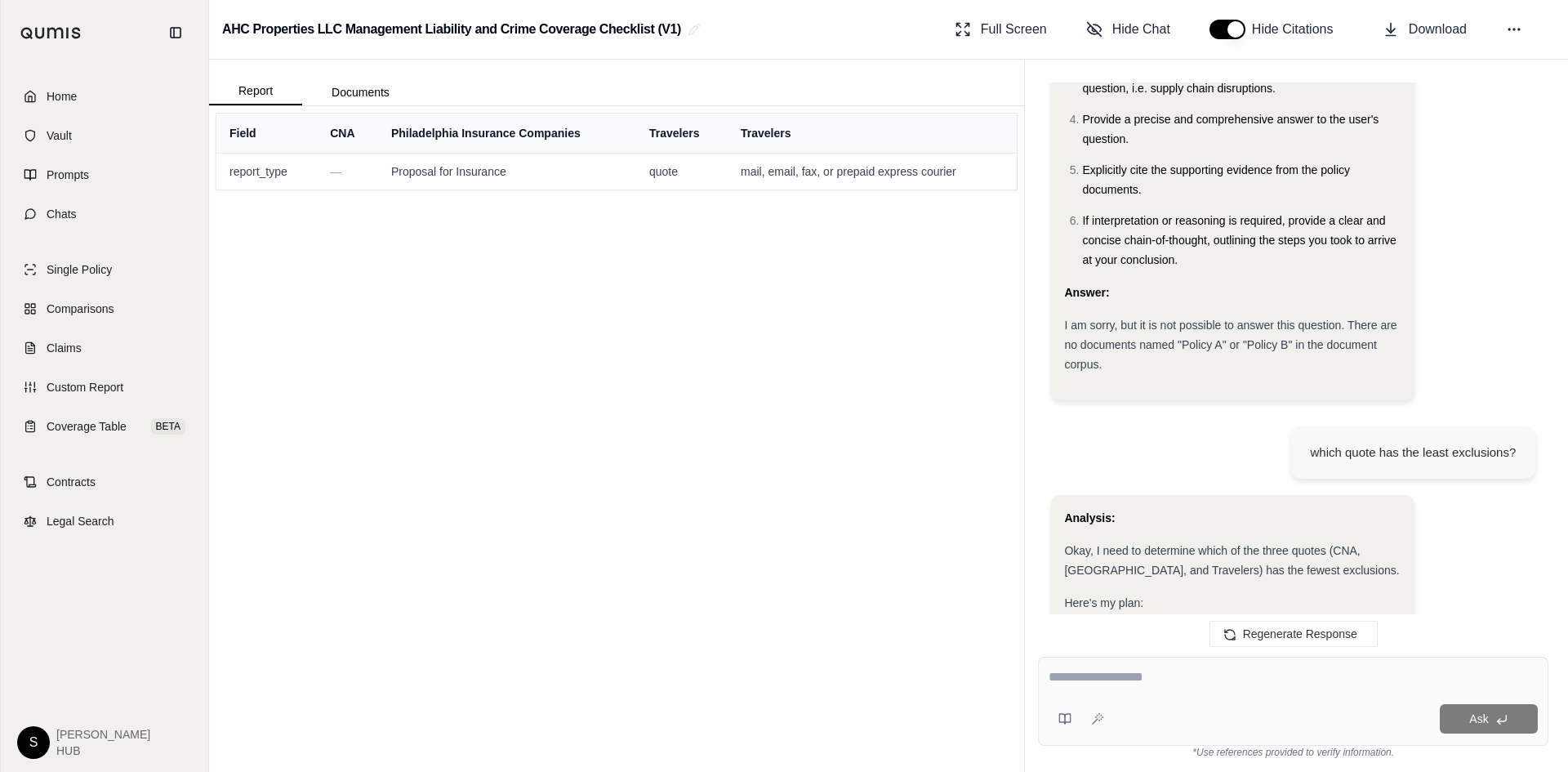 scroll, scrollTop: 6224, scrollLeft: 0, axis: vertical 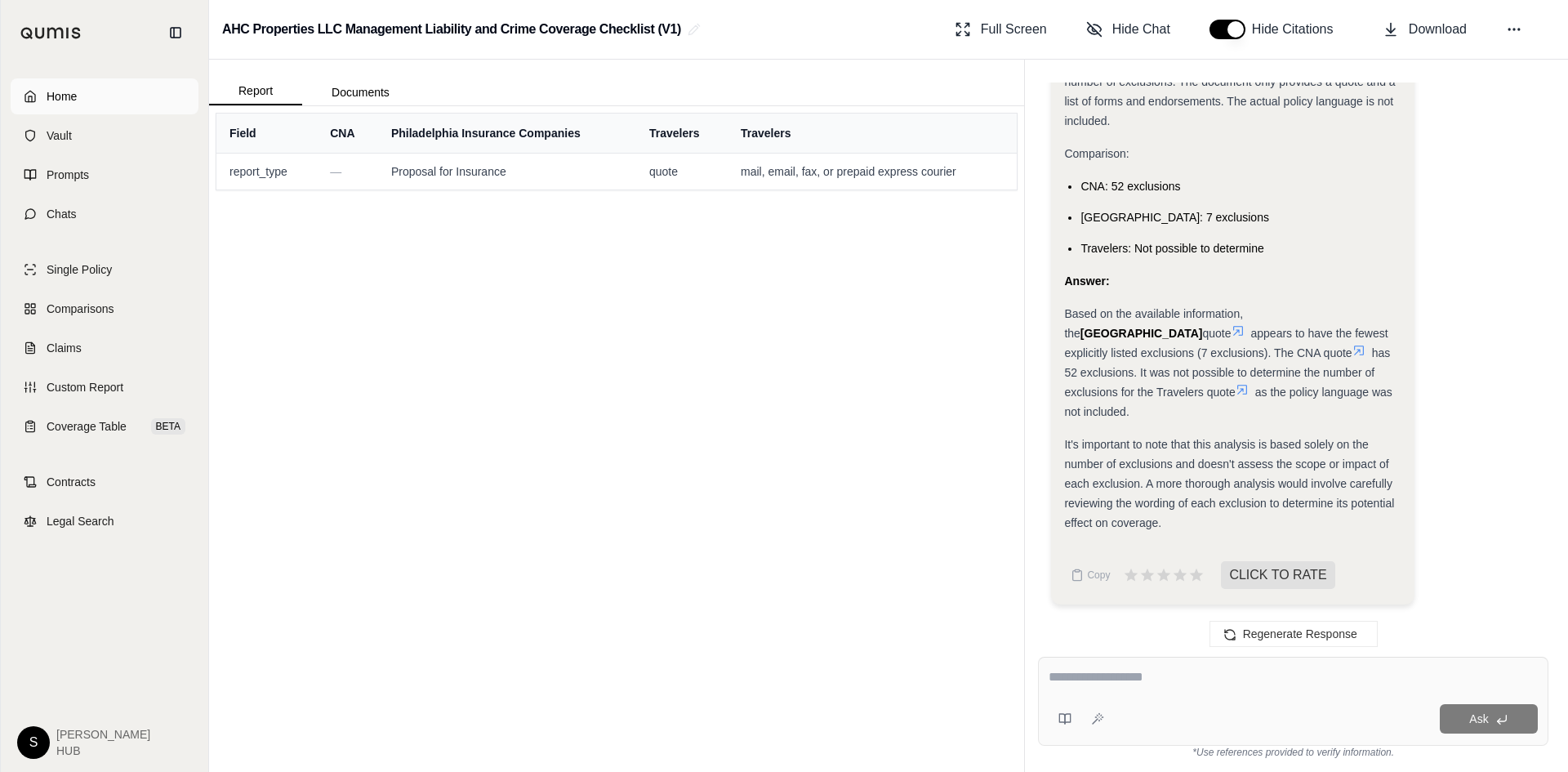 click on "Home" at bounding box center [61, 96] 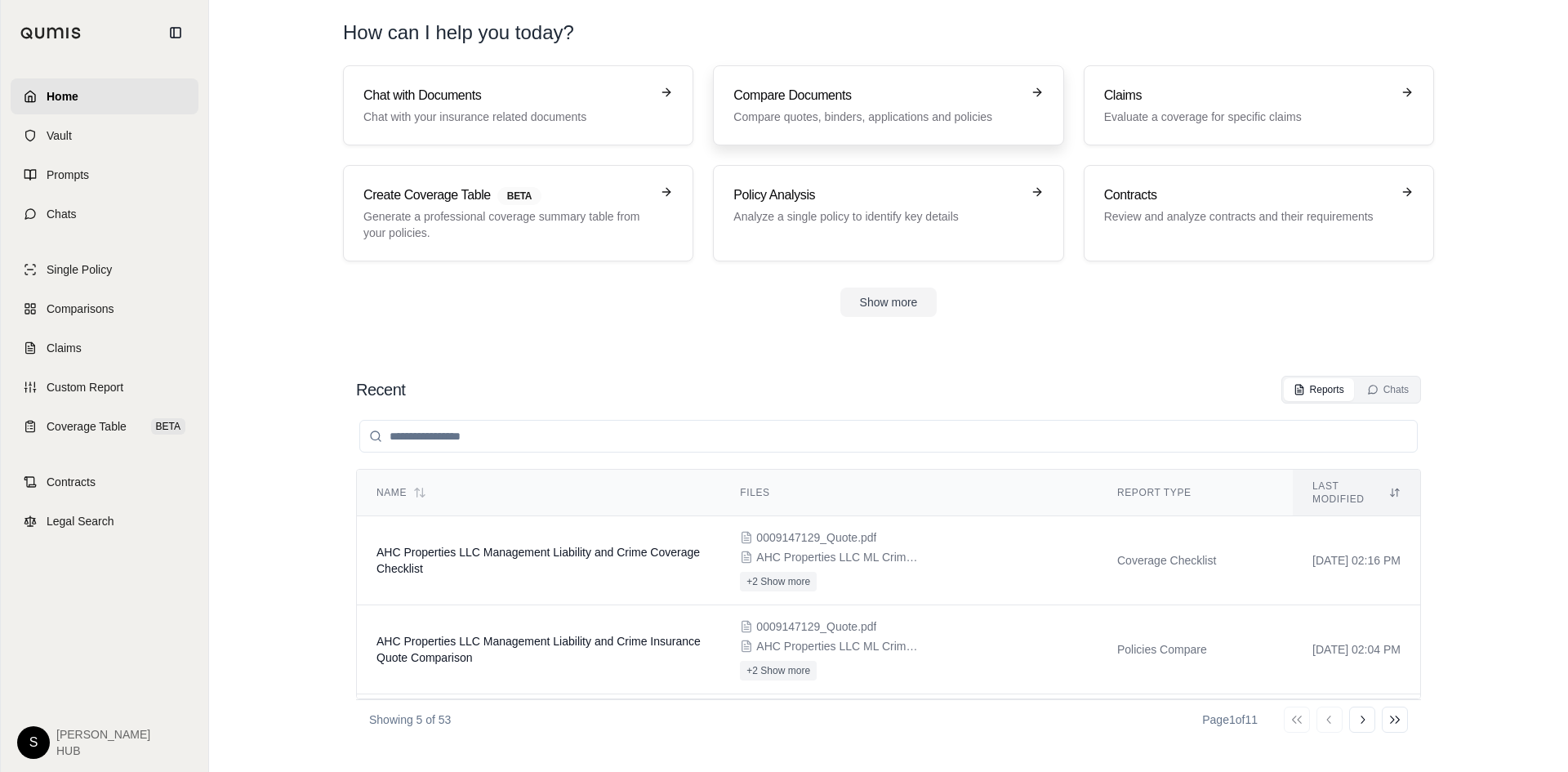 click on "Compare quotes, binders, applications and policies" at bounding box center [876, 117] 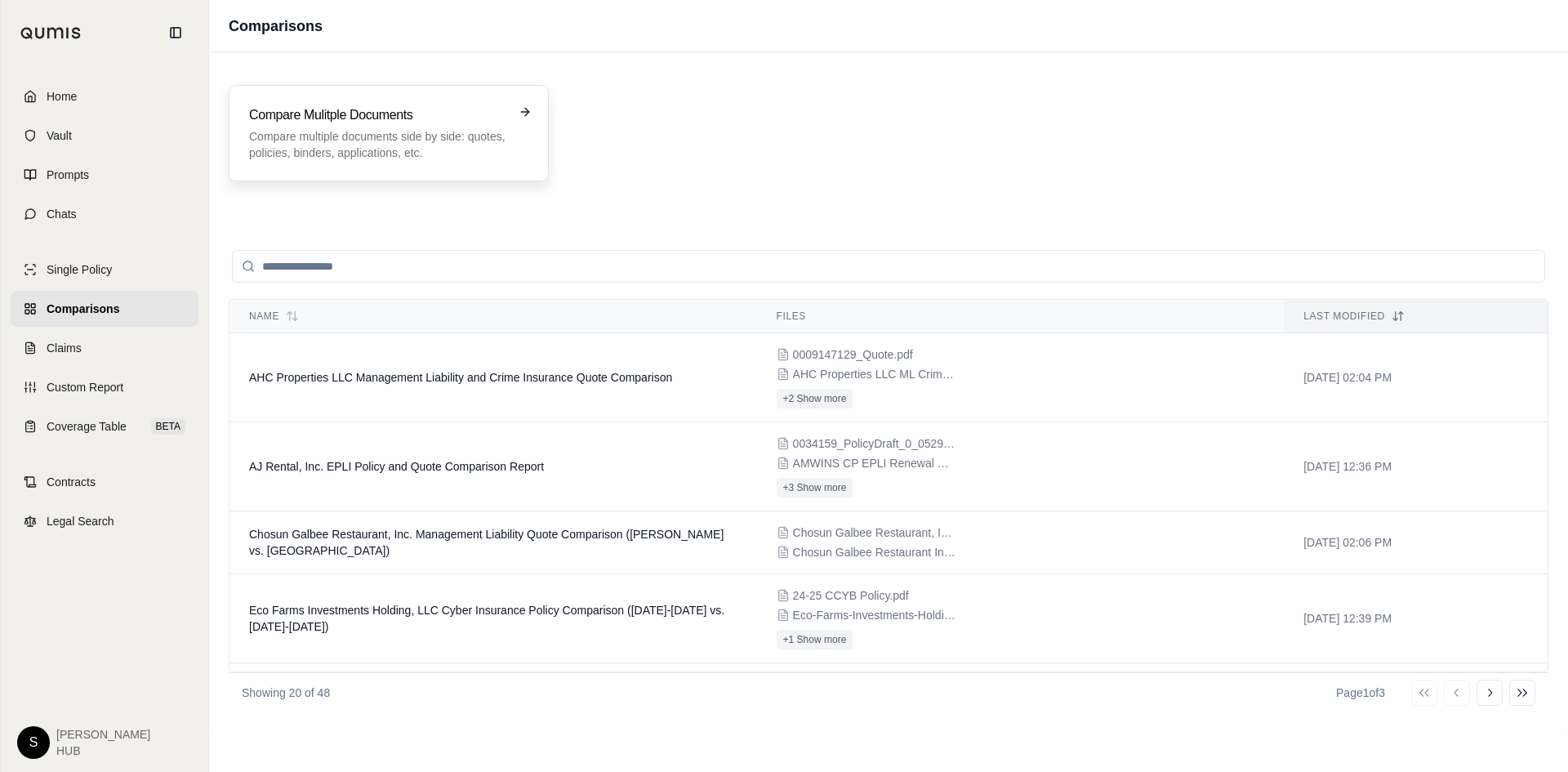 click on "Compare multiple documents side by side: quotes, policies, binders, applications, etc." at bounding box center (377, 145) 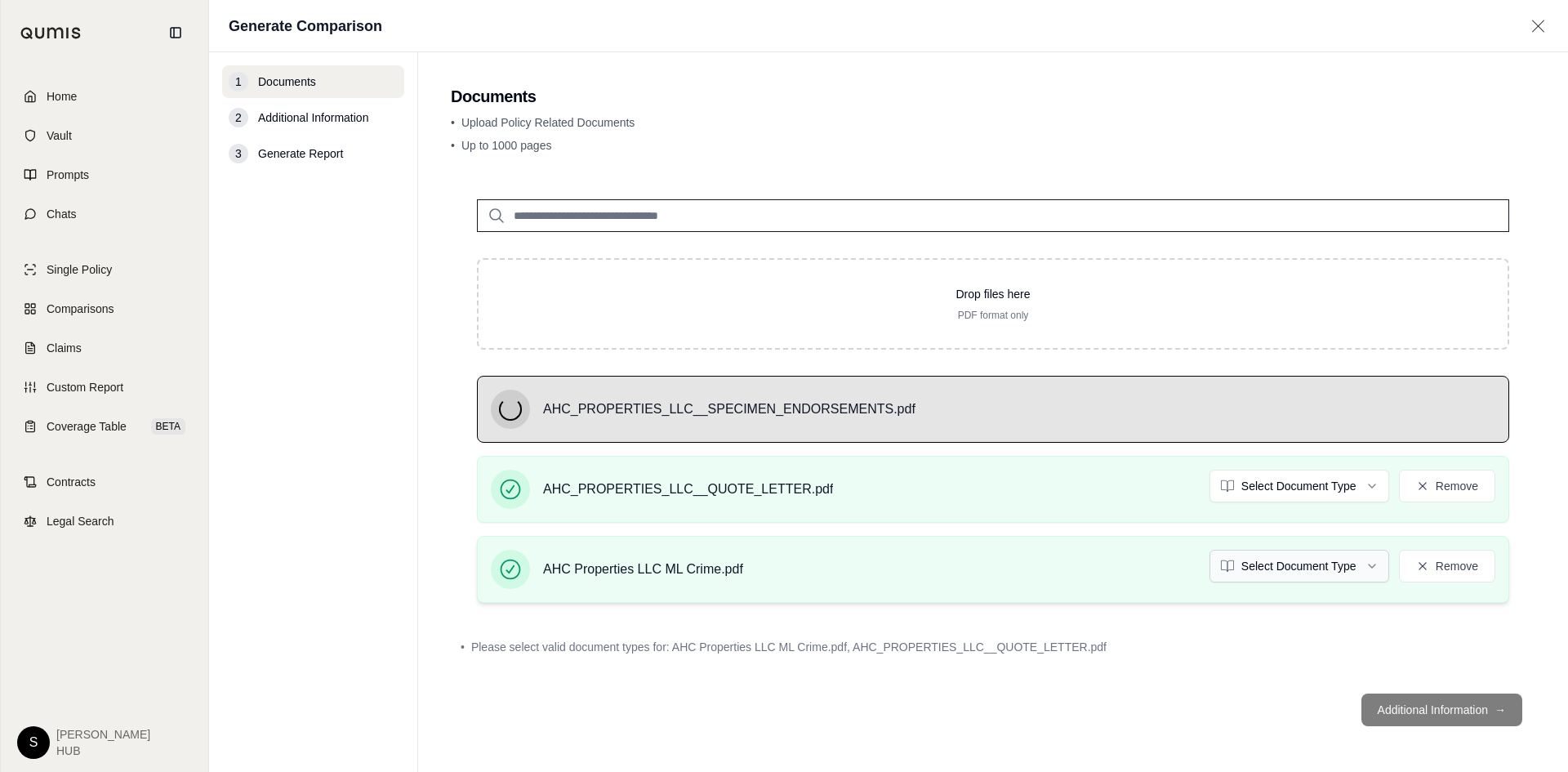 click on "Home Vault Prompts Chats Single Policy Comparisons Claims Custom Report Coverage Table BETA Contracts Legal Search S [PERSON_NAME] HUB Generate Comparison 1 Documents 2 Additional Information 3 Generate Report Documents • Upload Policy Related Documents • Up to 1000 pages Drop files here PDF format only AHC_PROPERTIES_LLC__SPECIMEN_ENDORSEMENTS.pdf AHC_PROPERTIES_LLC__QUOTE_LETTER.pdf Select Document Type Remove AHC Properties LLC ML  Crime.pdf Select Document Type Remove • Please select valid document types for: AHC Properties LLC ML  Crime.pdf,
AHC_PROPERTIES_LLC__QUOTE_LETTER.pdf Additional Information →" at bounding box center [784, 386] 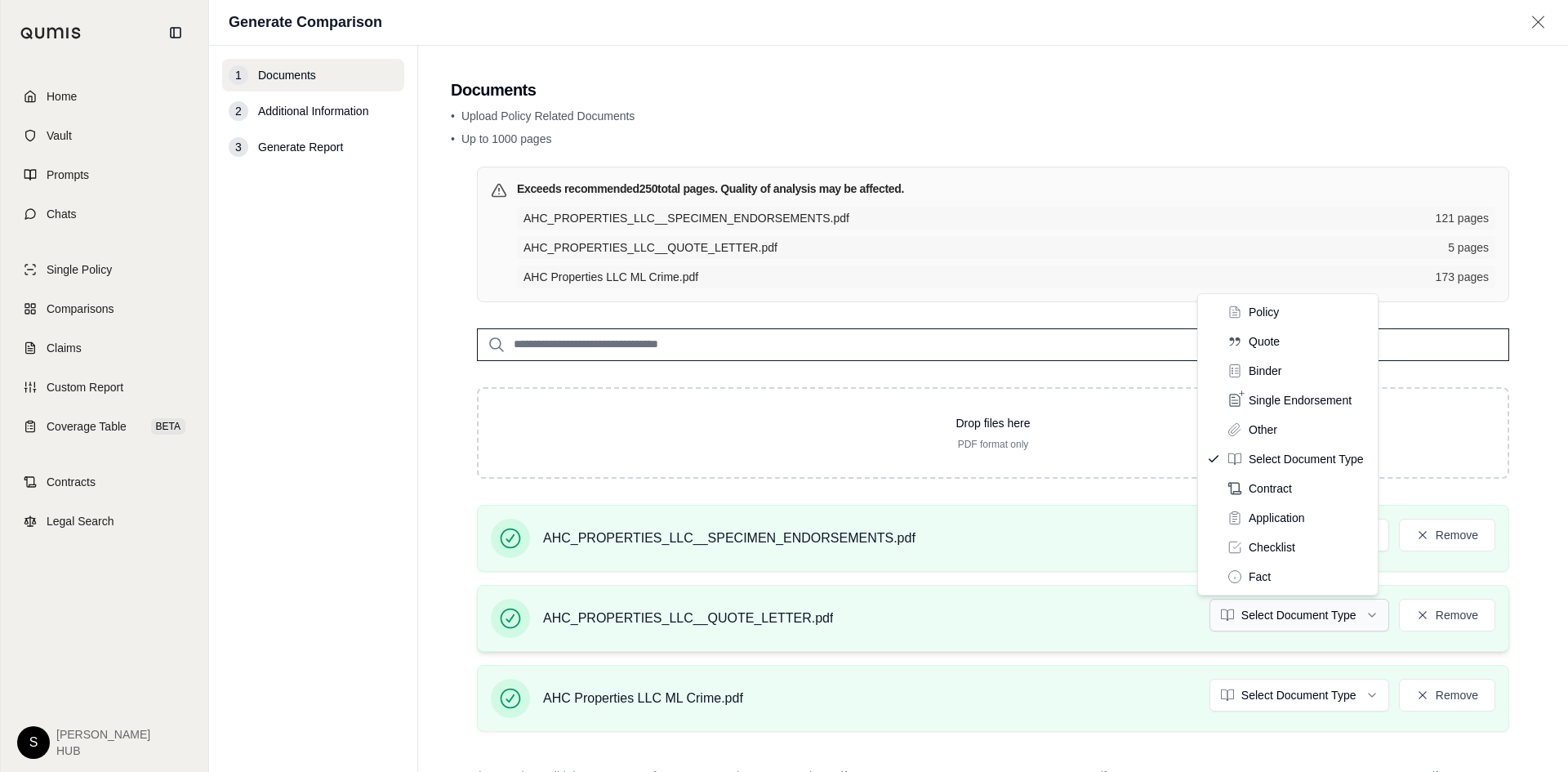 click on "Home Vault Prompts Chats Single Policy Comparisons Claims Custom Report Coverage Table BETA Contracts Legal Search S [PERSON_NAME] HUB Generate Comparison 1 Documents 2 Additional Information 3 Generate Report Documents • Upload Policy Related Documents • Up to 1000 pages Exceeds recommended  250  total pages. Quality of analysis may be affected. AHC_PROPERTIES_LLC__SPECIMEN_ENDORSEMENTS.pdf 121 pages AHC_PROPERTIES_LLC__QUOTE_LETTER.pdf 5 pages AHC Properties LLC ML  Crime.pdf 173 pages Drop files here PDF format only AHC_PROPERTIES_LLC__SPECIMEN_ENDORSEMENTS.pdf Select Document Type Remove AHC_PROPERTIES_LLC__QUOTE_LETTER.pdf Select Document Type Remove AHC Properties LLC ML  Crime.pdf Select Document Type Remove • Please select valid document types for: AHC Properties LLC ML  Crime.pdf,
AHC_PROPERTIES_LLC__QUOTE_LETTER.pdf,
AHC_PROPERTIES_LLC__SPECIMEN_ENDORSEMENTS.pdf Additional Information →
Policy Quote Binder Single Endorsement Other Select Document Type Contract Application Fact" at bounding box center [784, 386] 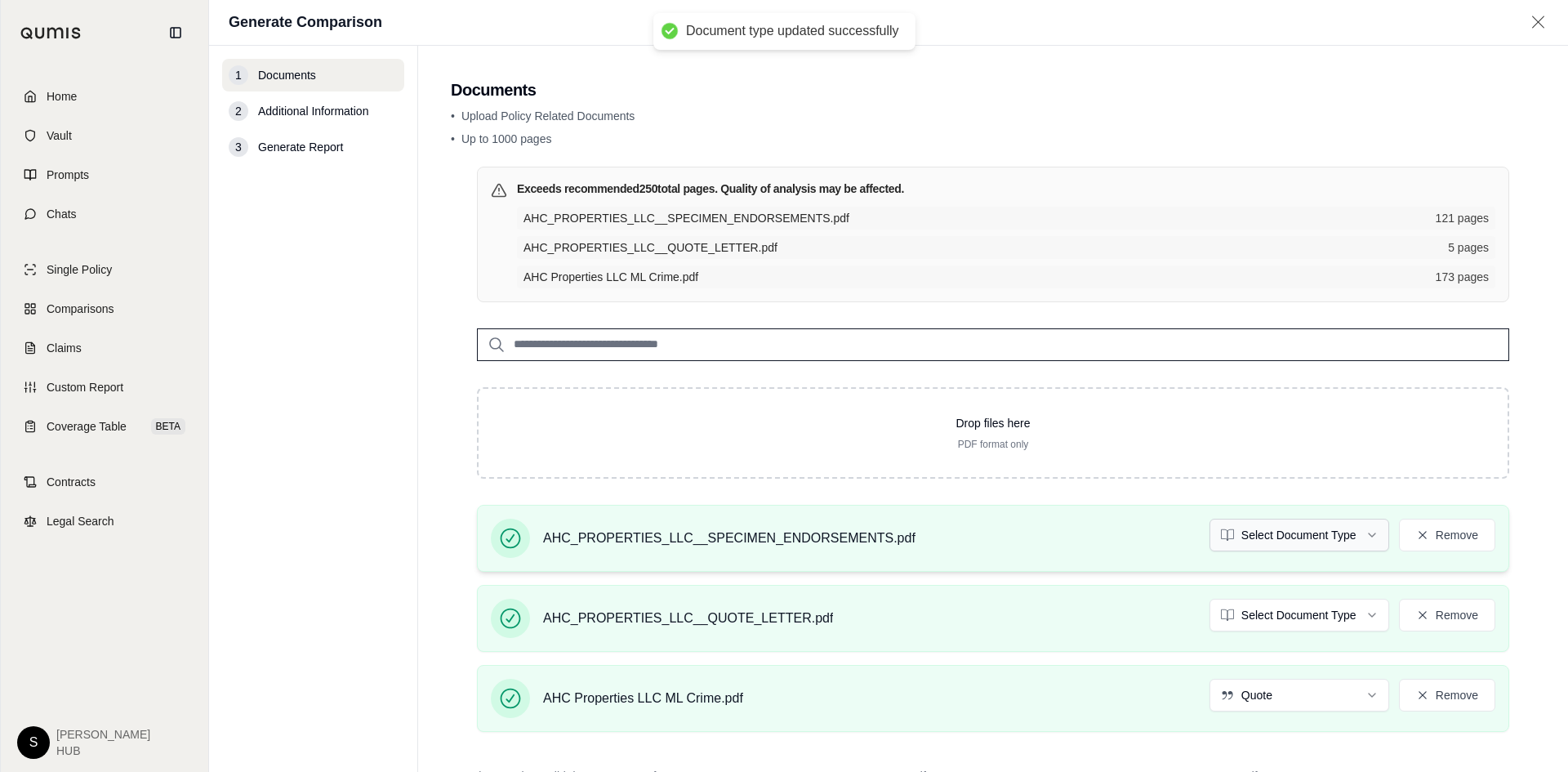 click on "Document type updated successfully Home Vault Prompts Chats Single Policy Comparisons Claims Custom Report Coverage Table BETA Contracts Legal Search S [PERSON_NAME] HUB Generate Comparison 1 Documents 2 Additional Information 3 Generate Report Documents • Upload Policy Related Documents • Up to 1000 pages Exceeds recommended  250  total pages. Quality of analysis may be affected. AHC_PROPERTIES_LLC__SPECIMEN_ENDORSEMENTS.pdf 121 pages AHC_PROPERTIES_LLC__QUOTE_LETTER.pdf 5 pages AHC Properties LLC ML  Crime.pdf 173 pages Drop files here PDF format only AHC_PROPERTIES_LLC__SPECIMEN_ENDORSEMENTS.pdf Select Document Type Remove AHC_PROPERTIES_LLC__QUOTE_LETTER.pdf Select Document Type Remove AHC Properties LLC ML  Crime.pdf Quote Remove • Please select valid document types for: AHC_PROPERTIES_LLC__QUOTE_LETTER.pdf,
AHC_PROPERTIES_LLC__SPECIMEN_ENDORSEMENTS.pdf Additional Information →" at bounding box center (784, 386) 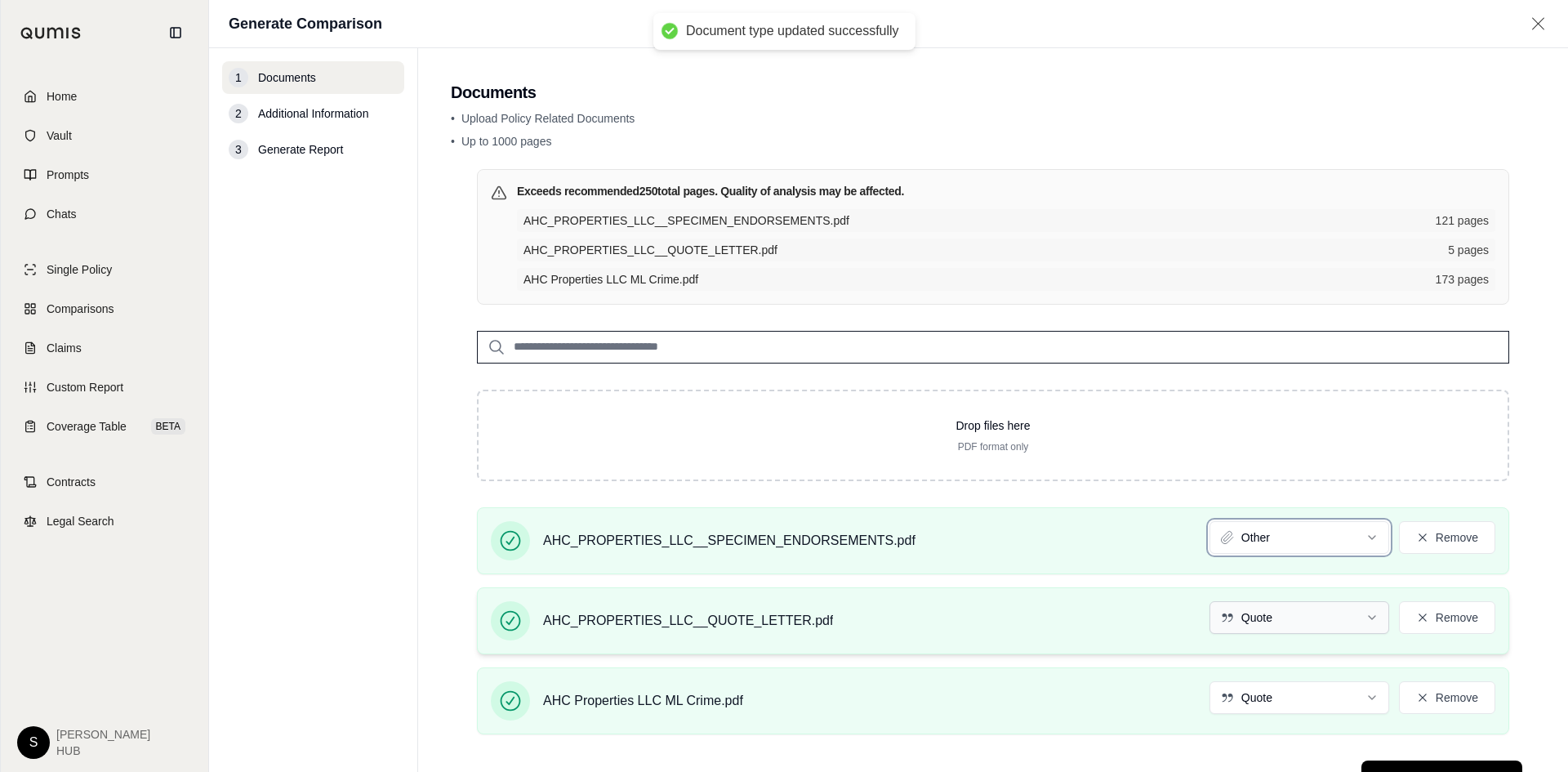 scroll, scrollTop: 67, scrollLeft: 0, axis: vertical 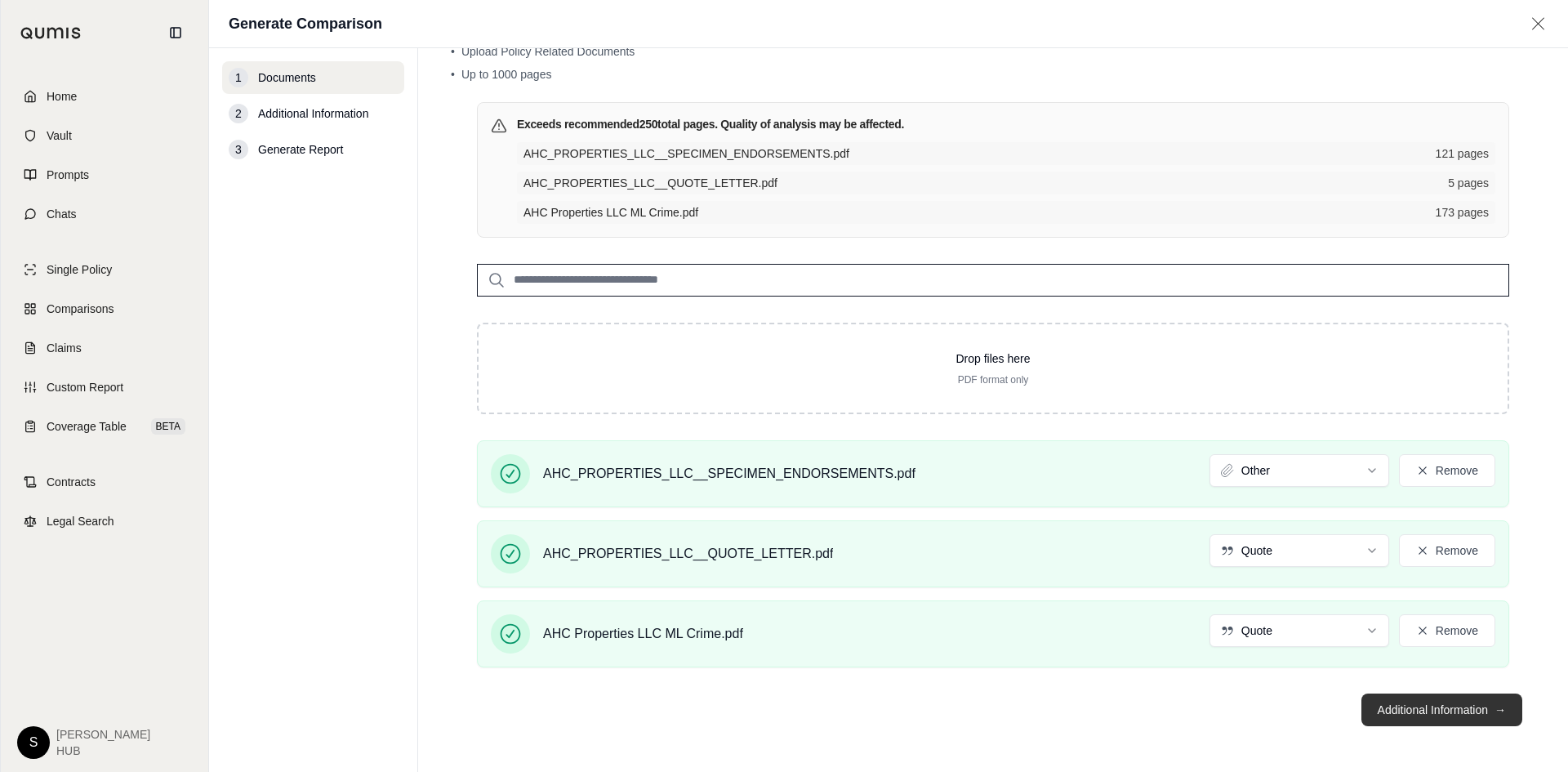 click on "Additional Information →" at bounding box center (1441, 710) 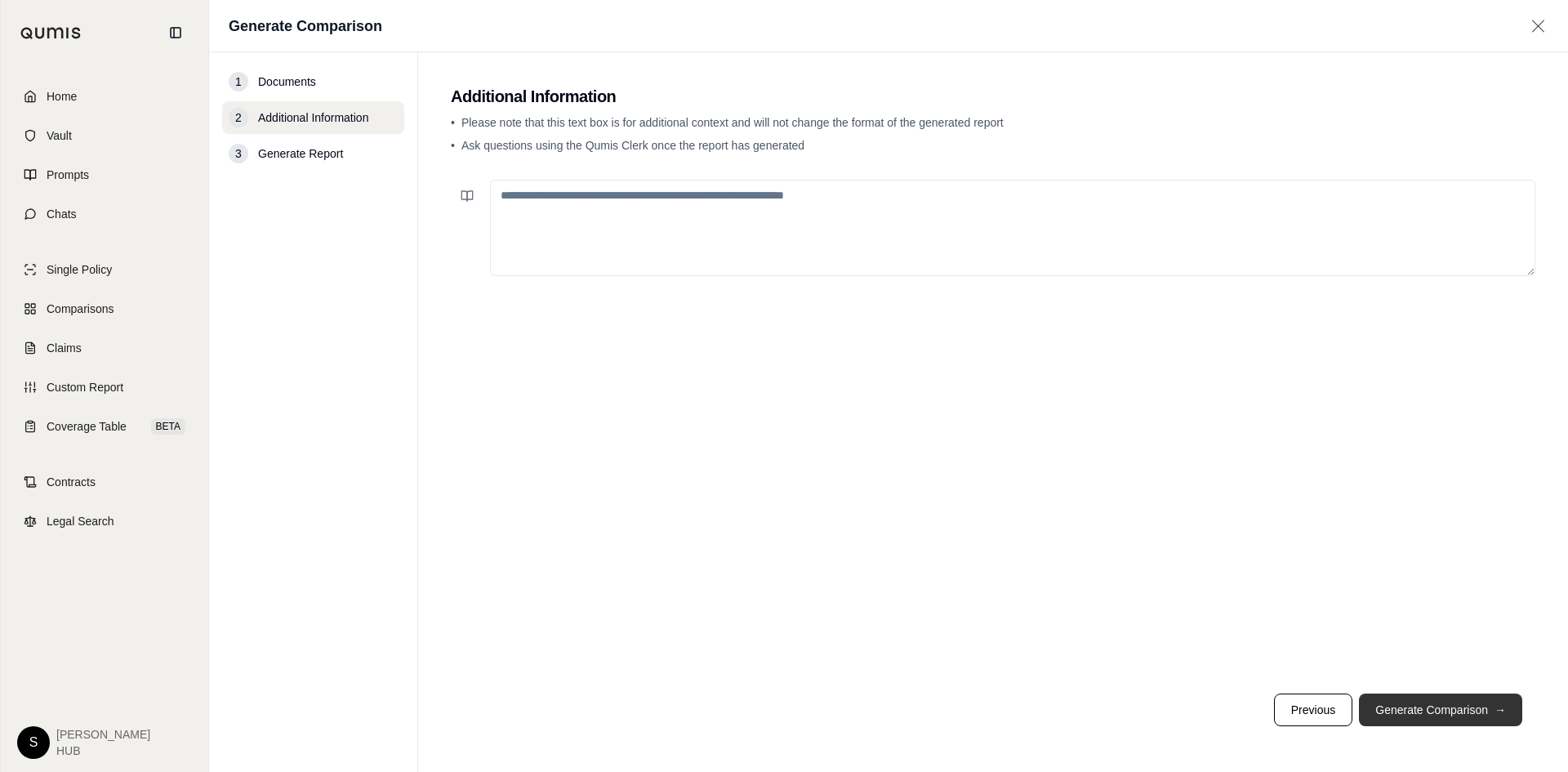 scroll, scrollTop: 0, scrollLeft: 0, axis: both 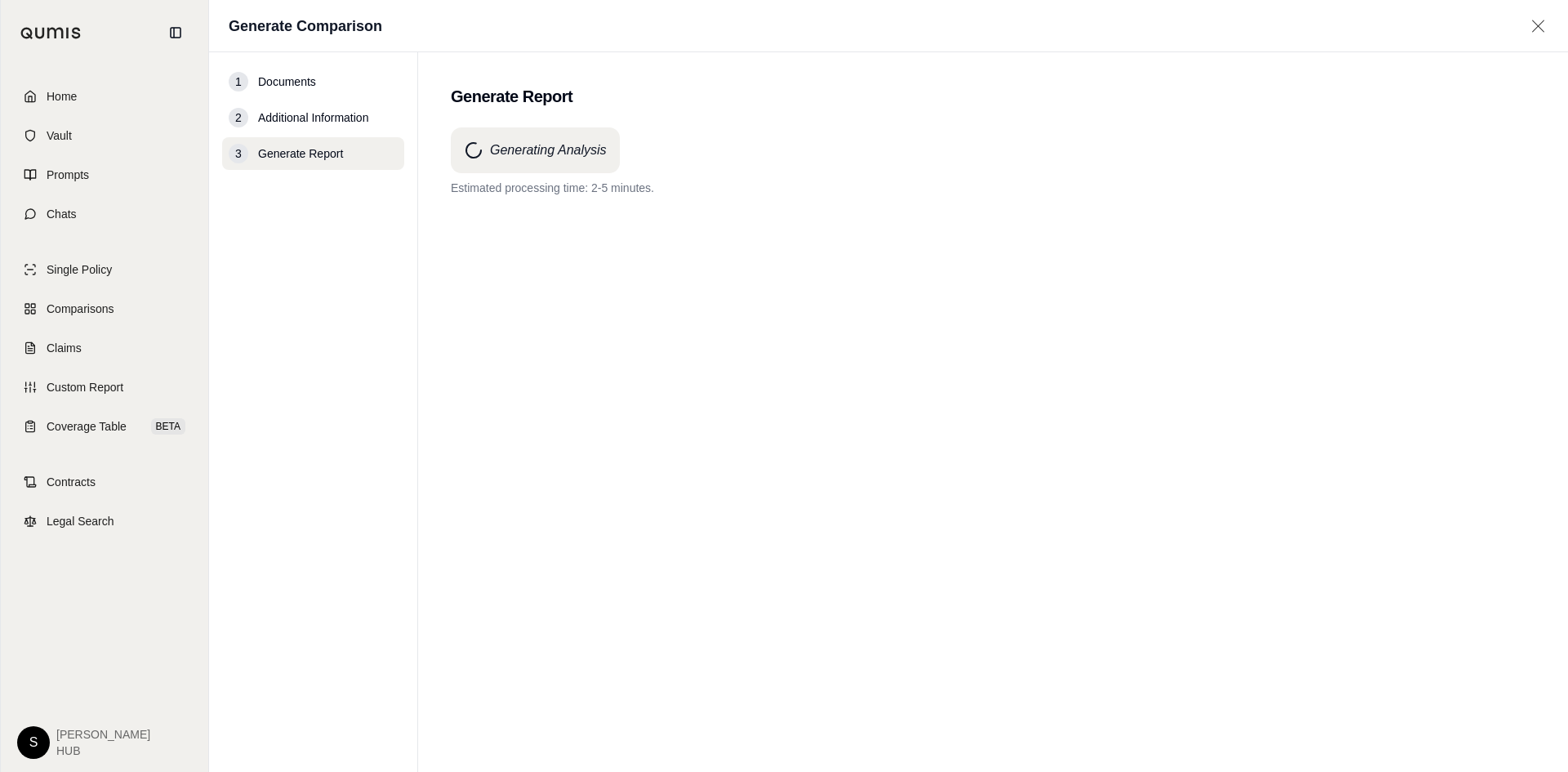 drag, startPoint x: 849, startPoint y: 188, endPoint x: 846, endPoint y: 177, distance: 11.401754 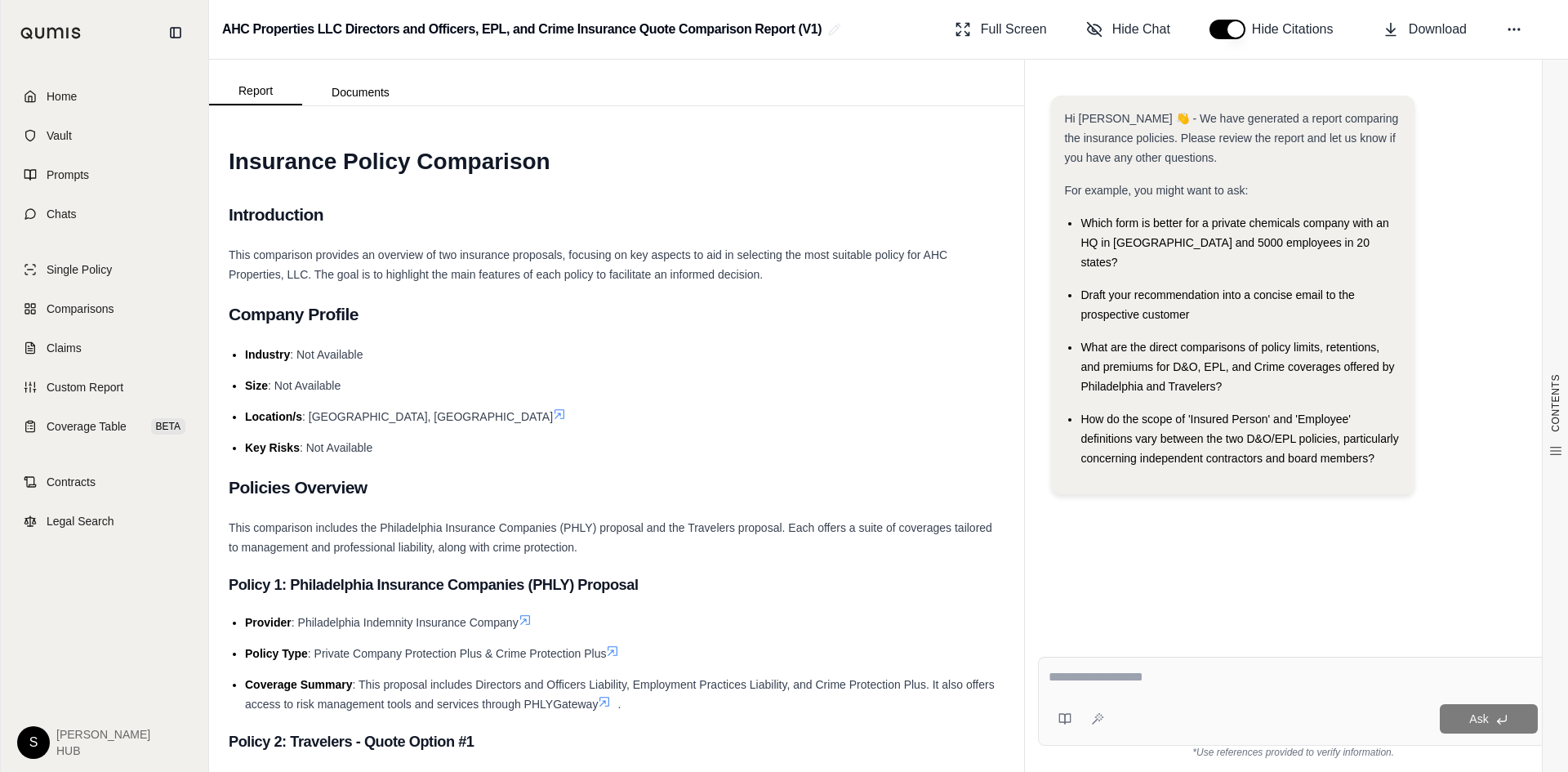 click at bounding box center [1293, 677] 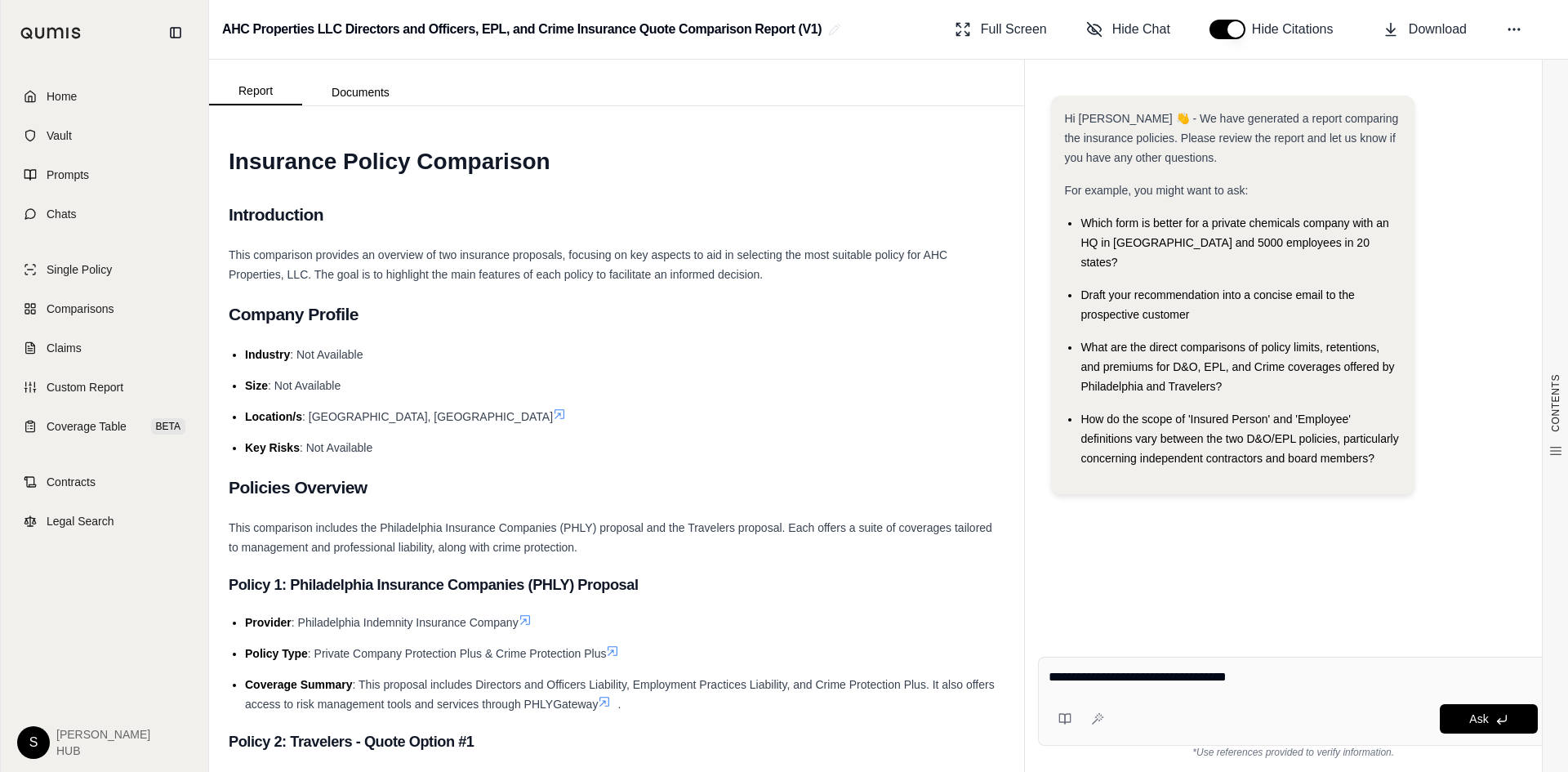 type on "**********" 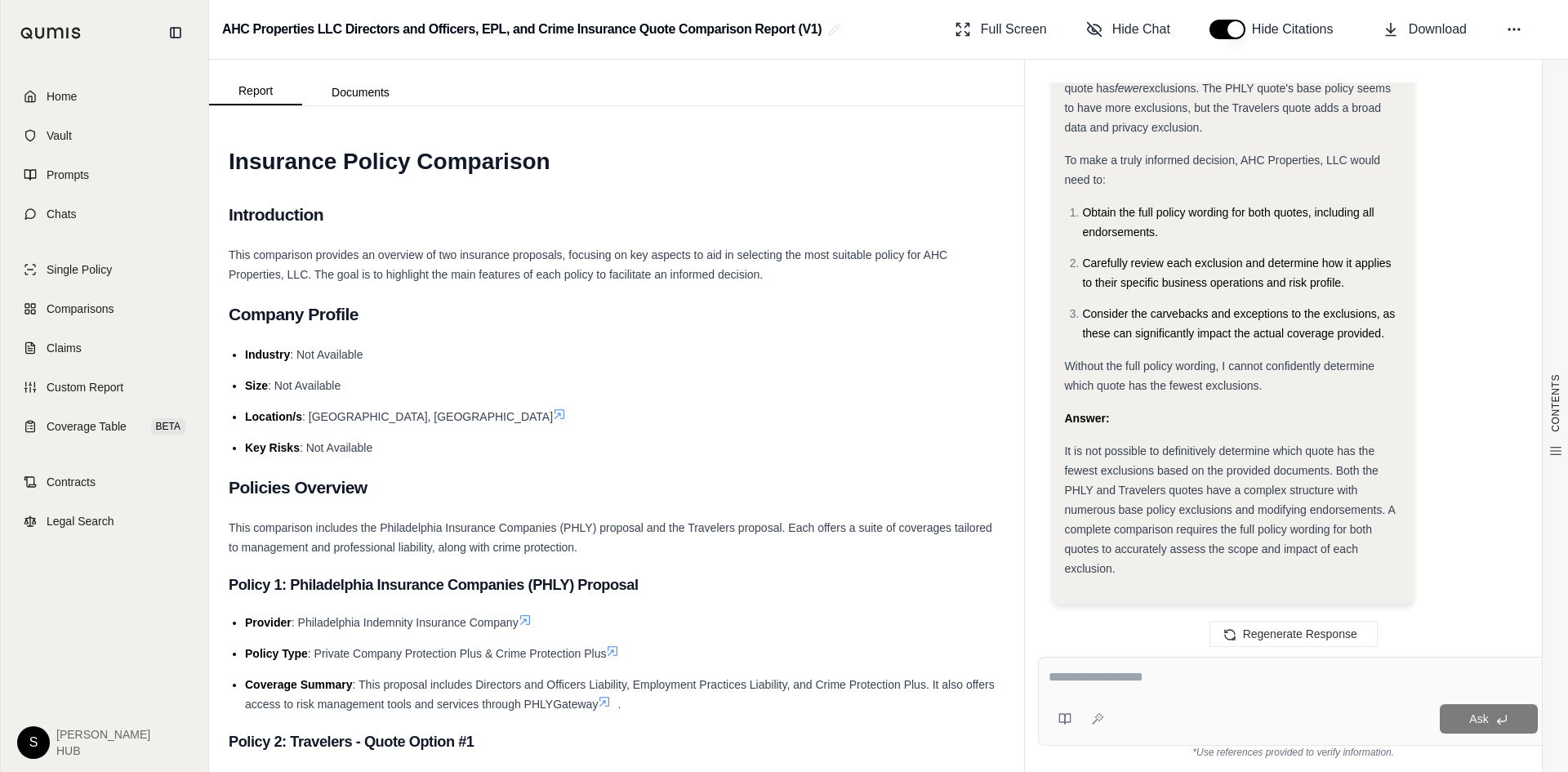 scroll, scrollTop: 6200, scrollLeft: 0, axis: vertical 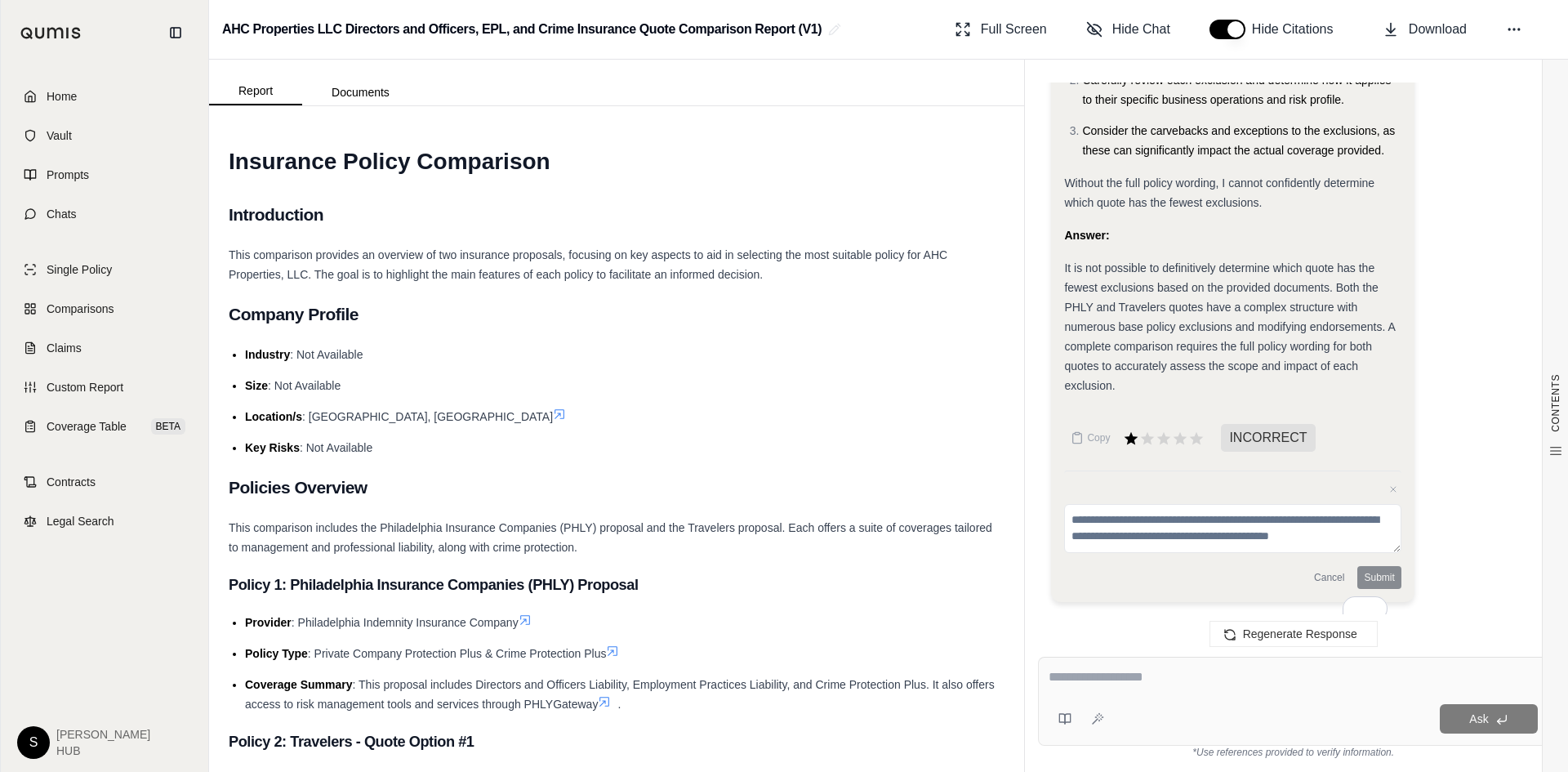 click at bounding box center [1293, 677] 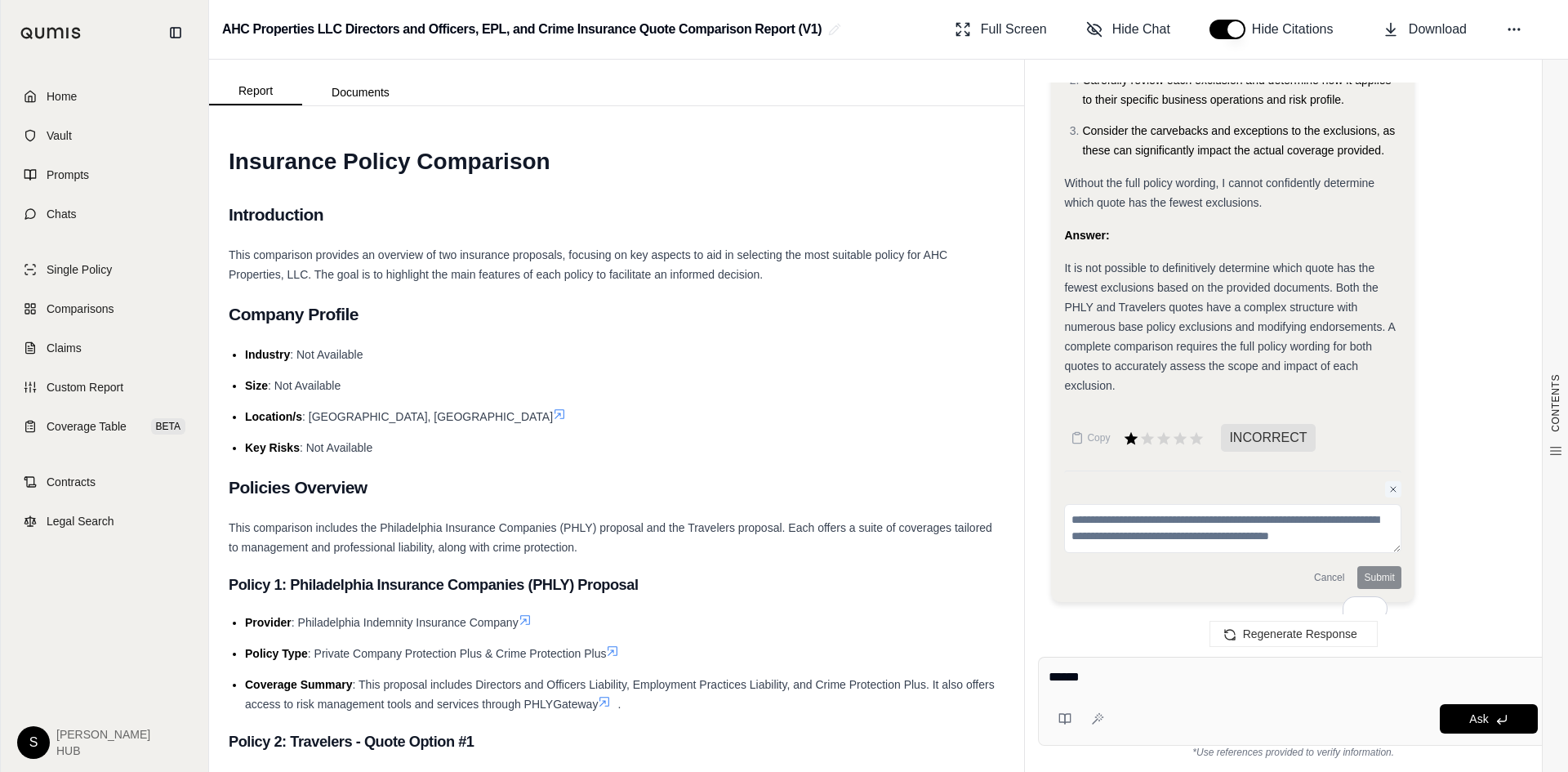 type on "*****" 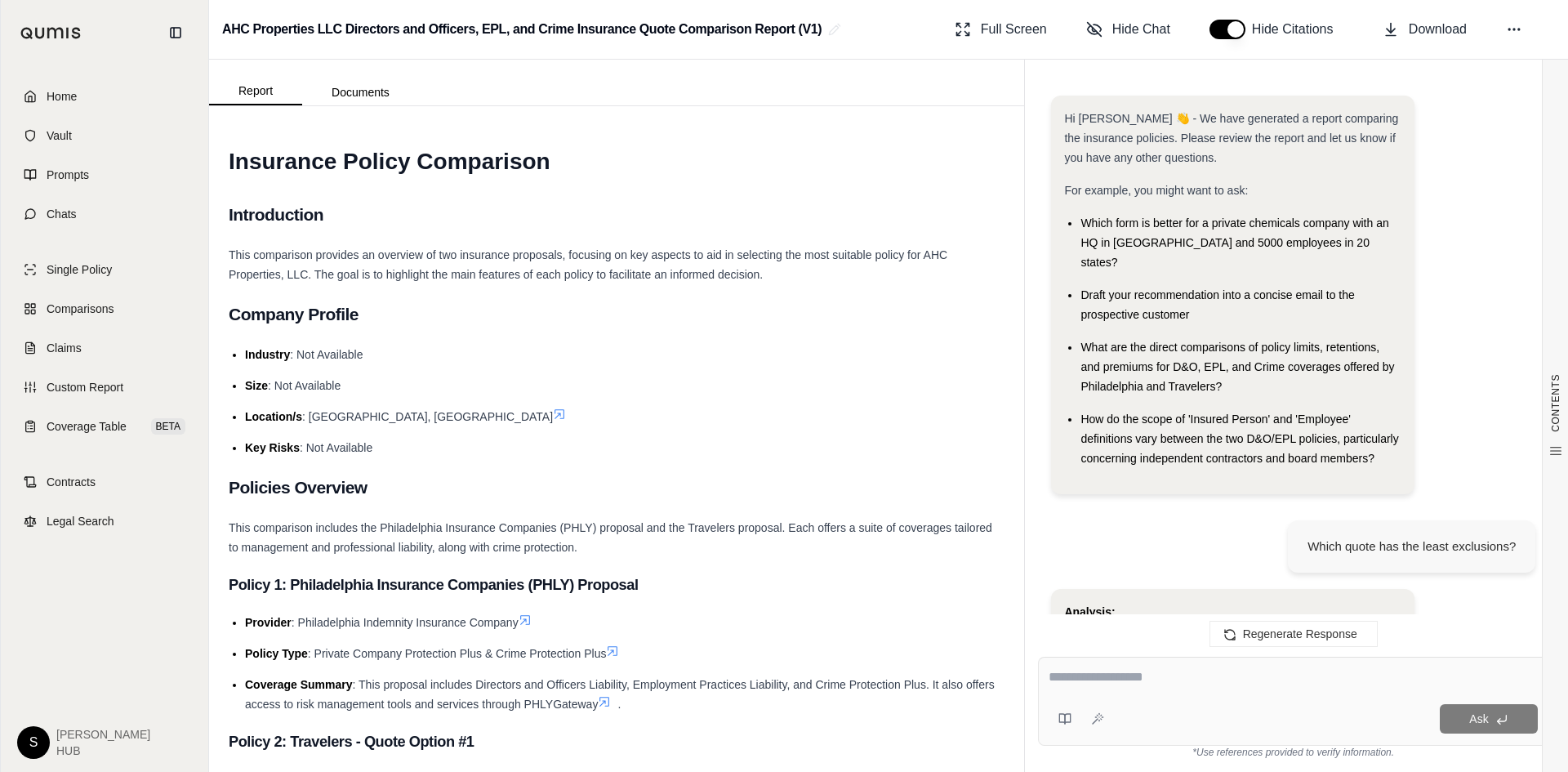 scroll, scrollTop: 6233, scrollLeft: 0, axis: vertical 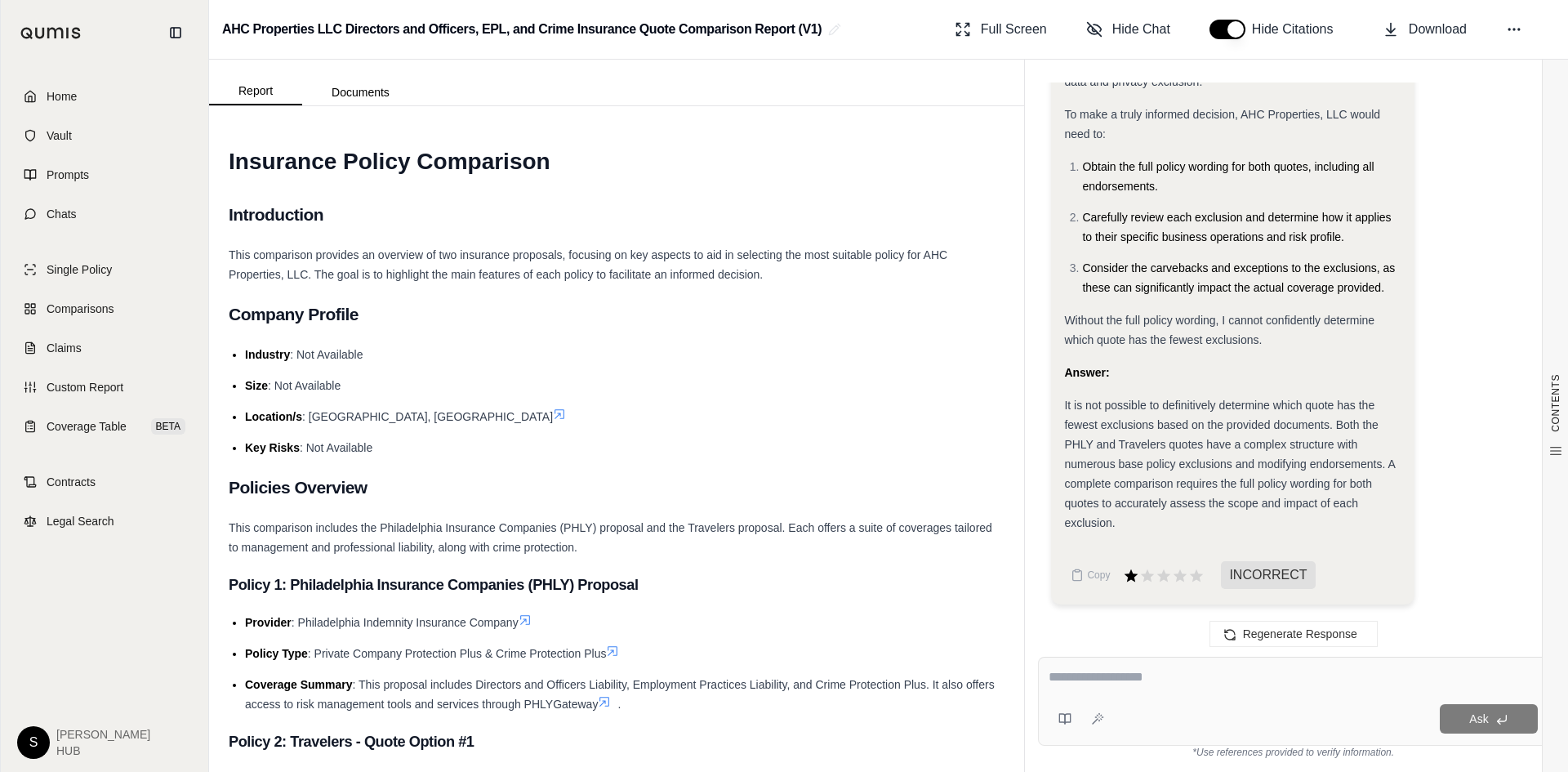 click at bounding box center [1293, 677] 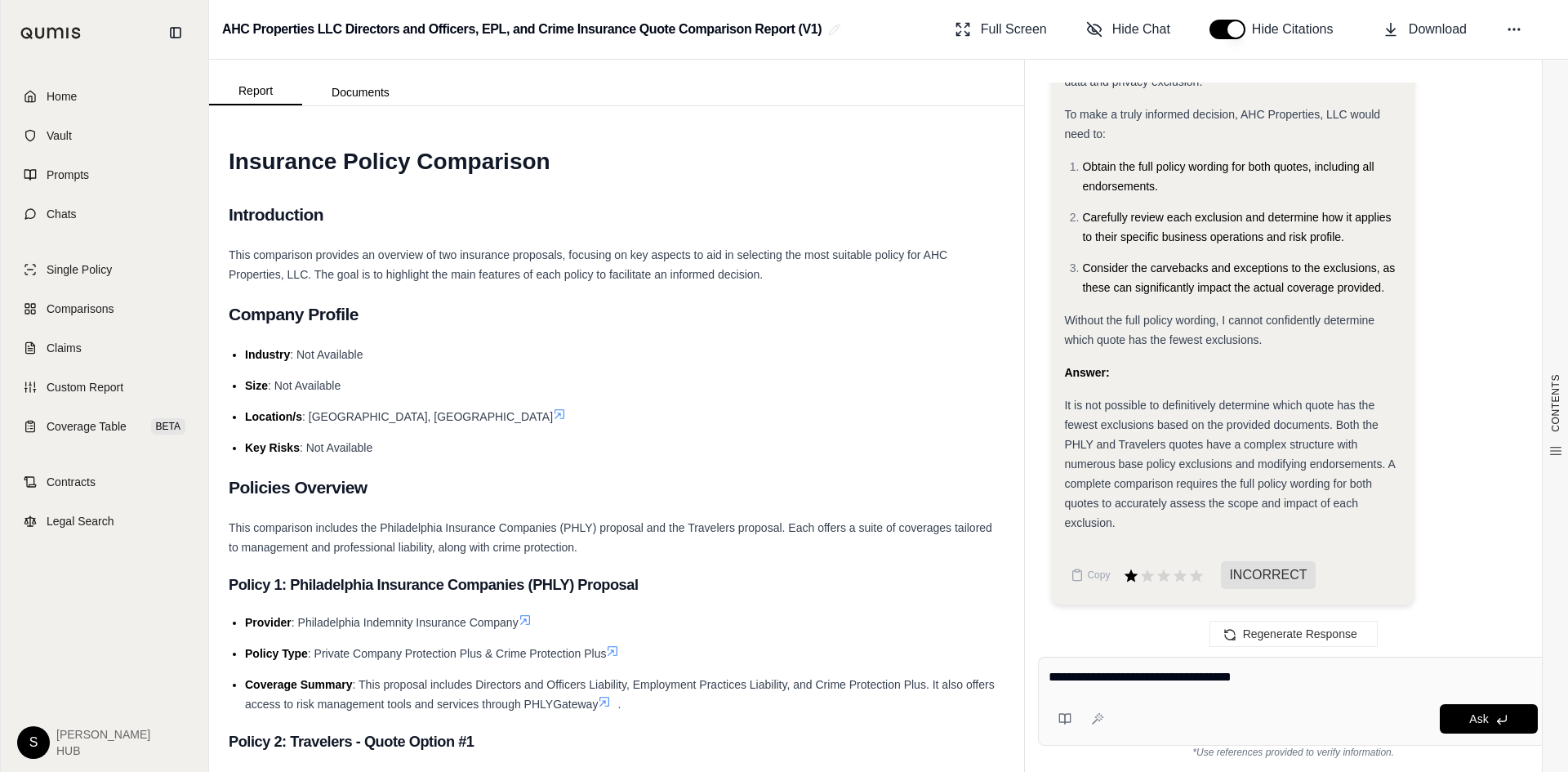 type on "**********" 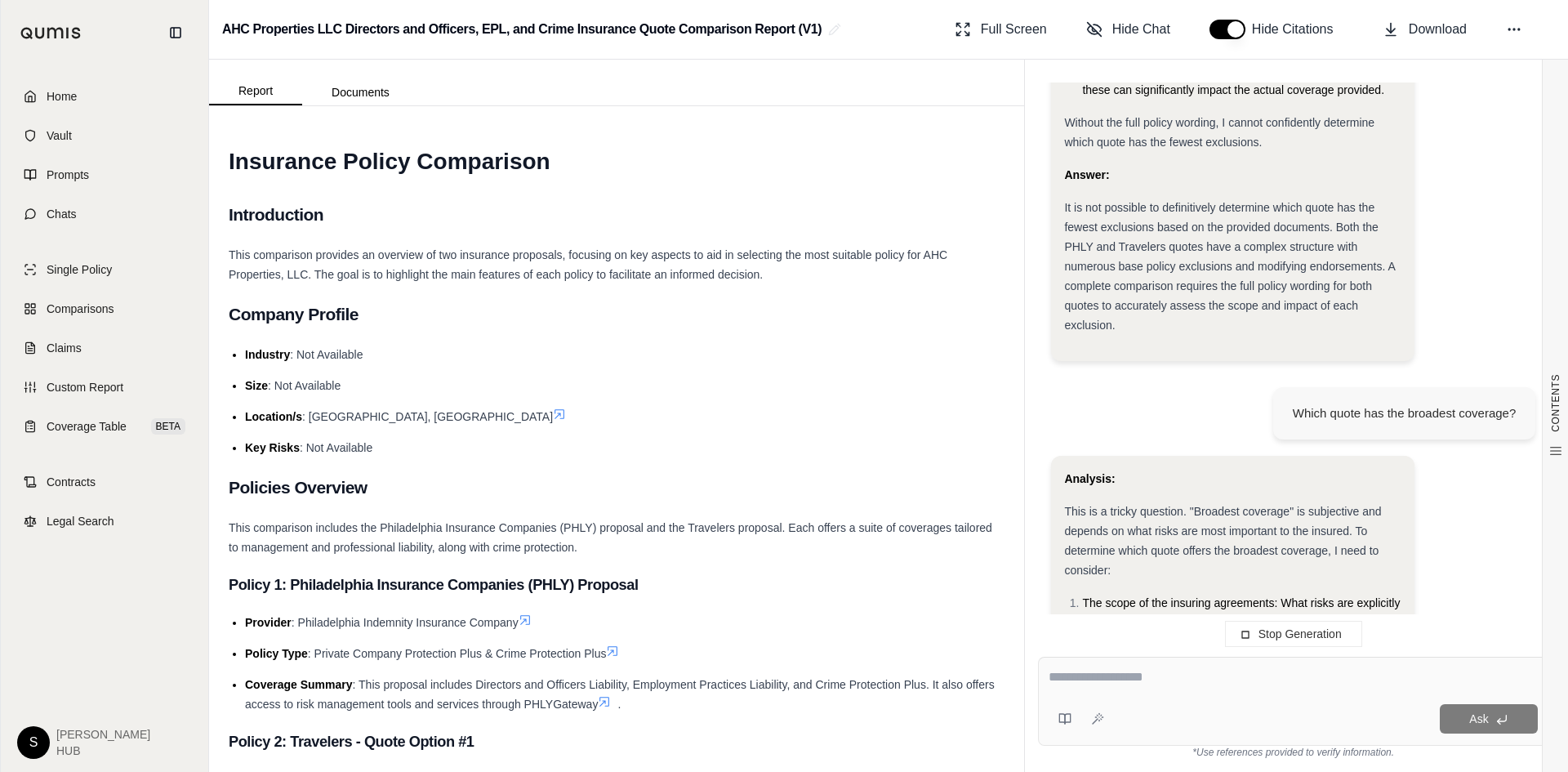 scroll, scrollTop: 9197, scrollLeft: 0, axis: vertical 